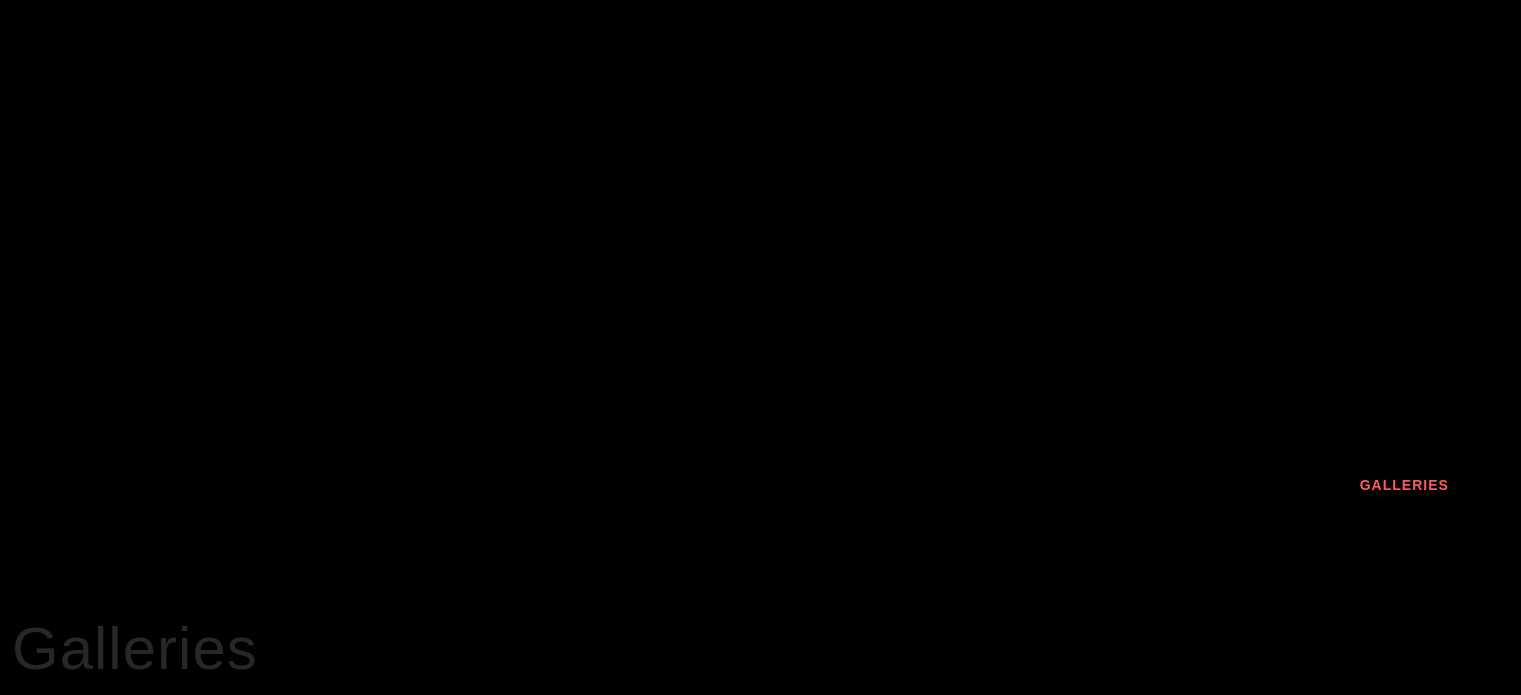 scroll, scrollTop: 0, scrollLeft: 0, axis: both 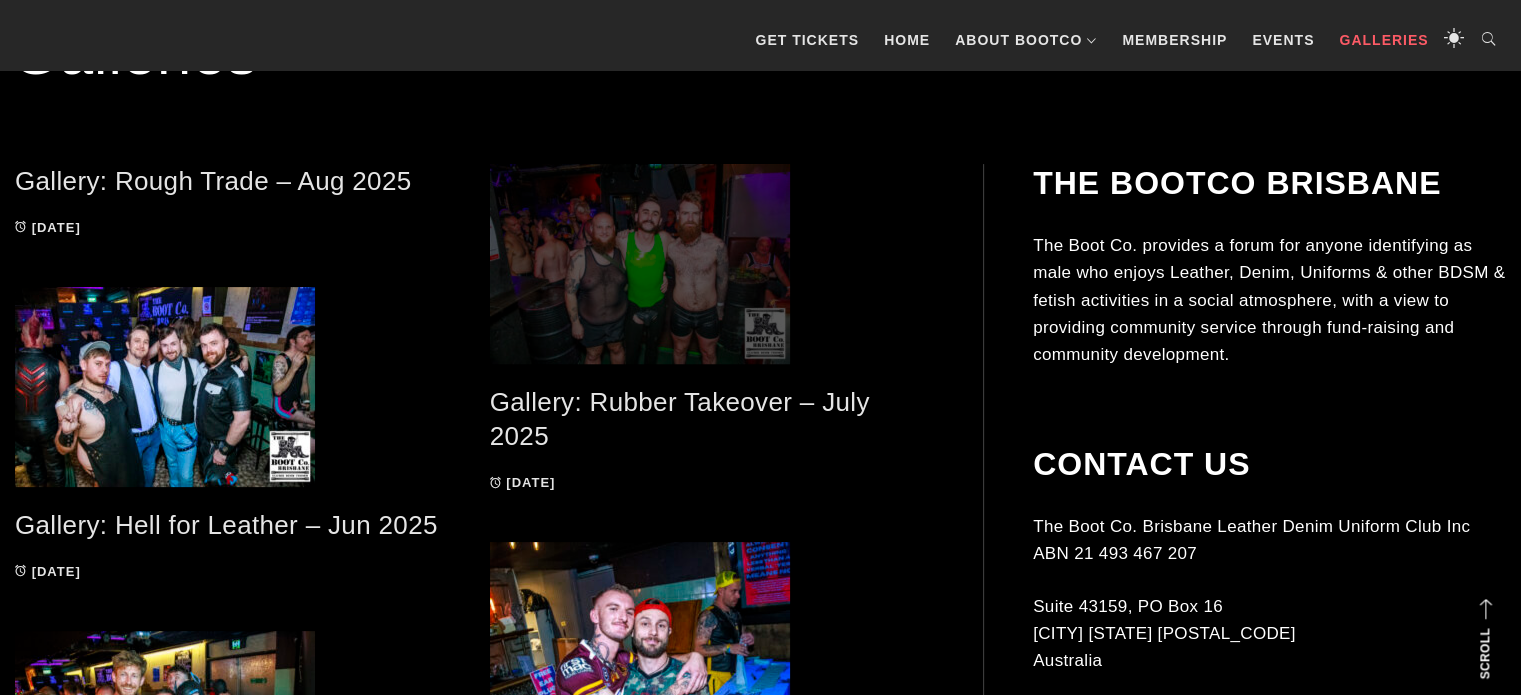 click at bounding box center [712, 264] 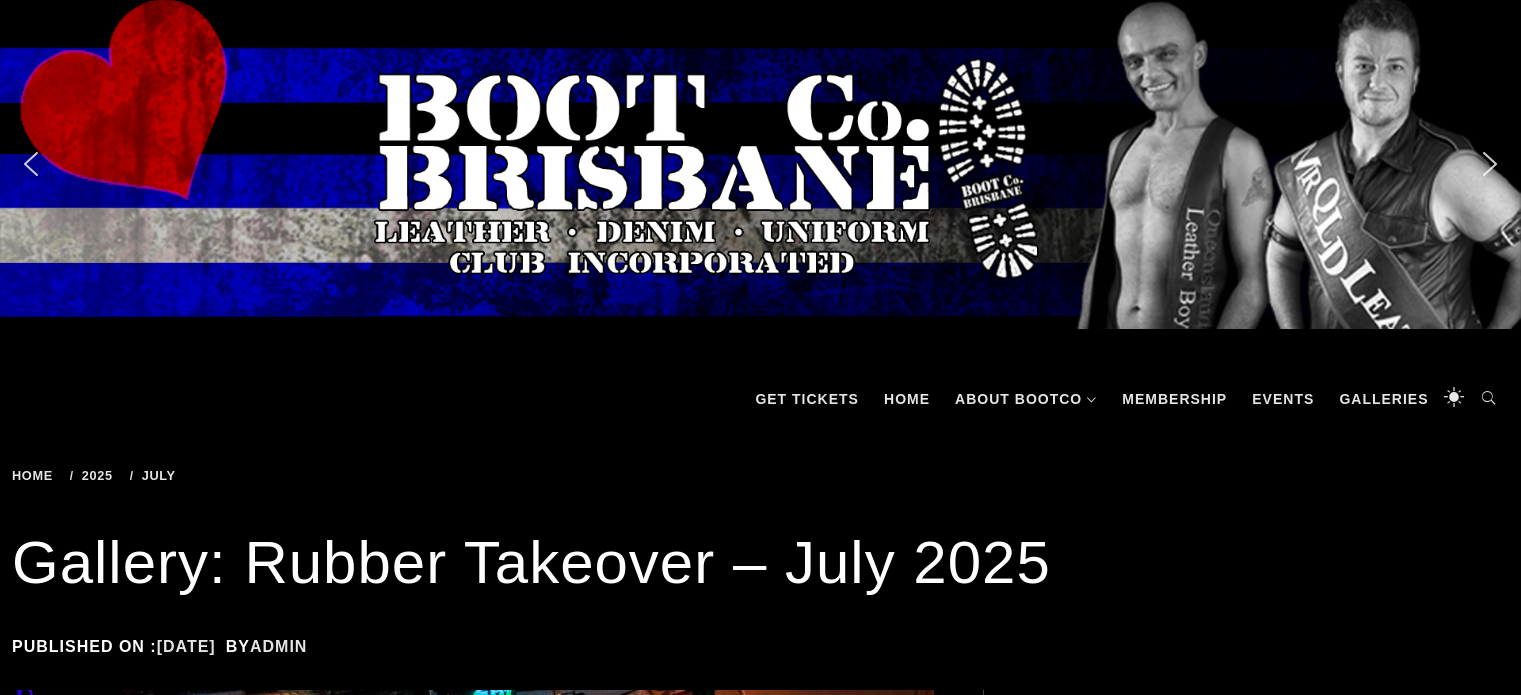 scroll, scrollTop: 0, scrollLeft: 0, axis: both 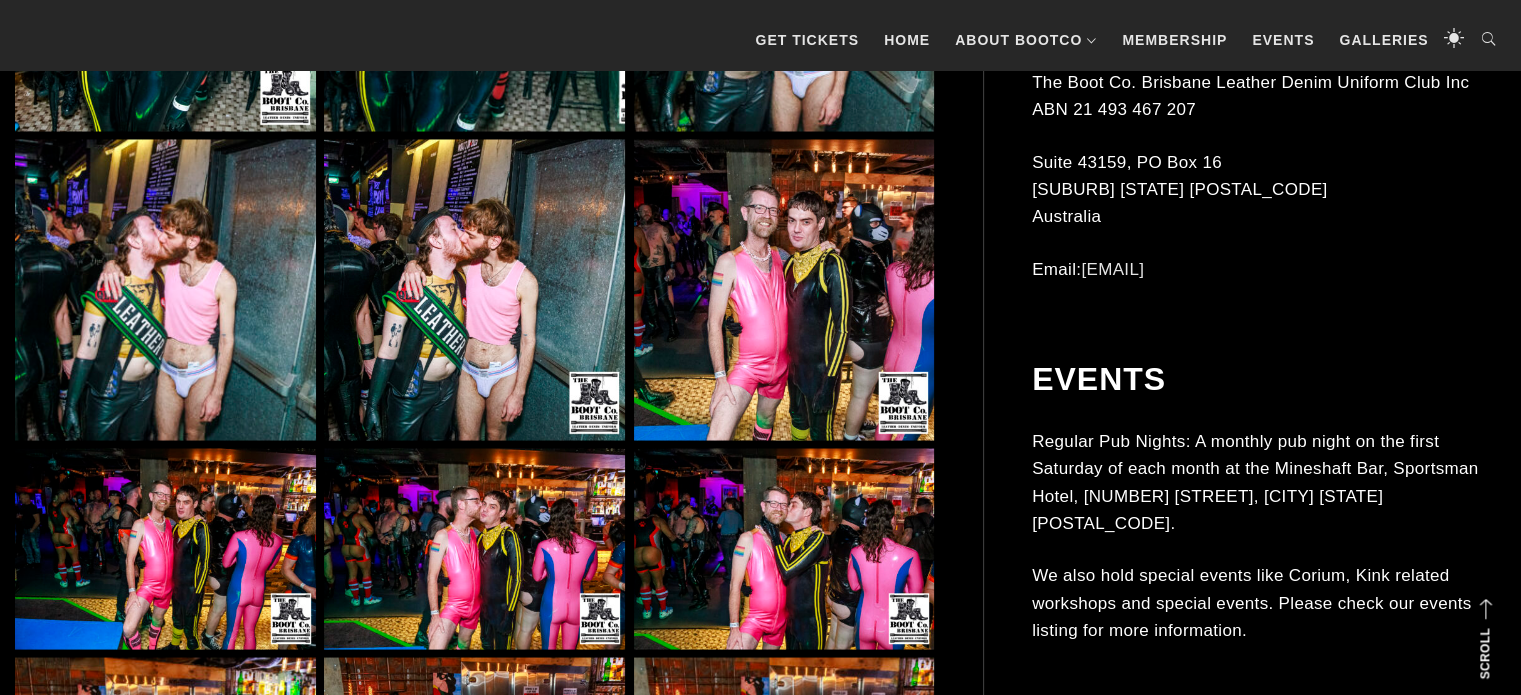 click at bounding box center (784, -20) 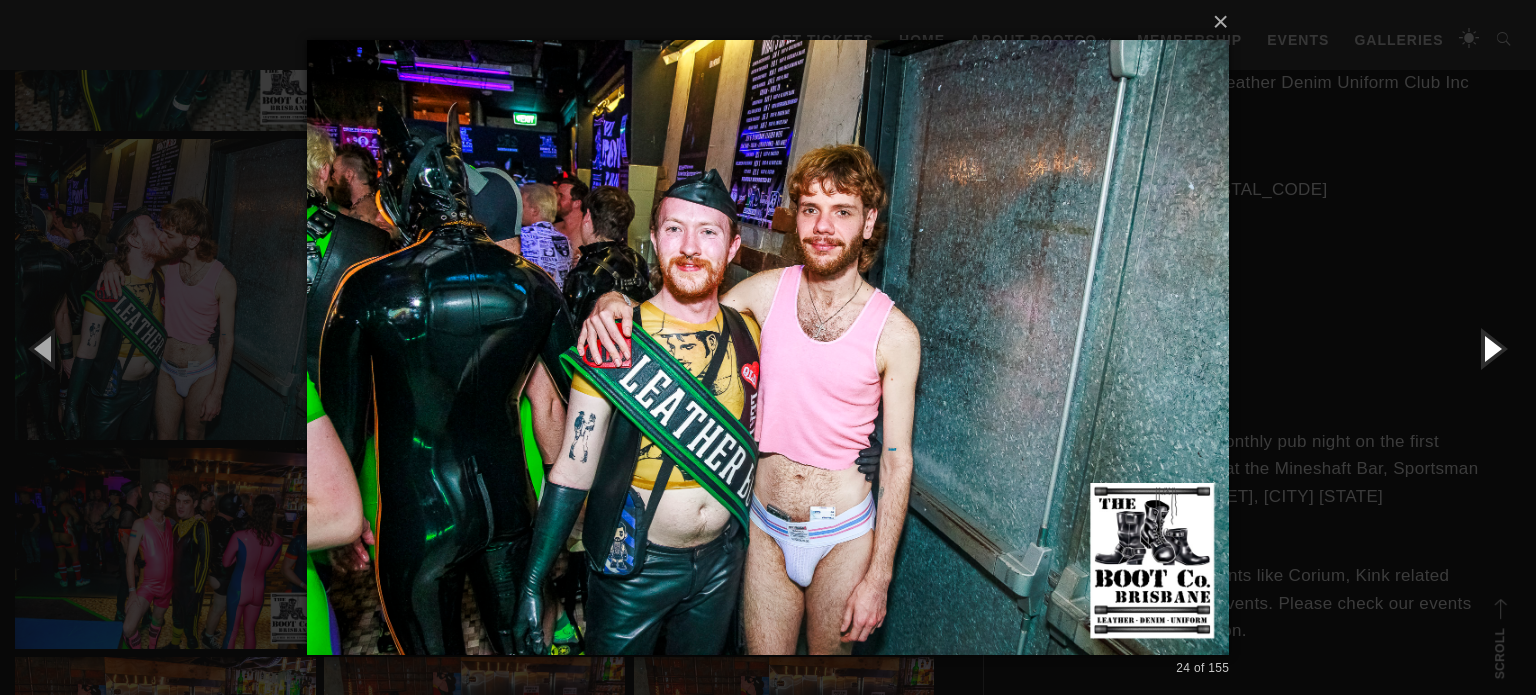 click at bounding box center [1491, 348] 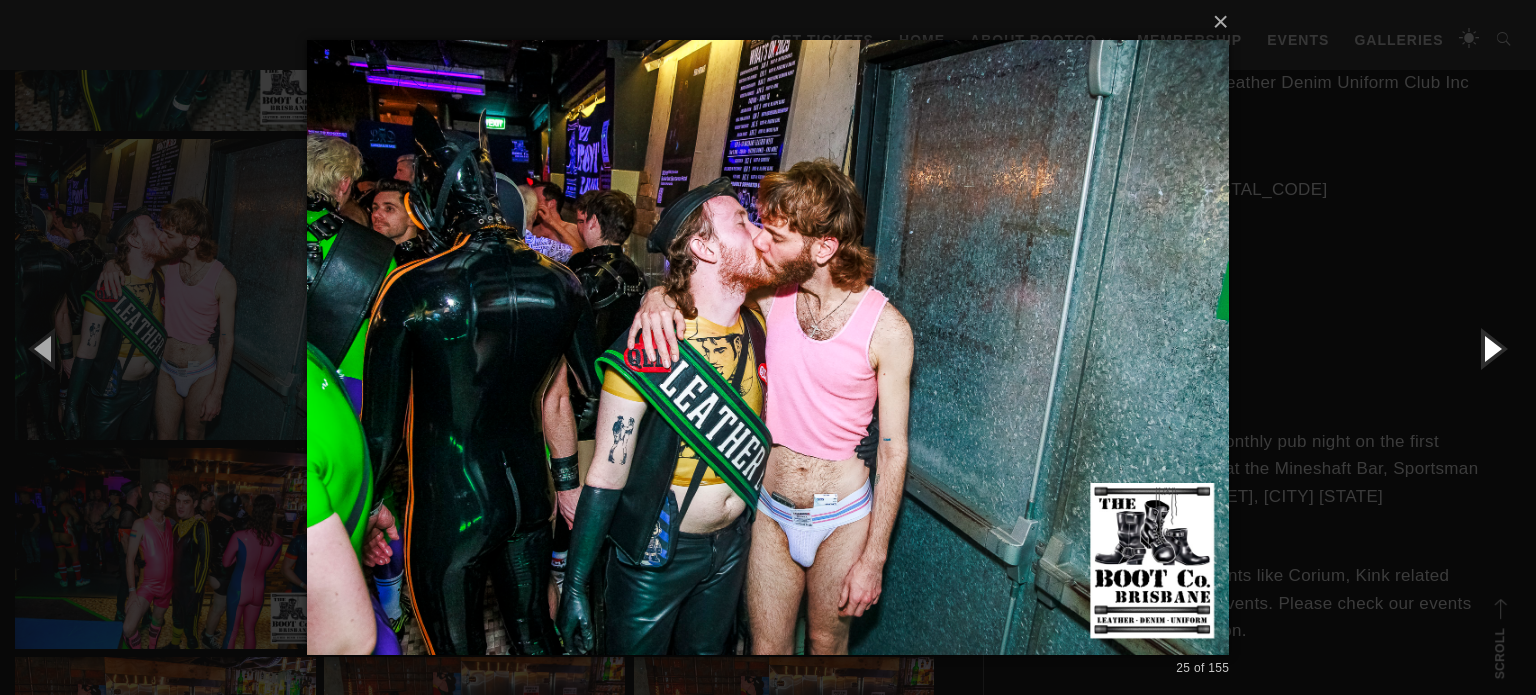 click at bounding box center [1491, 348] 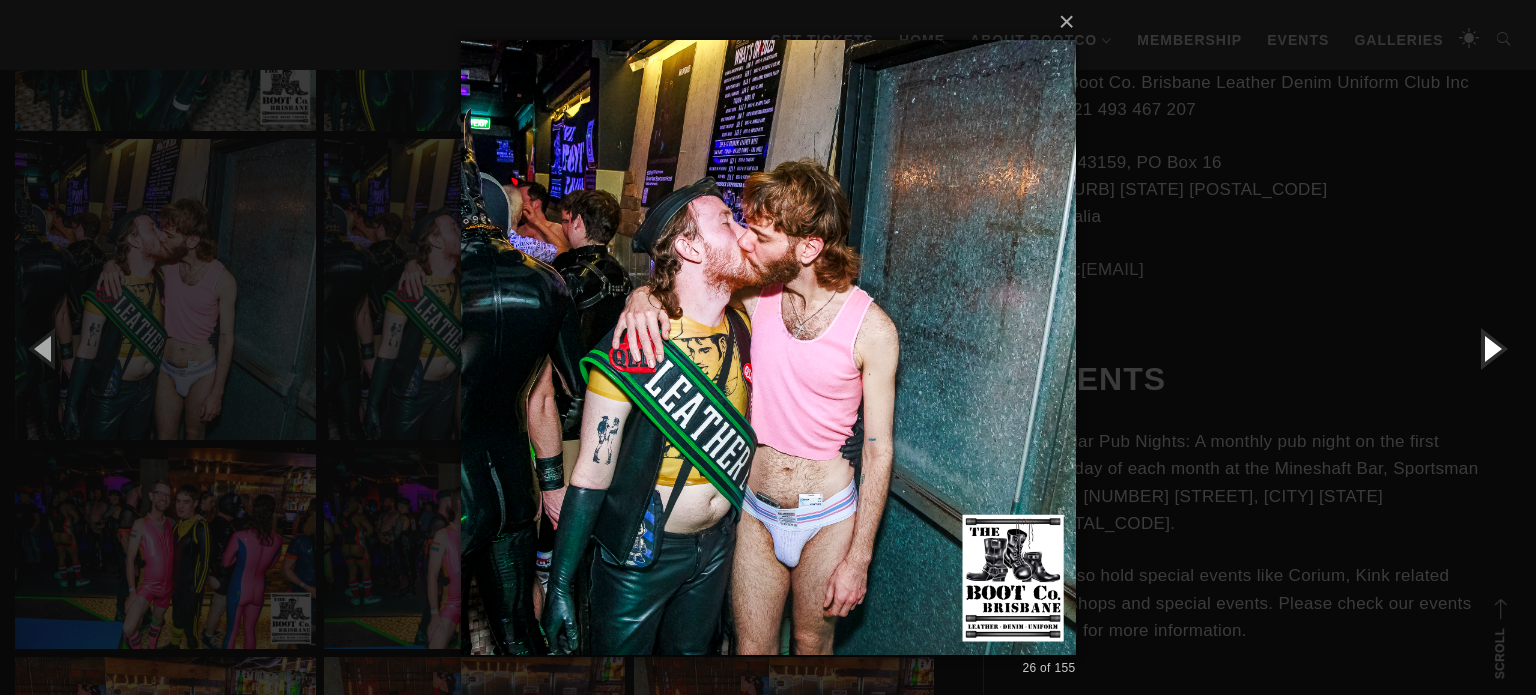 click at bounding box center [1491, 348] 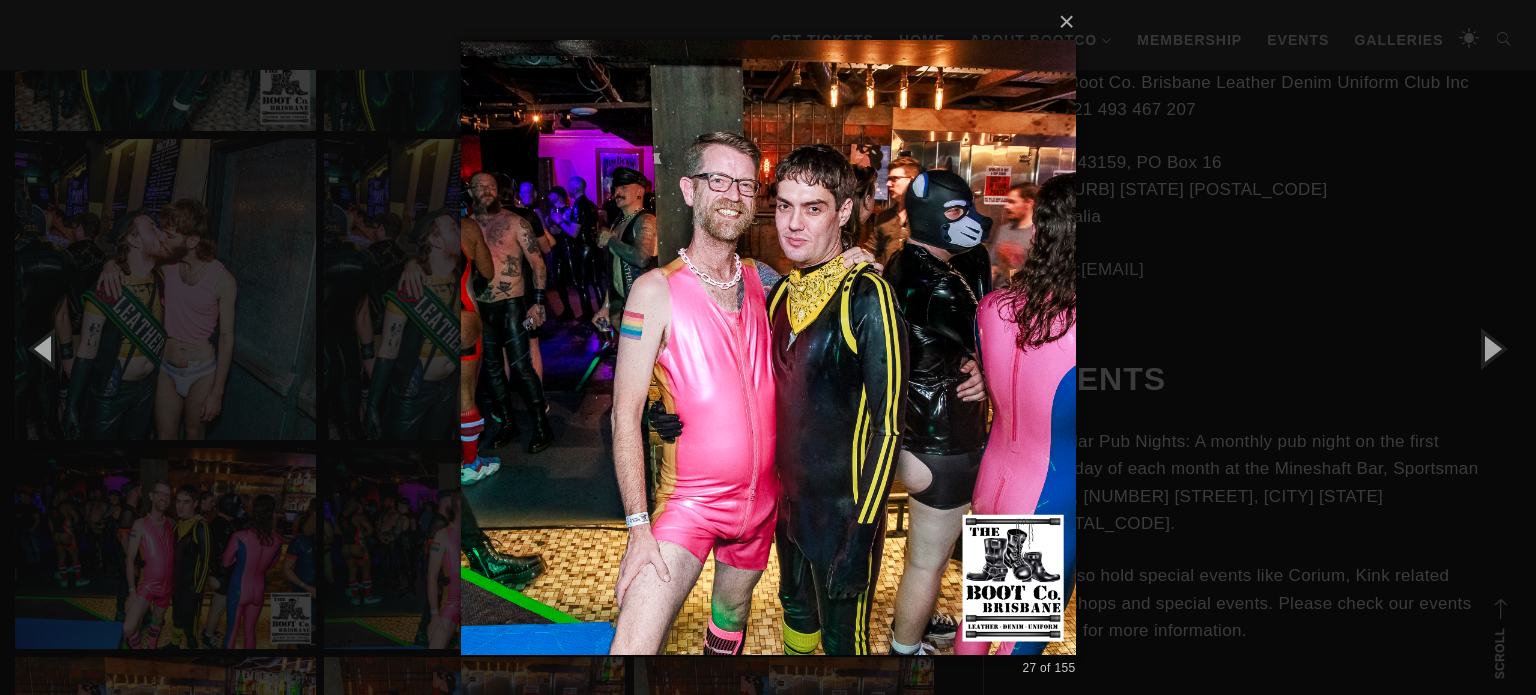 click on "× 27 of 155 Loading..." at bounding box center [768, 347] 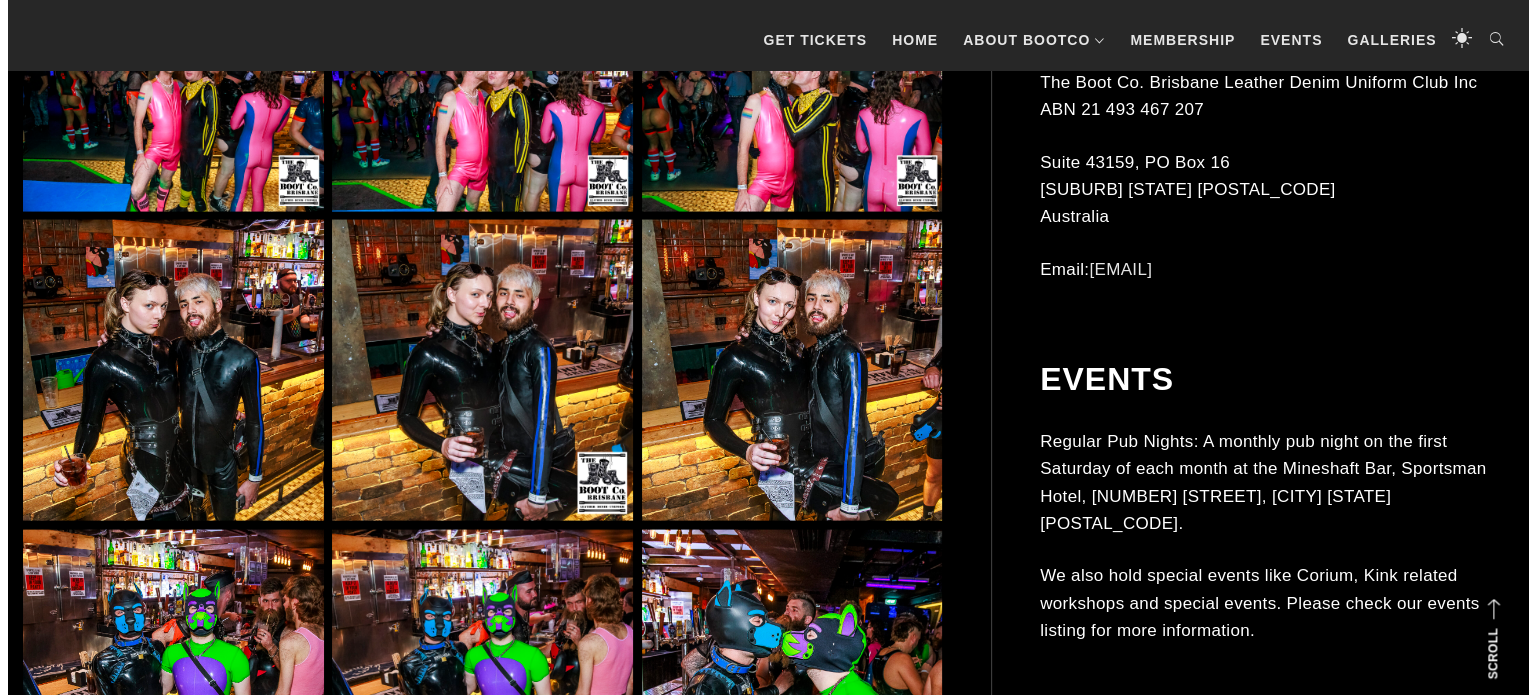 scroll, scrollTop: 4689, scrollLeft: 0, axis: vertical 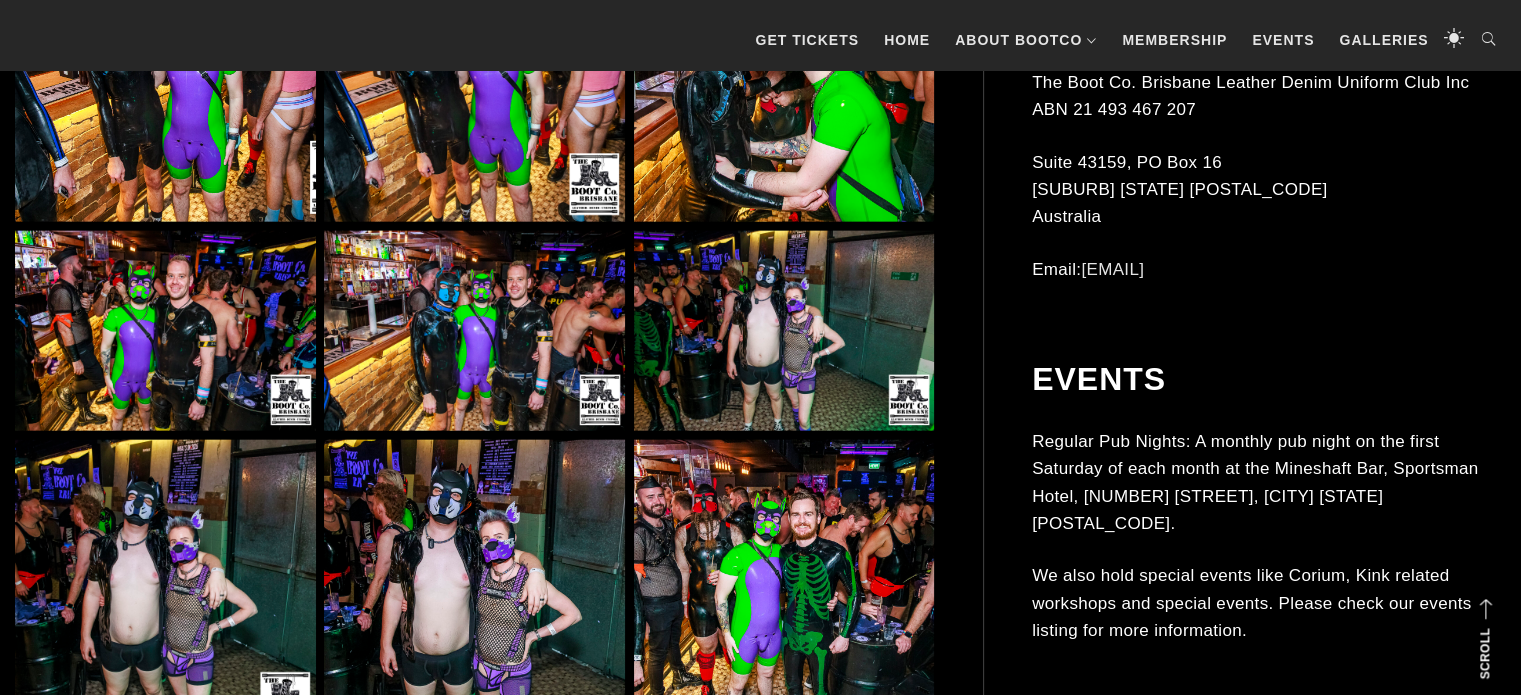 click at bounding box center [474, 590] 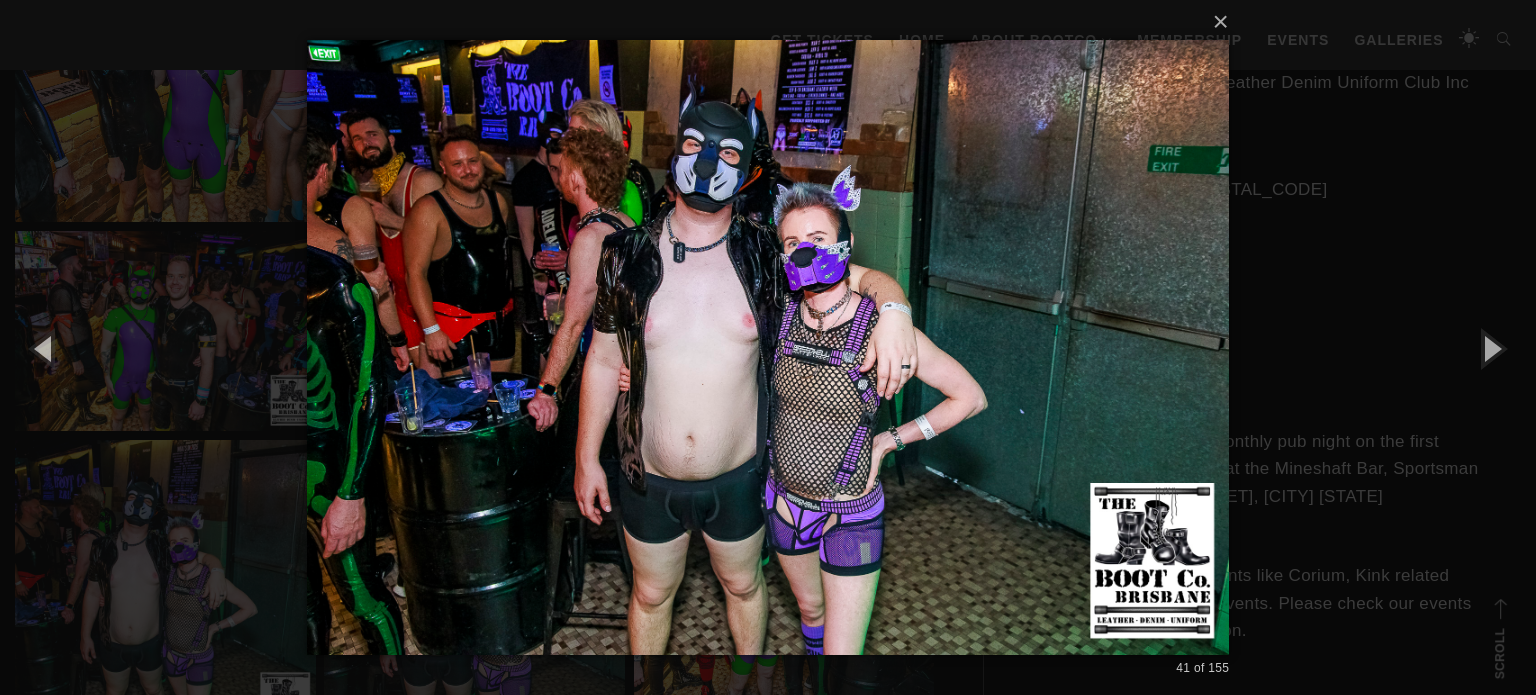 click on "× 41 of 155 Loading..." at bounding box center [768, 347] 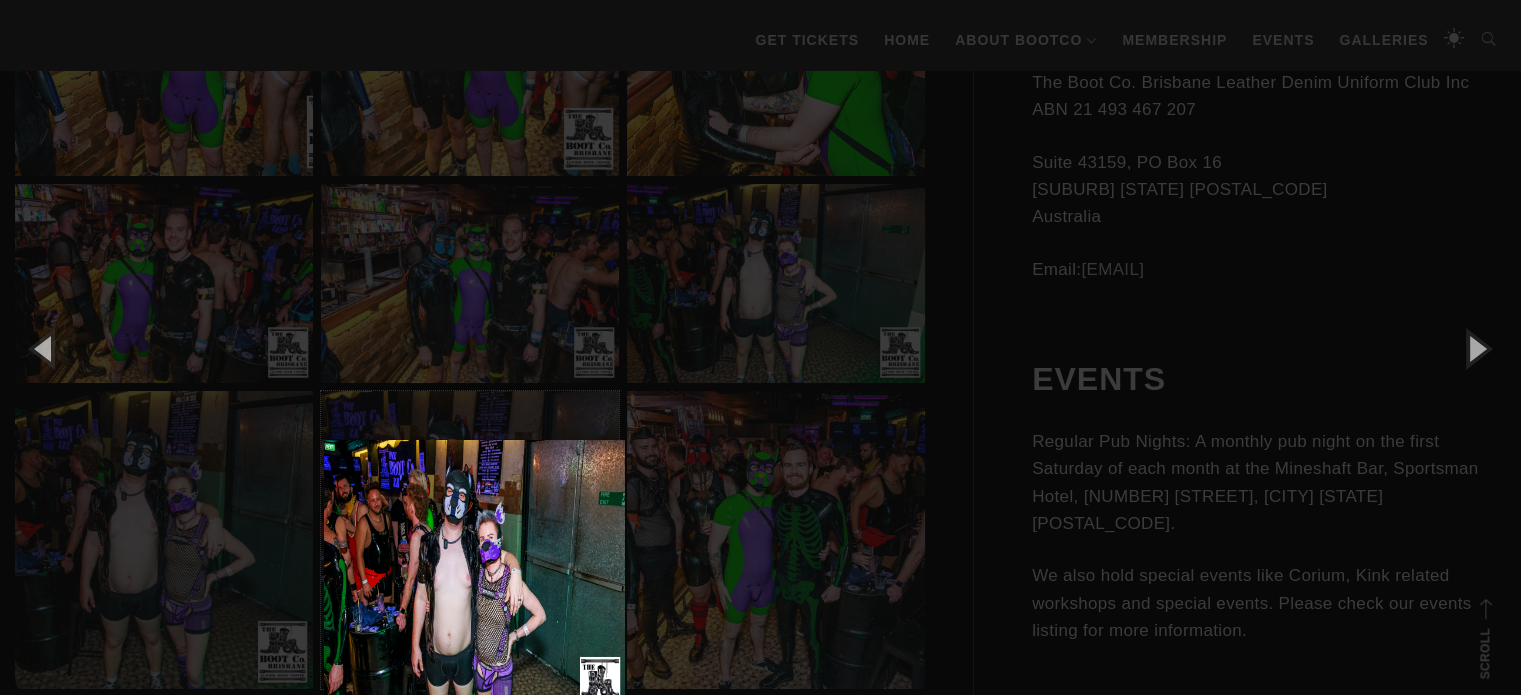 scroll, scrollTop: 4734, scrollLeft: 0, axis: vertical 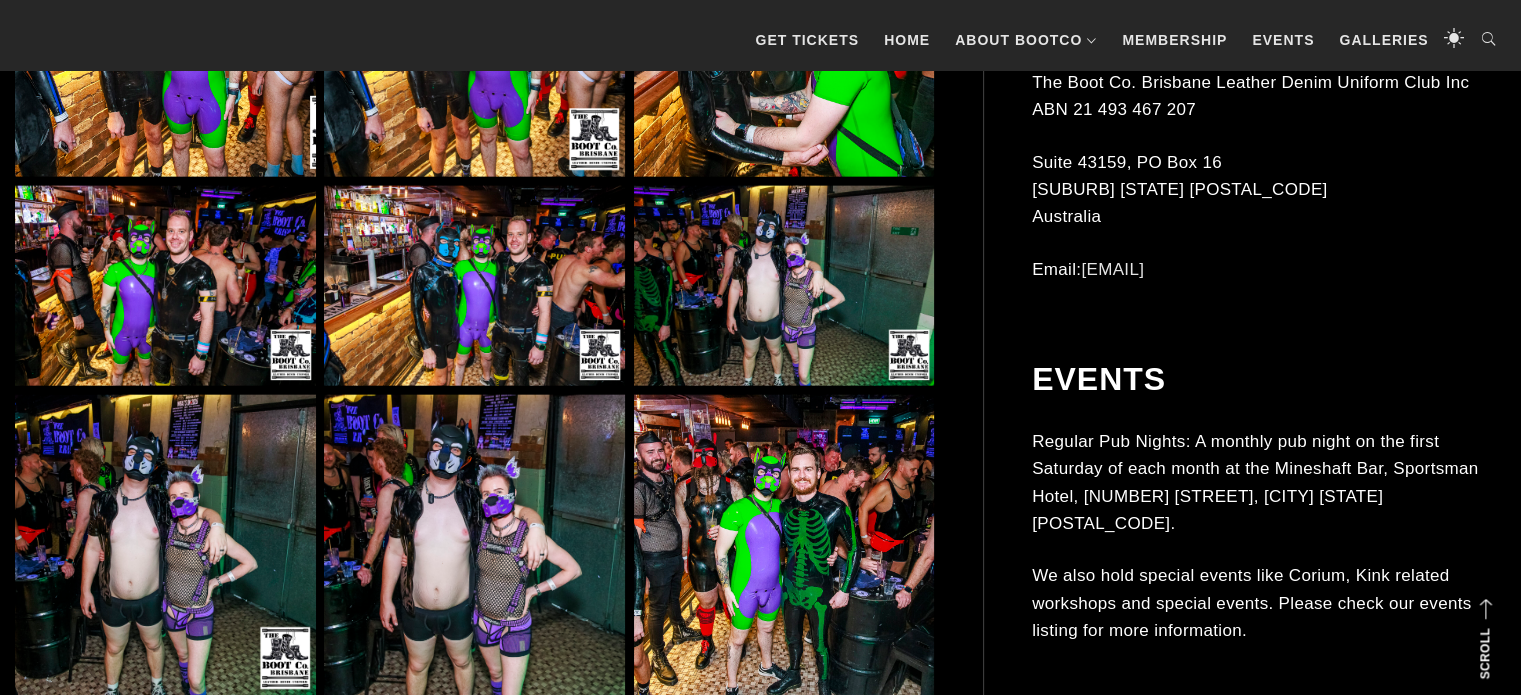 click at bounding box center [784, 286] 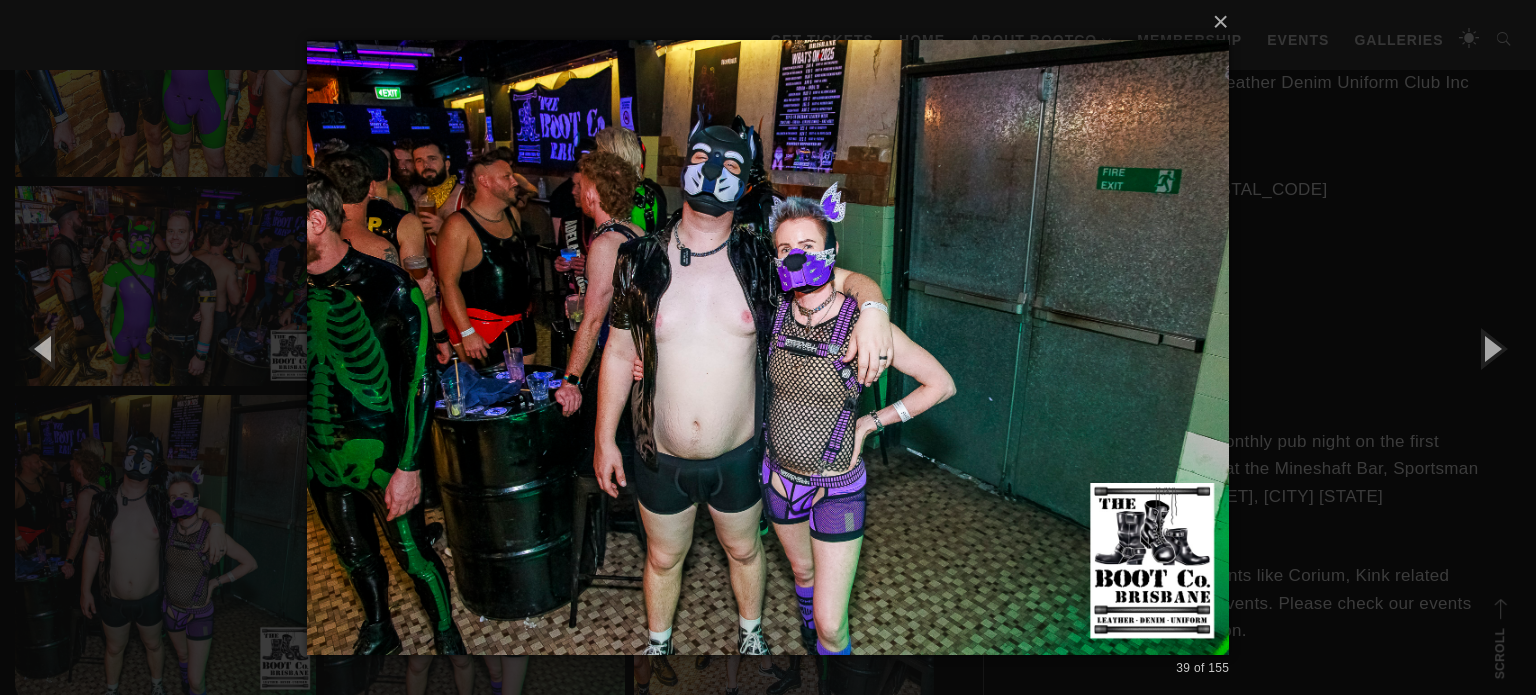 click on "× 39 of 155 Loading..." at bounding box center (768, 347) 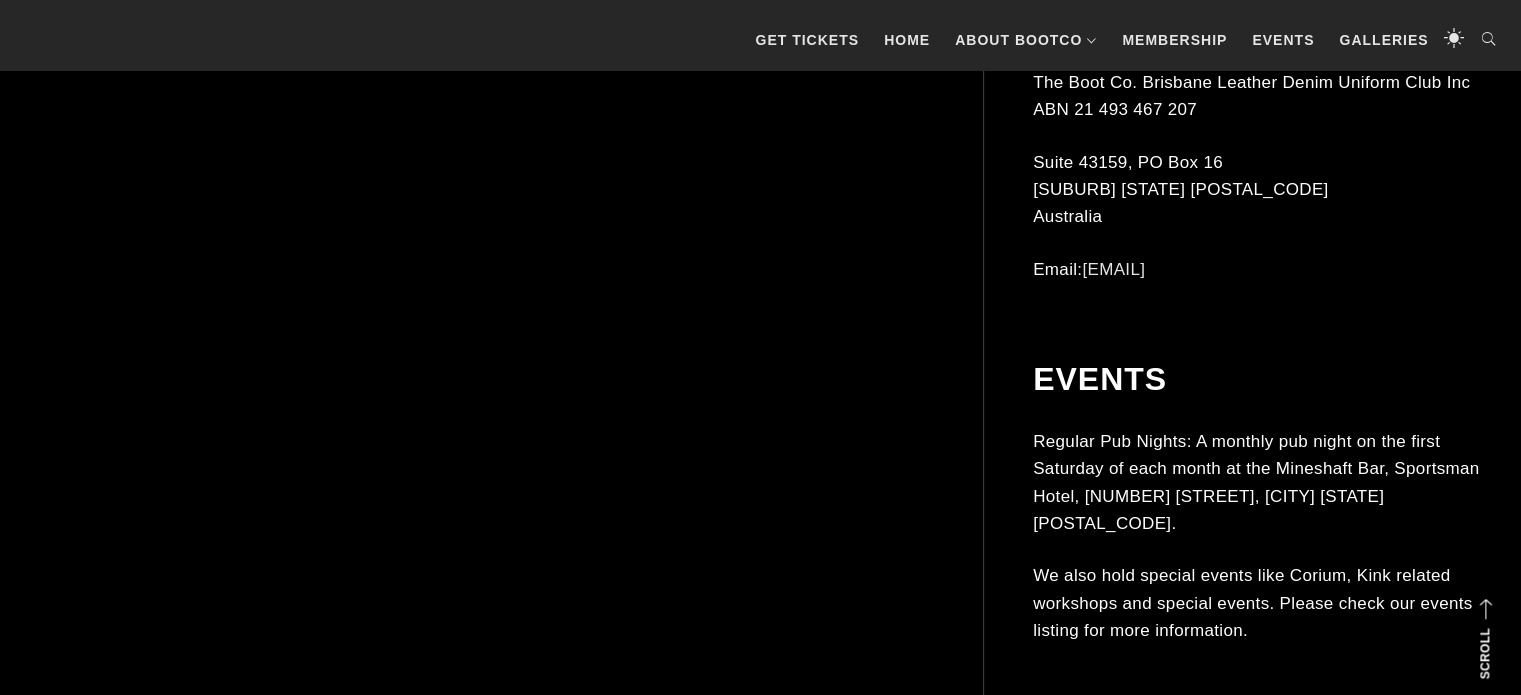scroll, scrollTop: 5950, scrollLeft: 0, axis: vertical 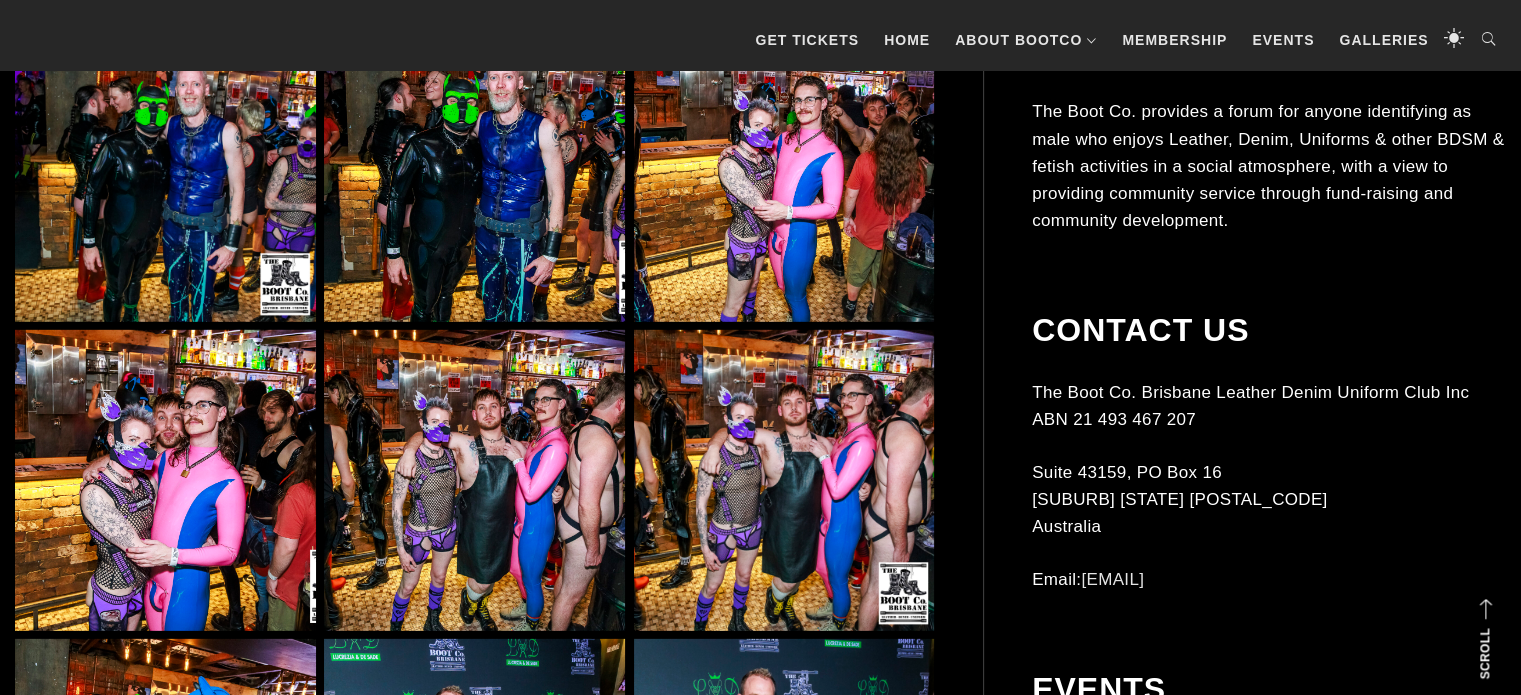 click at bounding box center (784, 480) 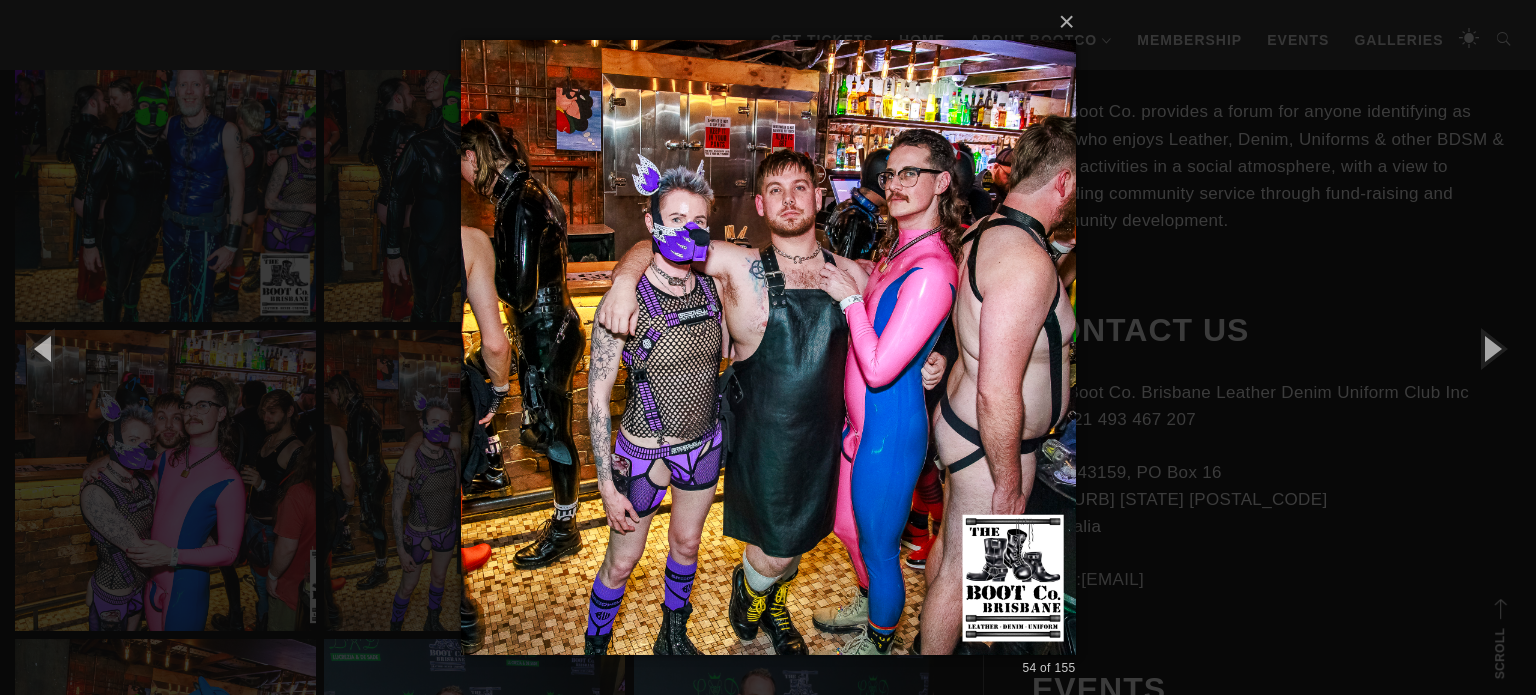 click on "× 54 of 155 Loading..." at bounding box center [768, 347] 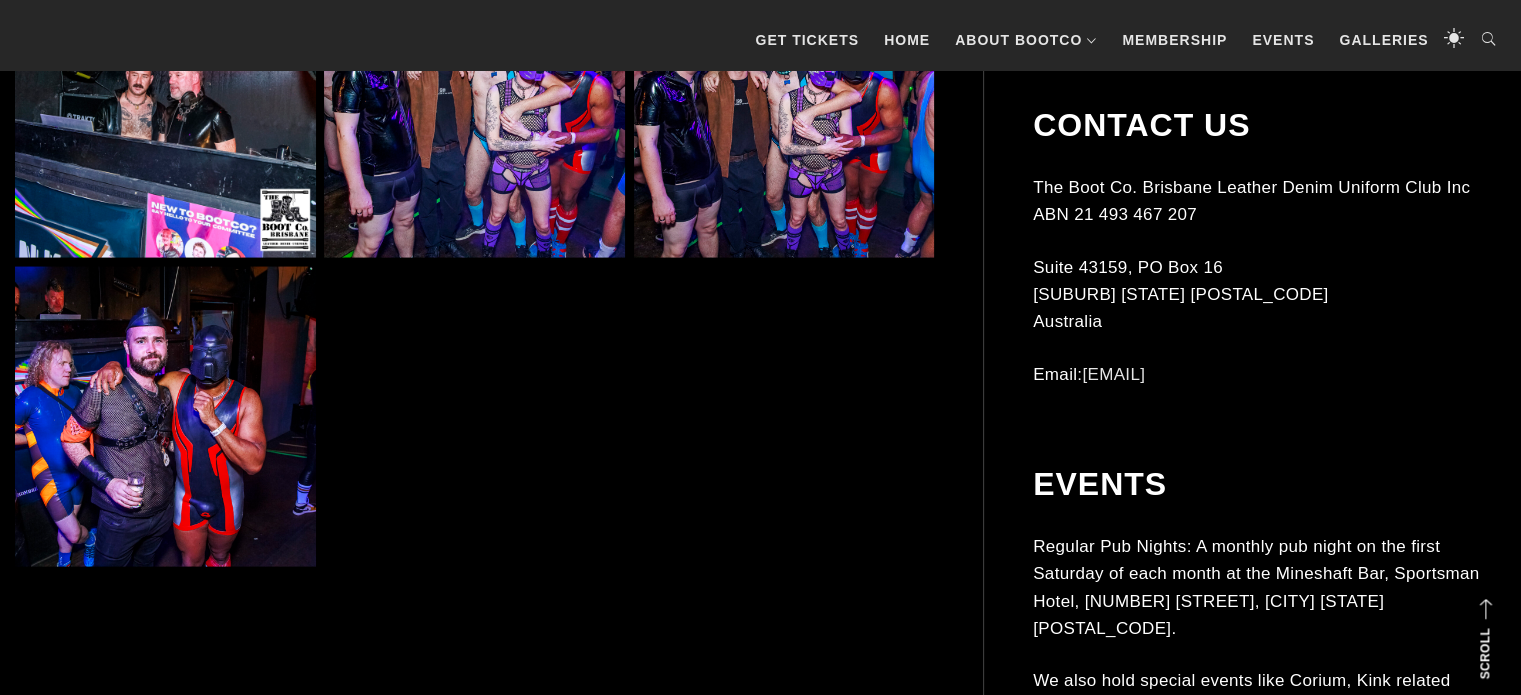 scroll, scrollTop: 11612, scrollLeft: 0, axis: vertical 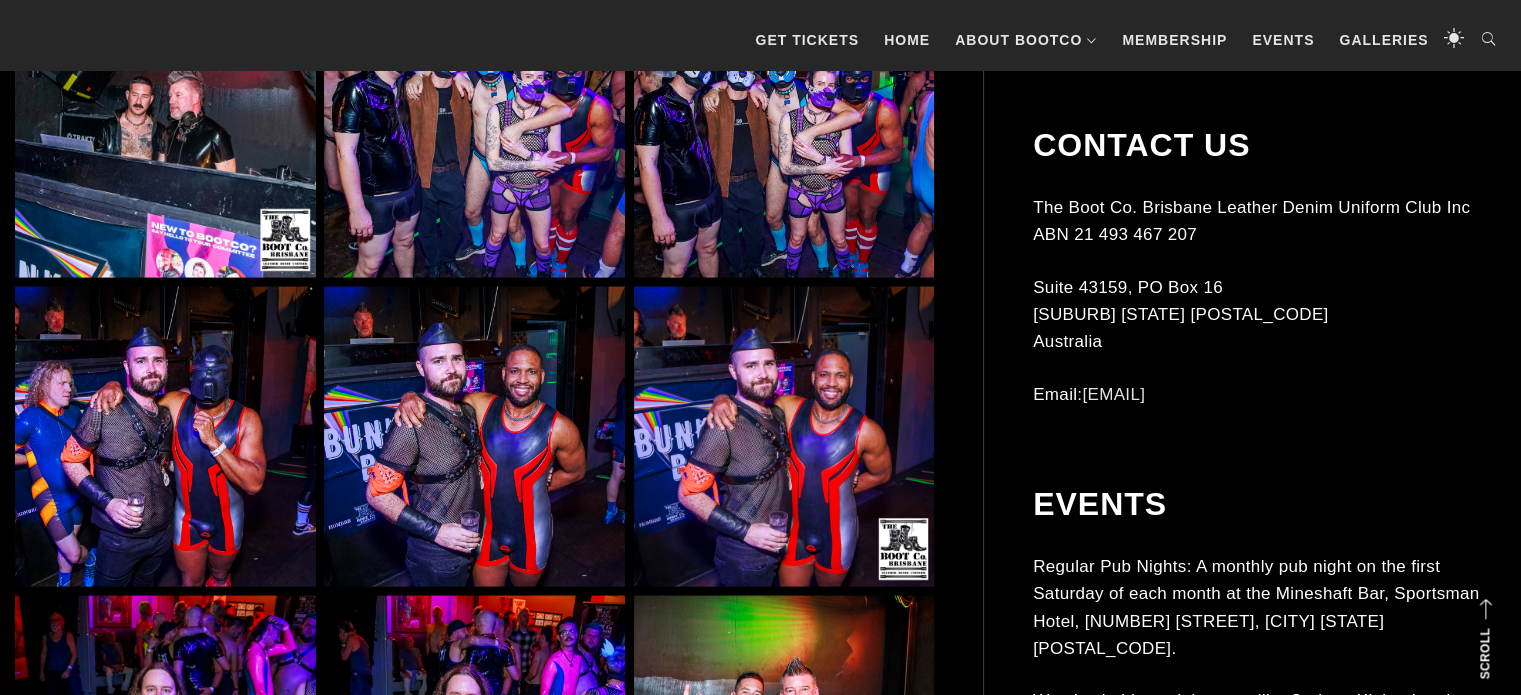 click on "Galleries" at bounding box center [760, -2761] 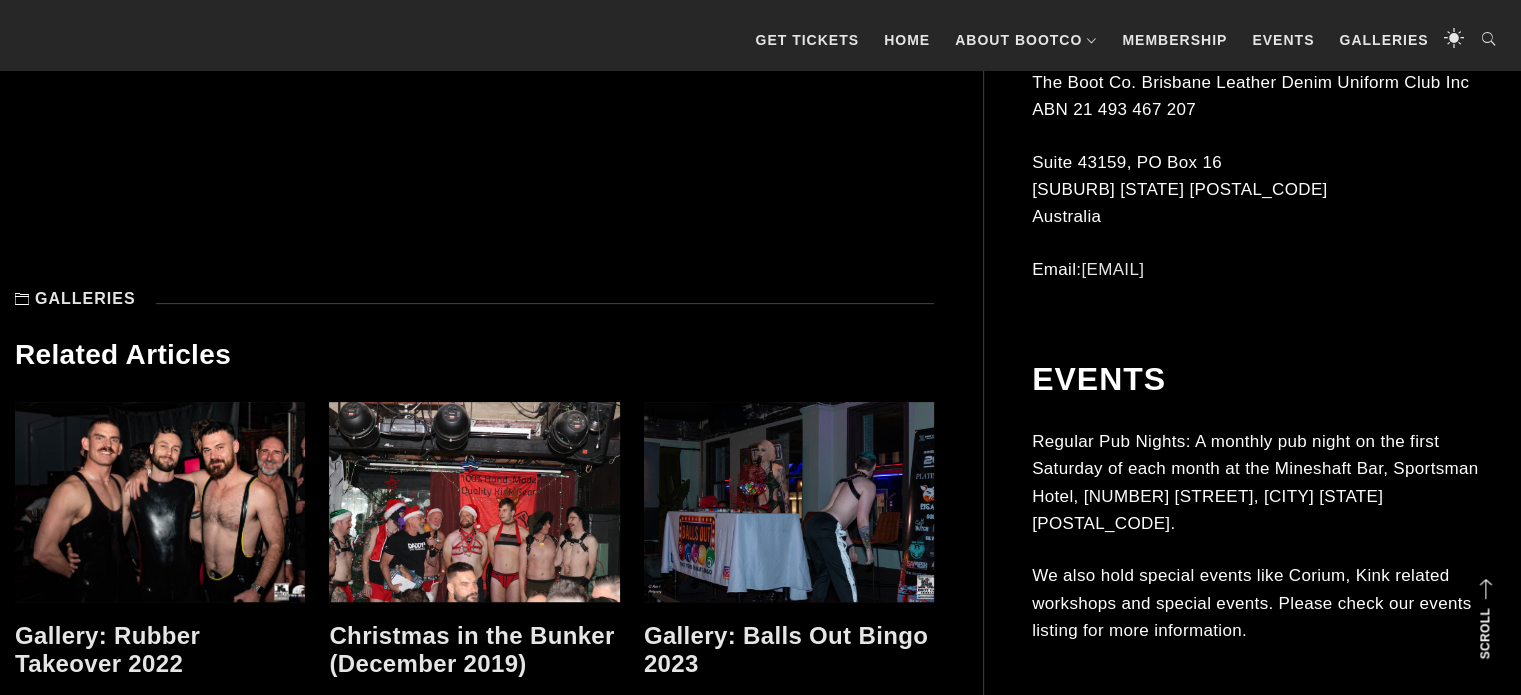 scroll, scrollTop: 16026, scrollLeft: 0, axis: vertical 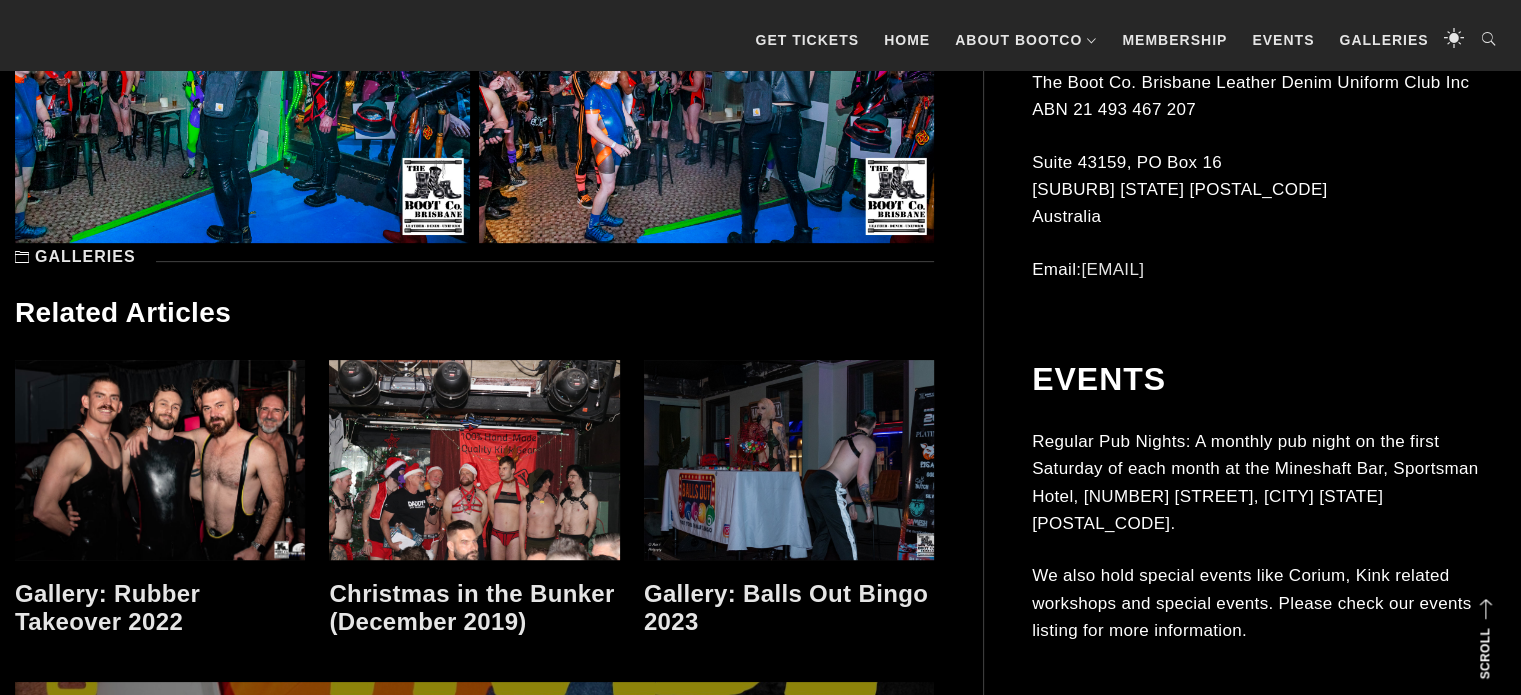 click at bounding box center [160, 460] 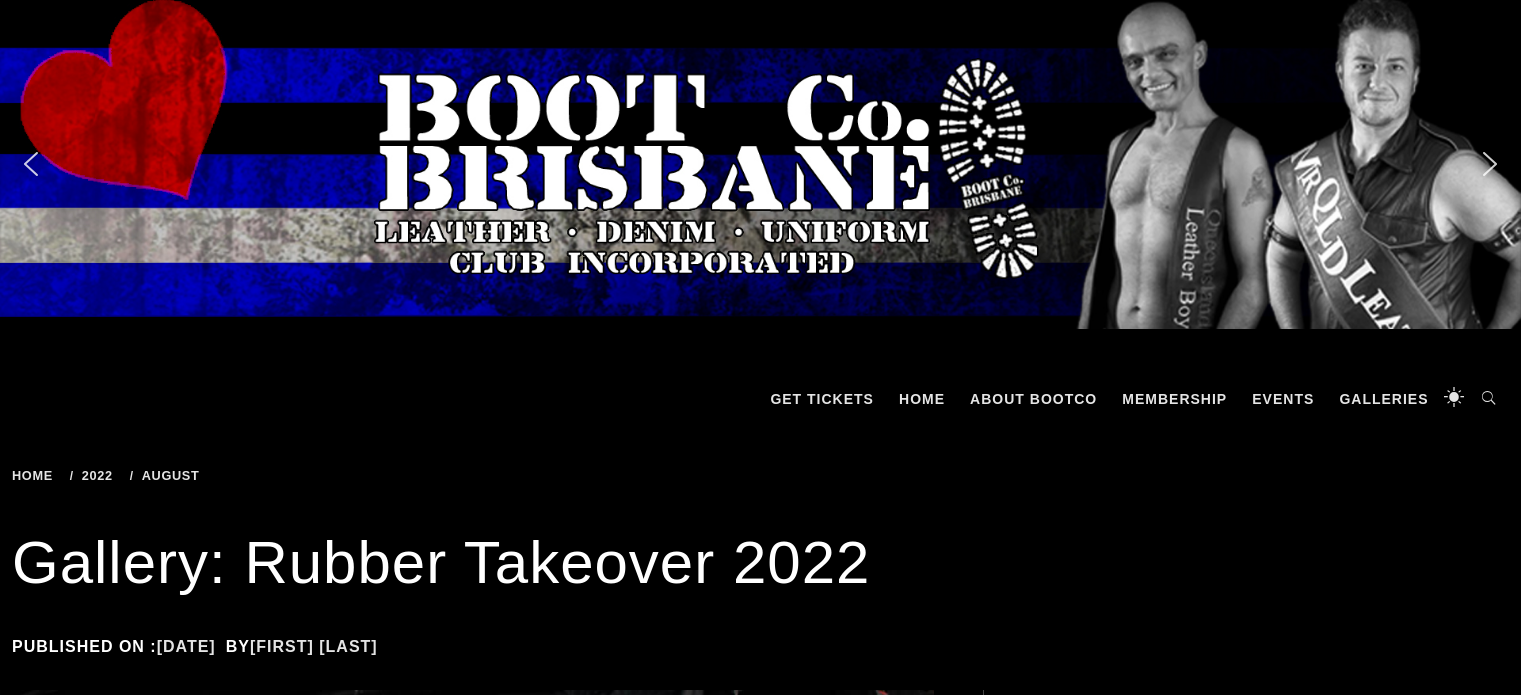 scroll, scrollTop: 0, scrollLeft: 0, axis: both 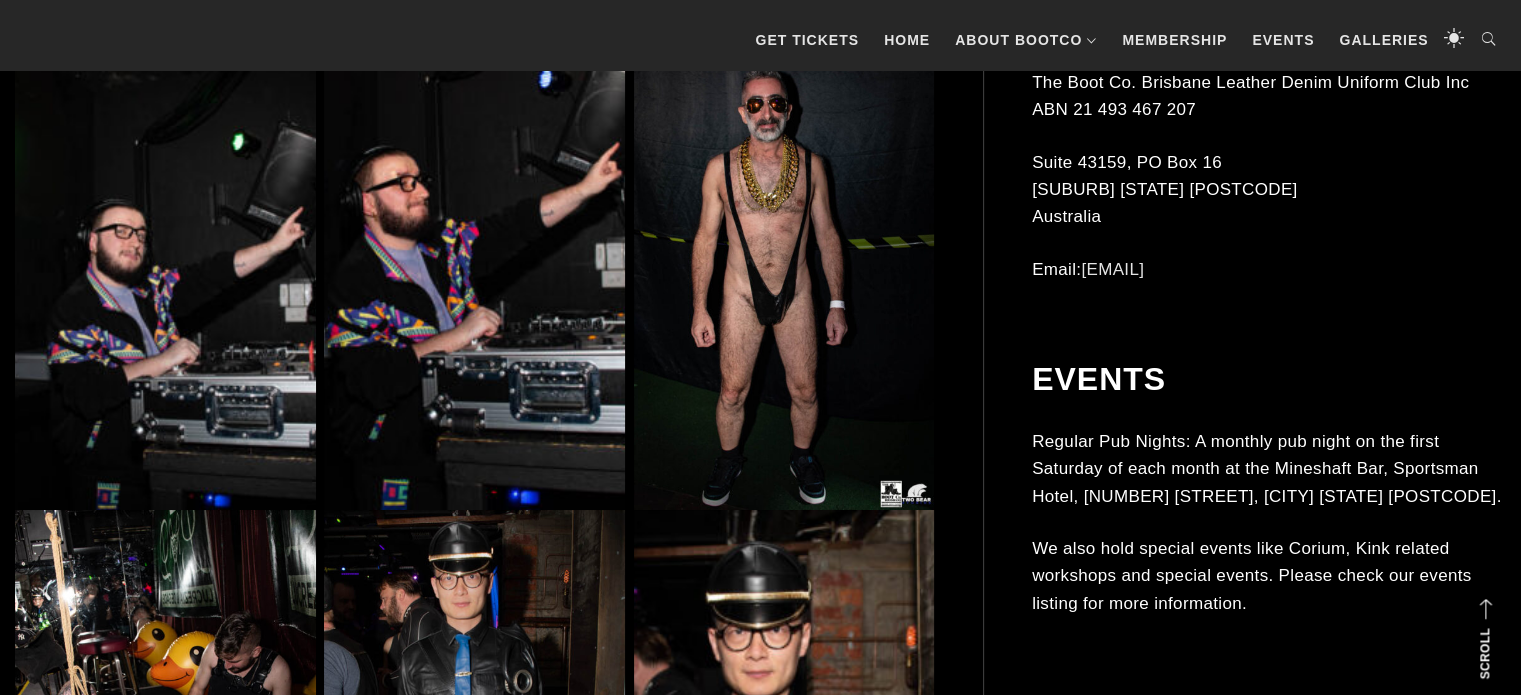 click at bounding box center (784, 284) 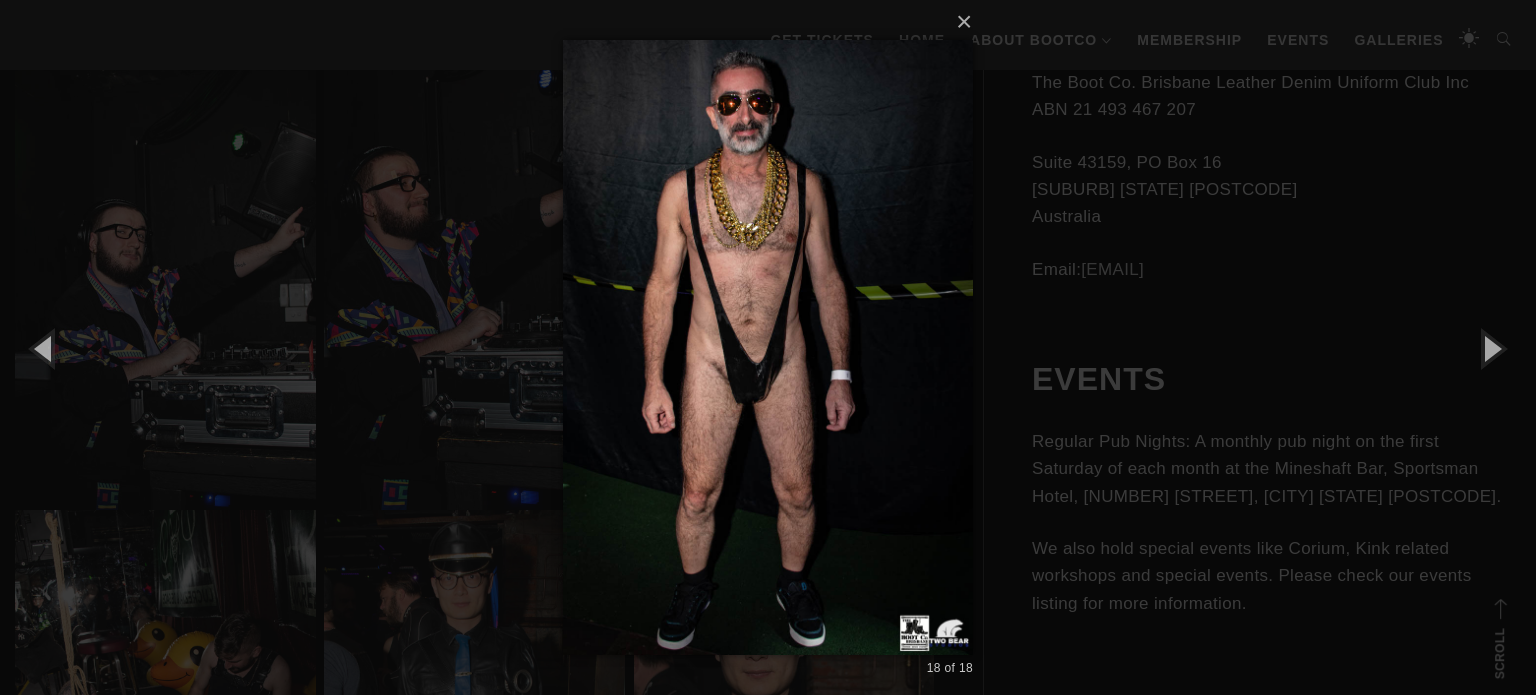 click at bounding box center [768, 347] 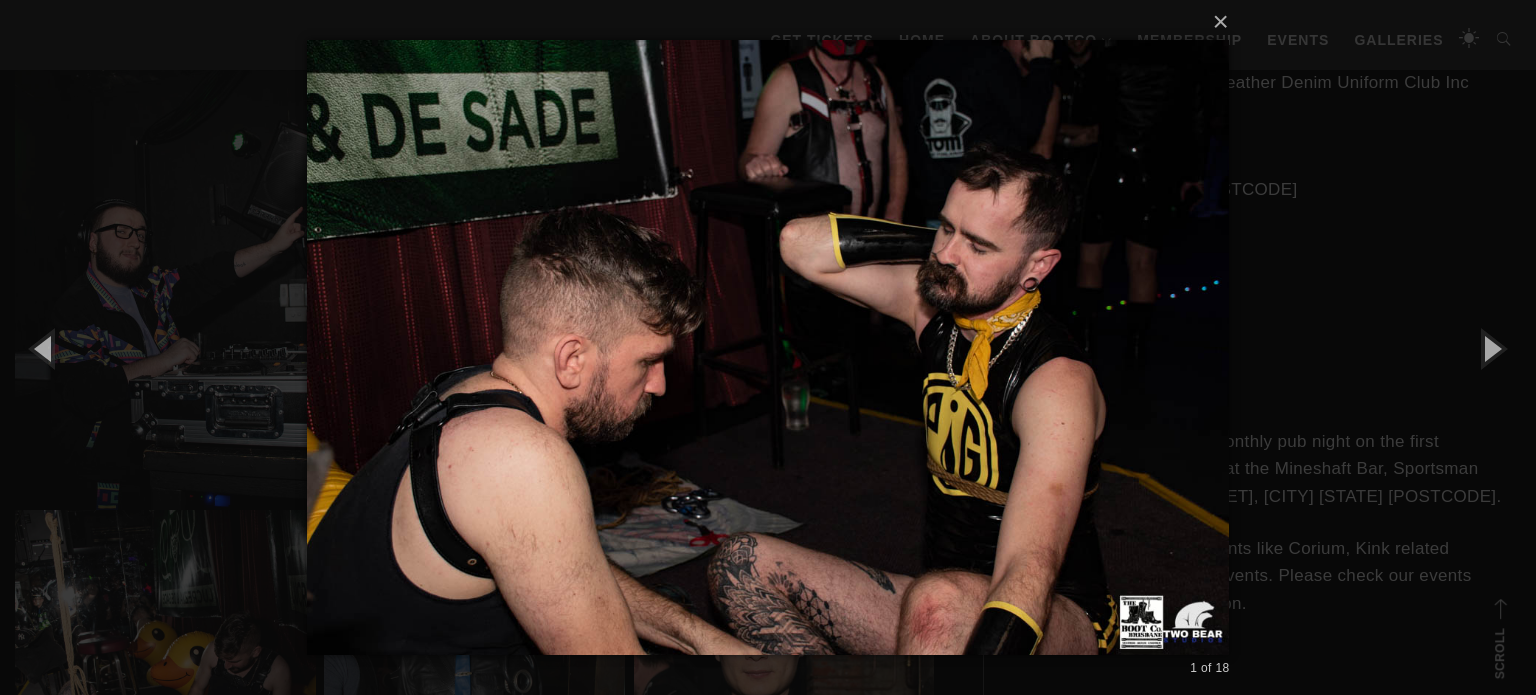 click on "× 1 of 18 Loading..." at bounding box center [768, 347] 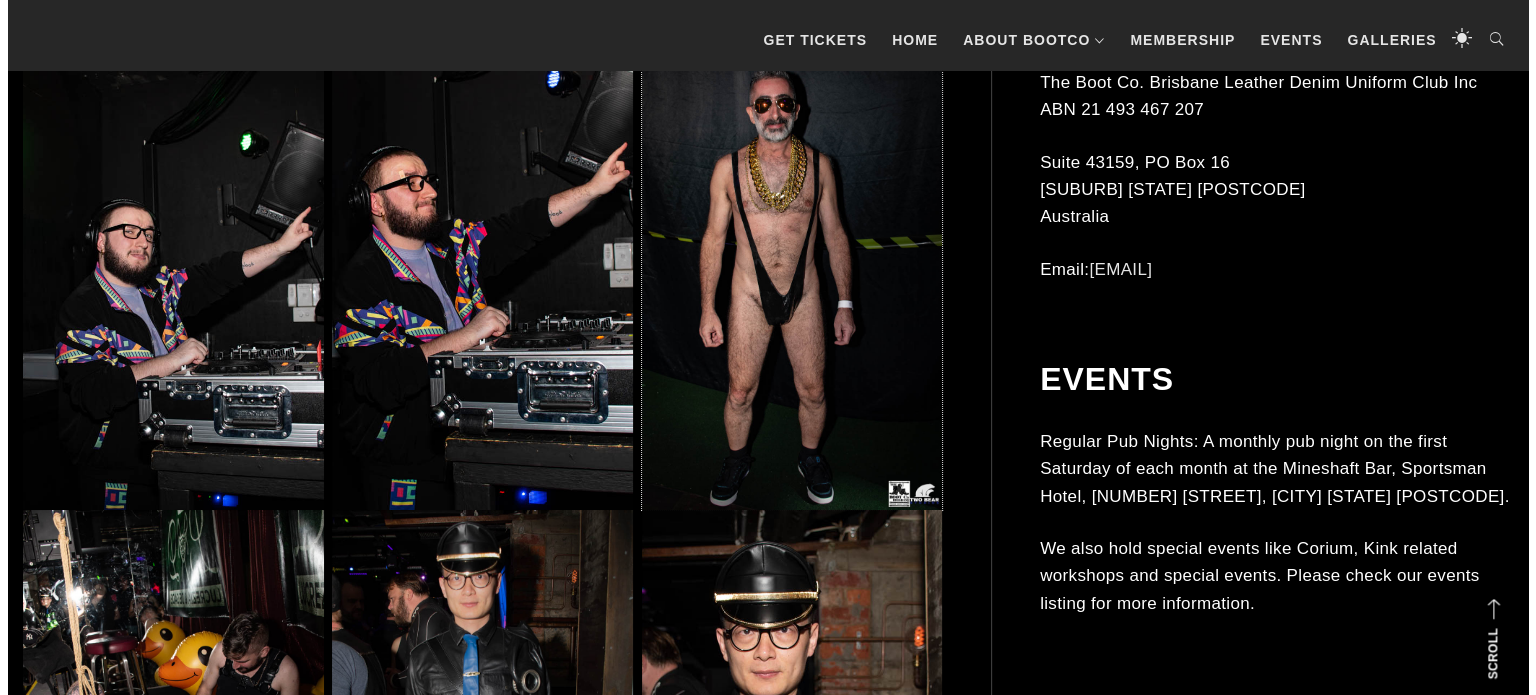 scroll, scrollTop: 7904, scrollLeft: 0, axis: vertical 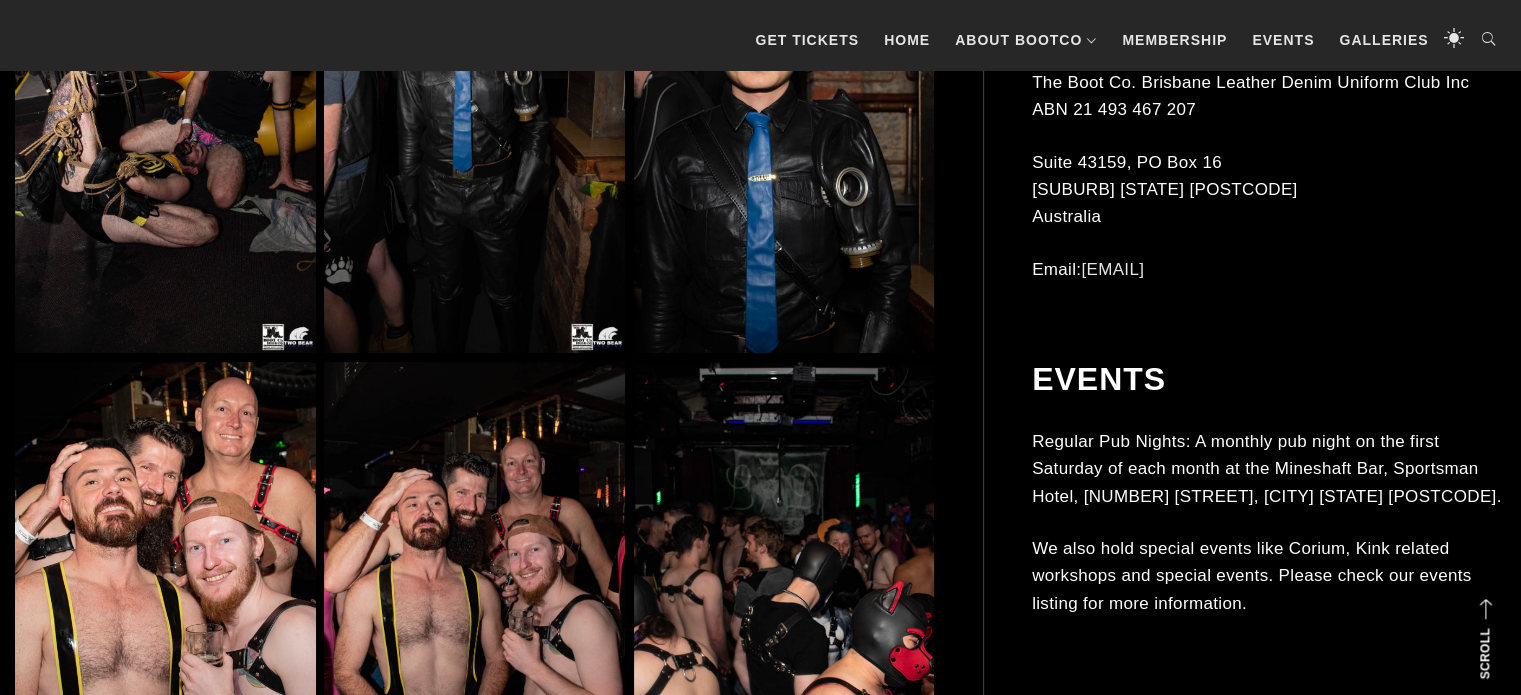click at bounding box center [165, 588] 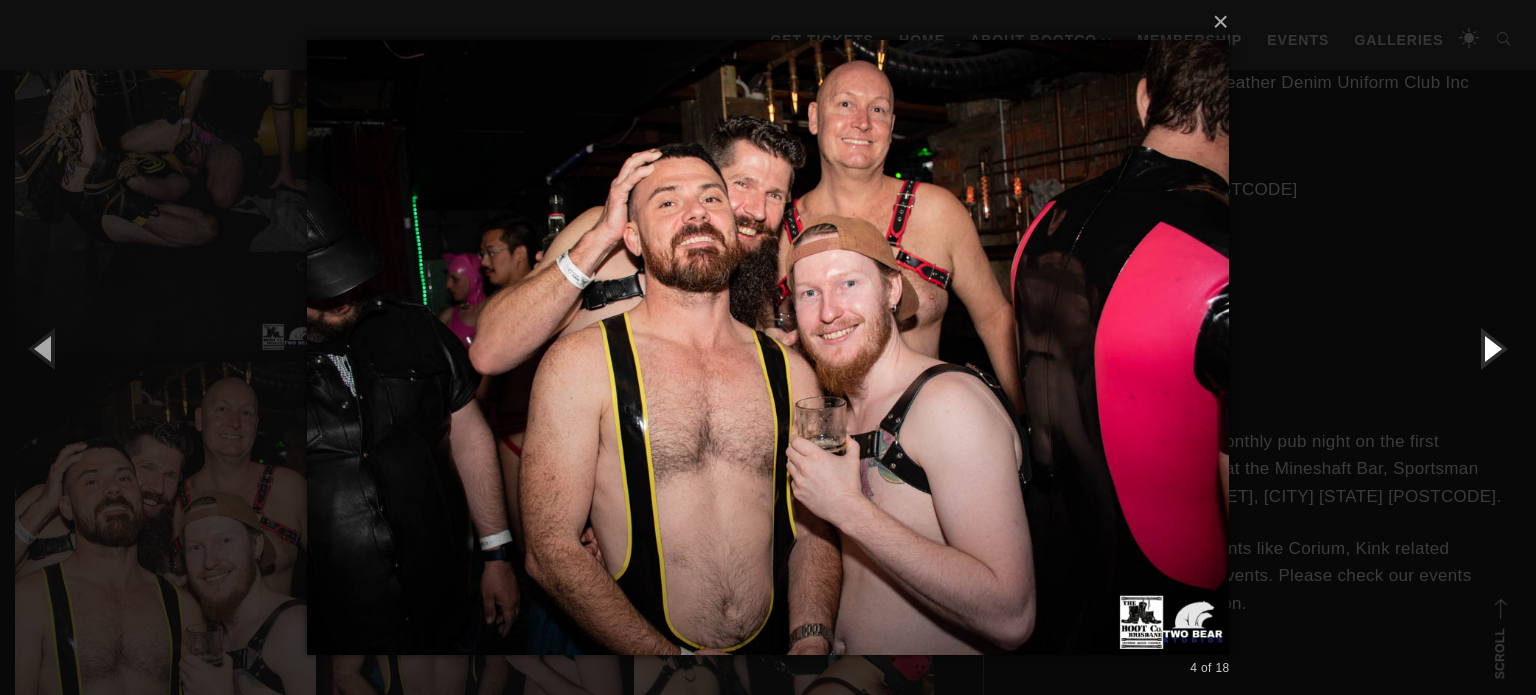 click at bounding box center (1491, 348) 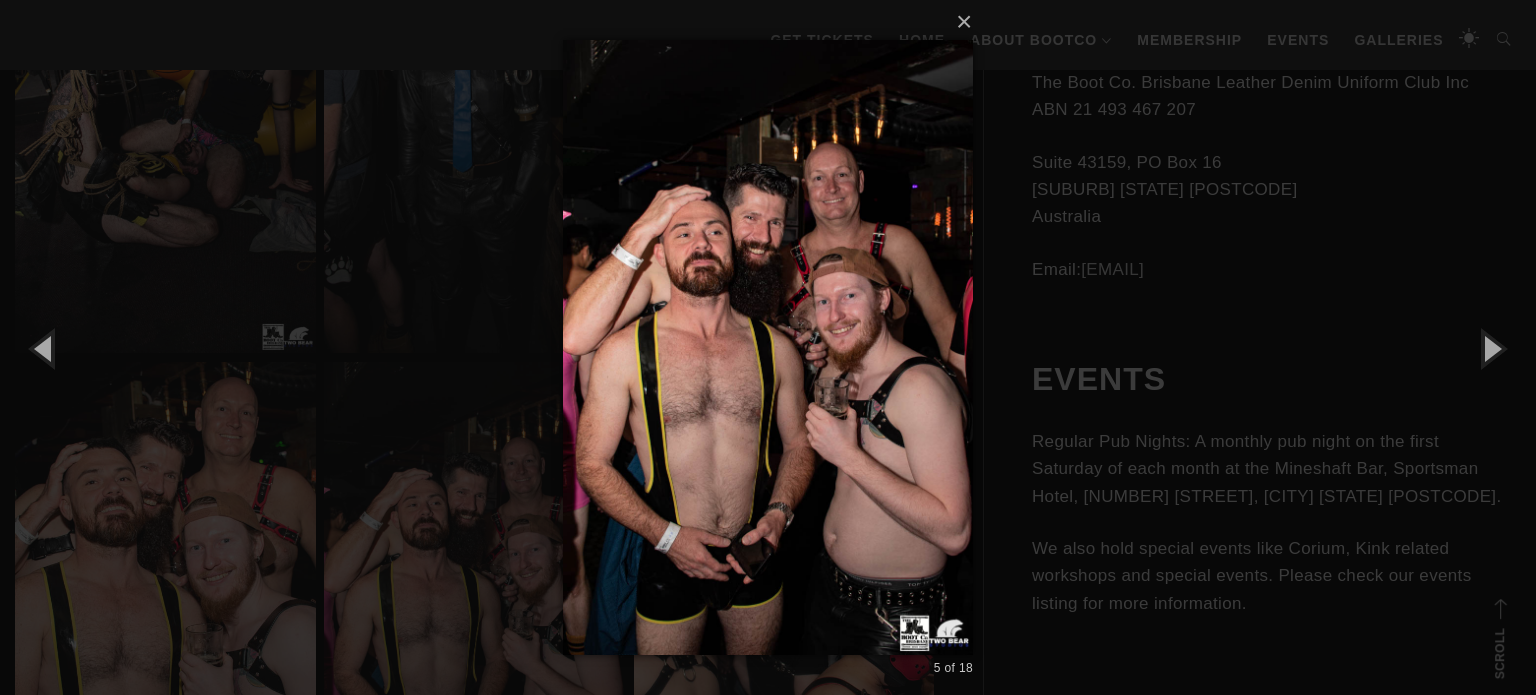 click on "× 5 of 18 Loading..." at bounding box center [768, 347] 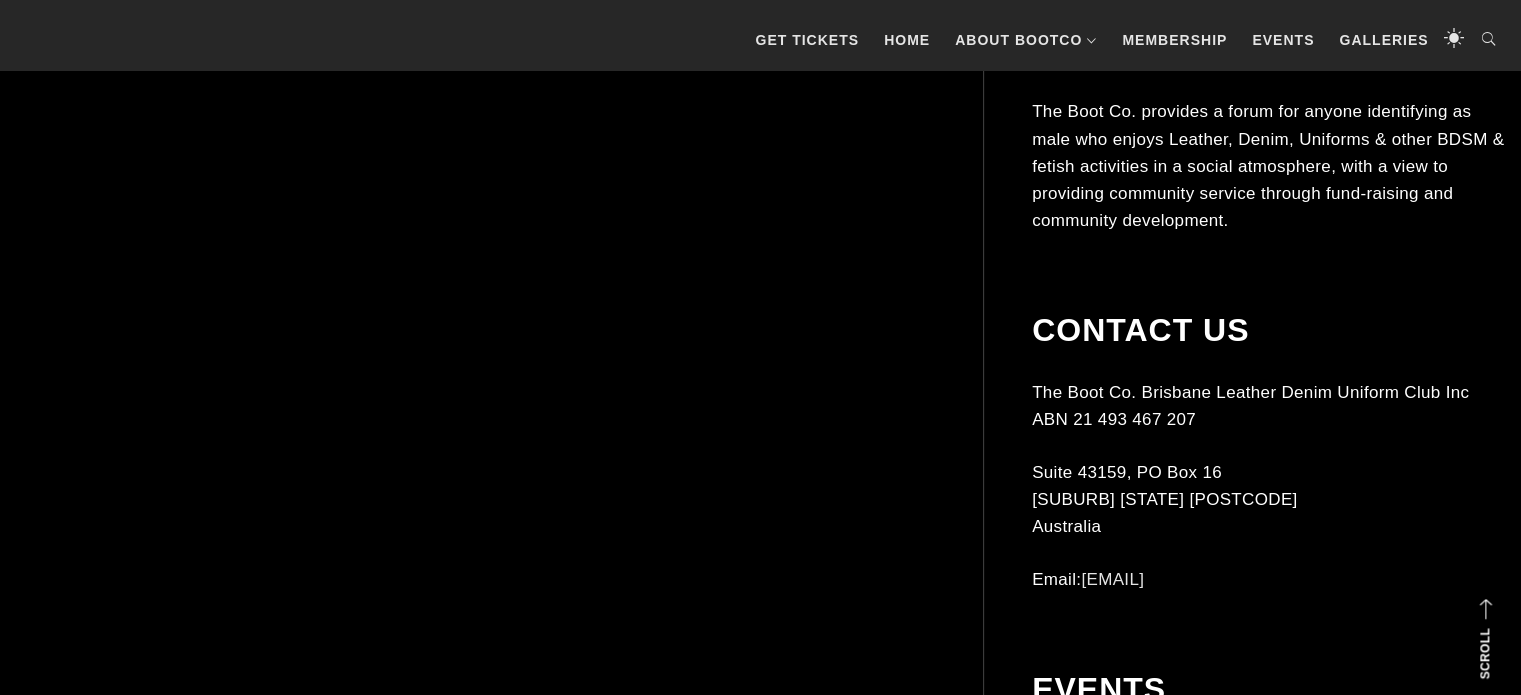 scroll, scrollTop: 11670, scrollLeft: 0, axis: vertical 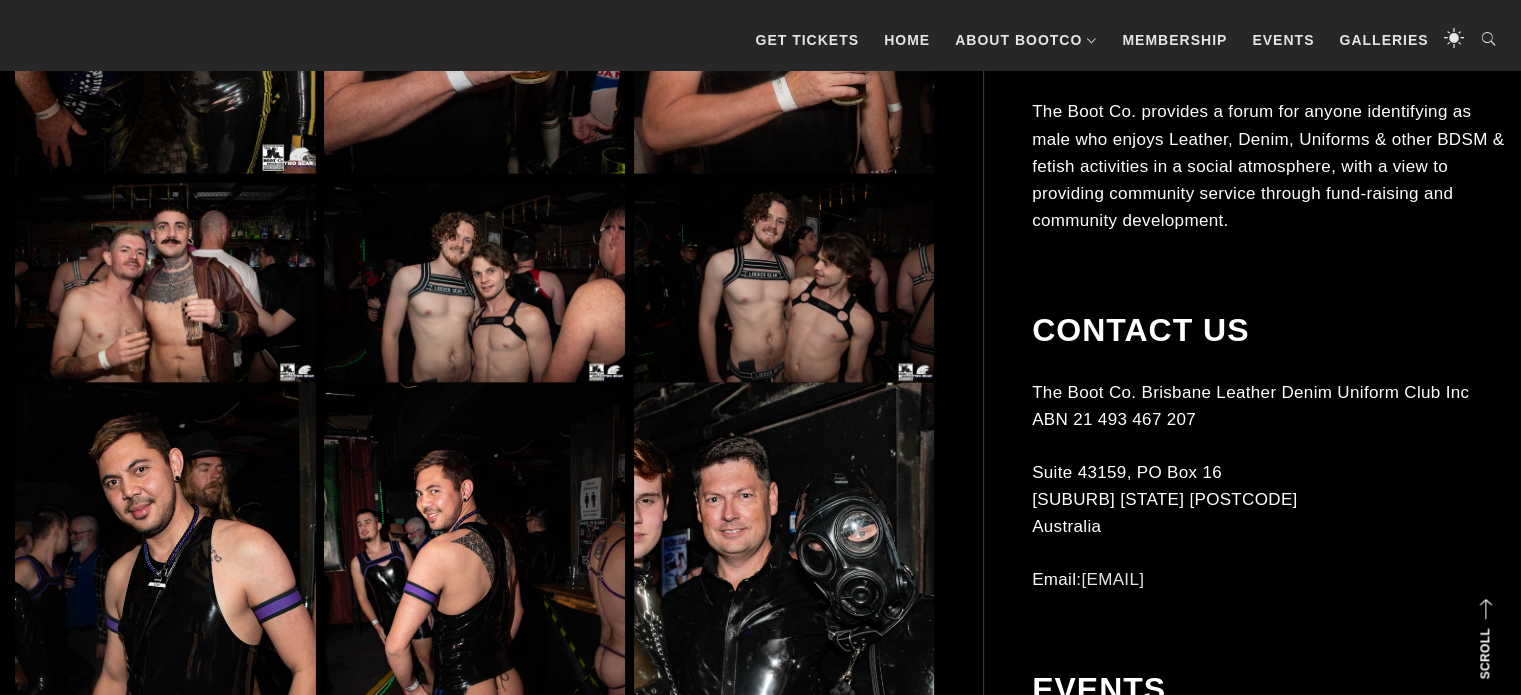 click at bounding box center (474, 283) 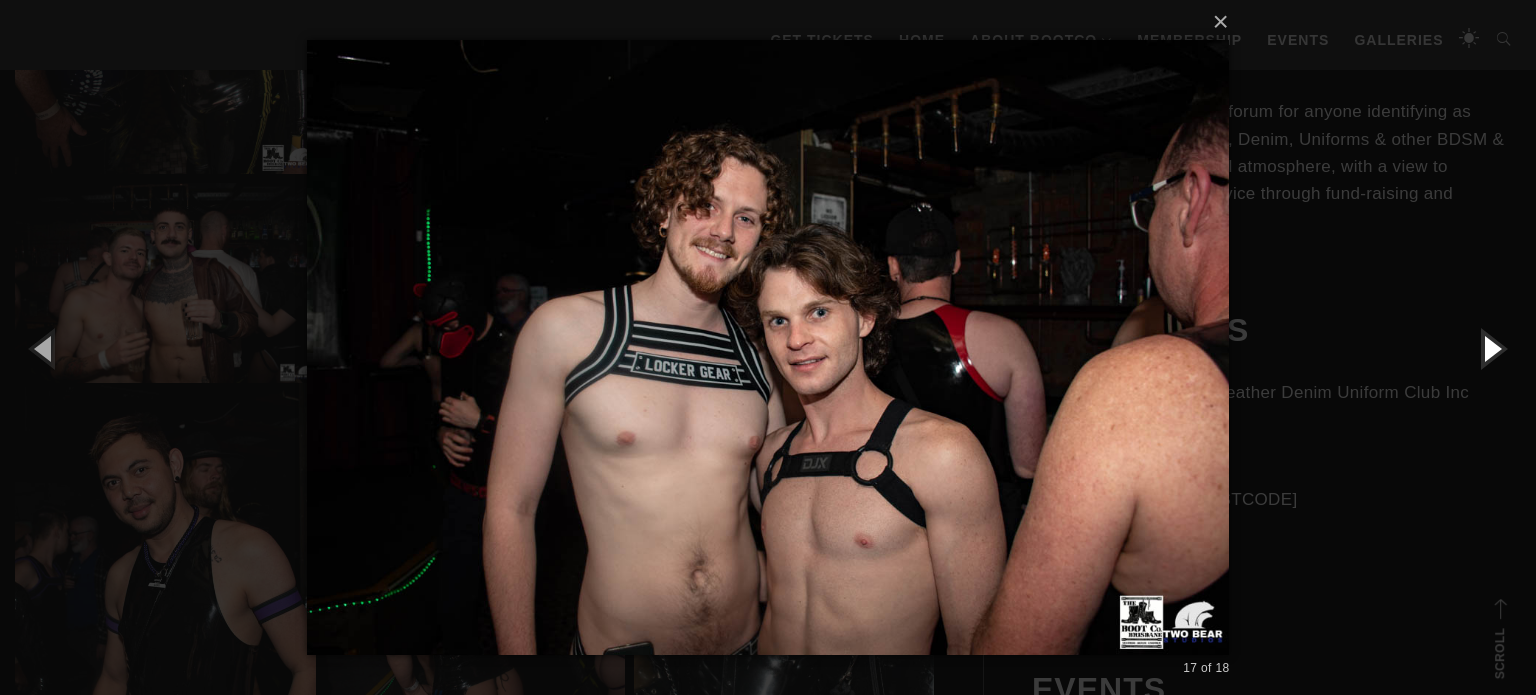 click at bounding box center [1491, 348] 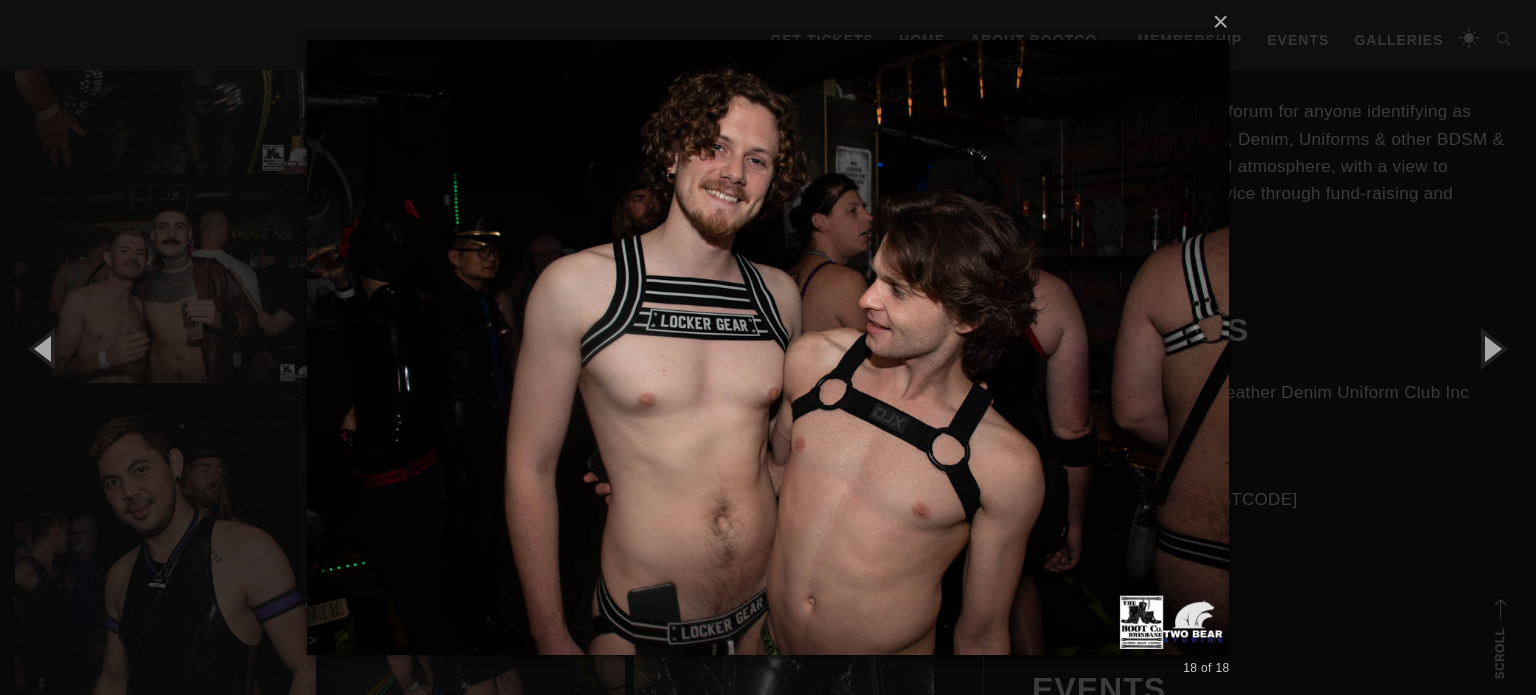 click on "× 18 of 18 Loading..." at bounding box center (768, 347) 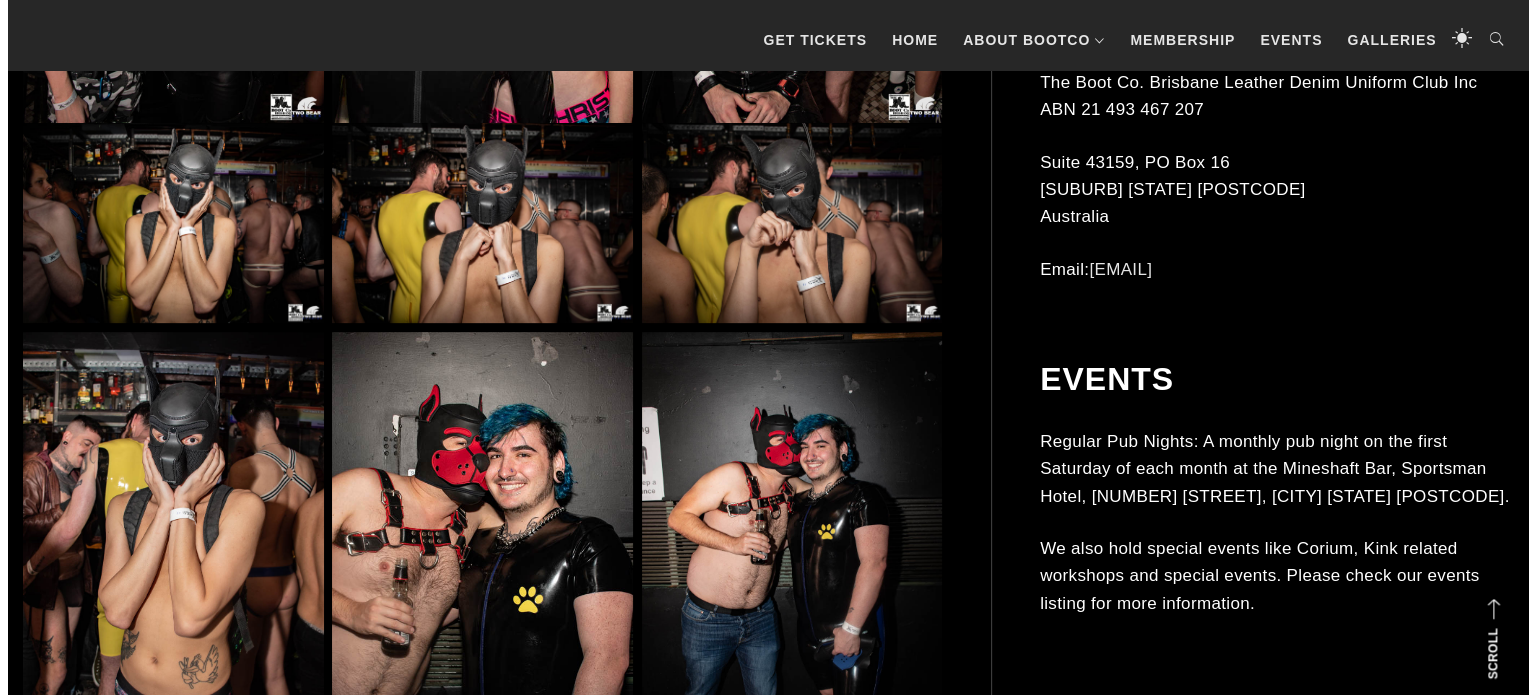 scroll, scrollTop: 15318, scrollLeft: 0, axis: vertical 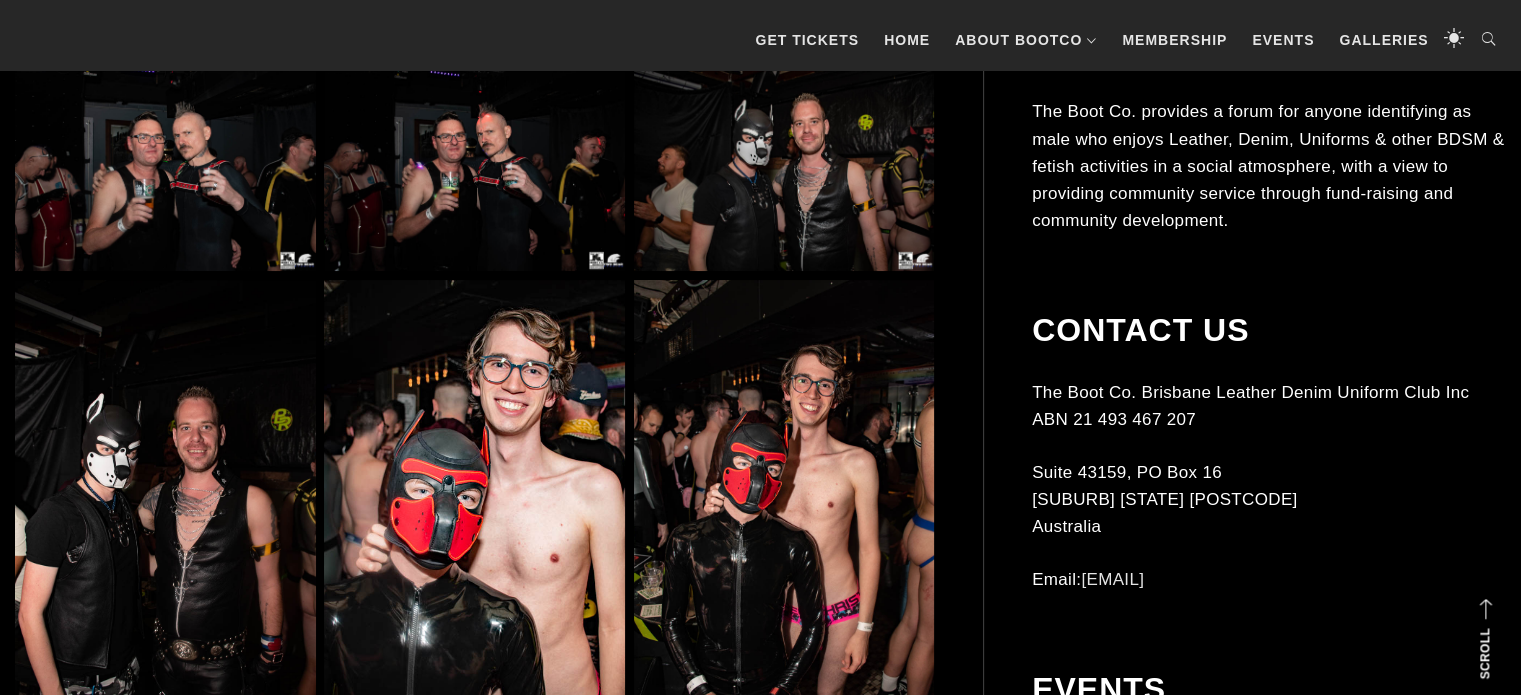 click at bounding box center (784, 506) 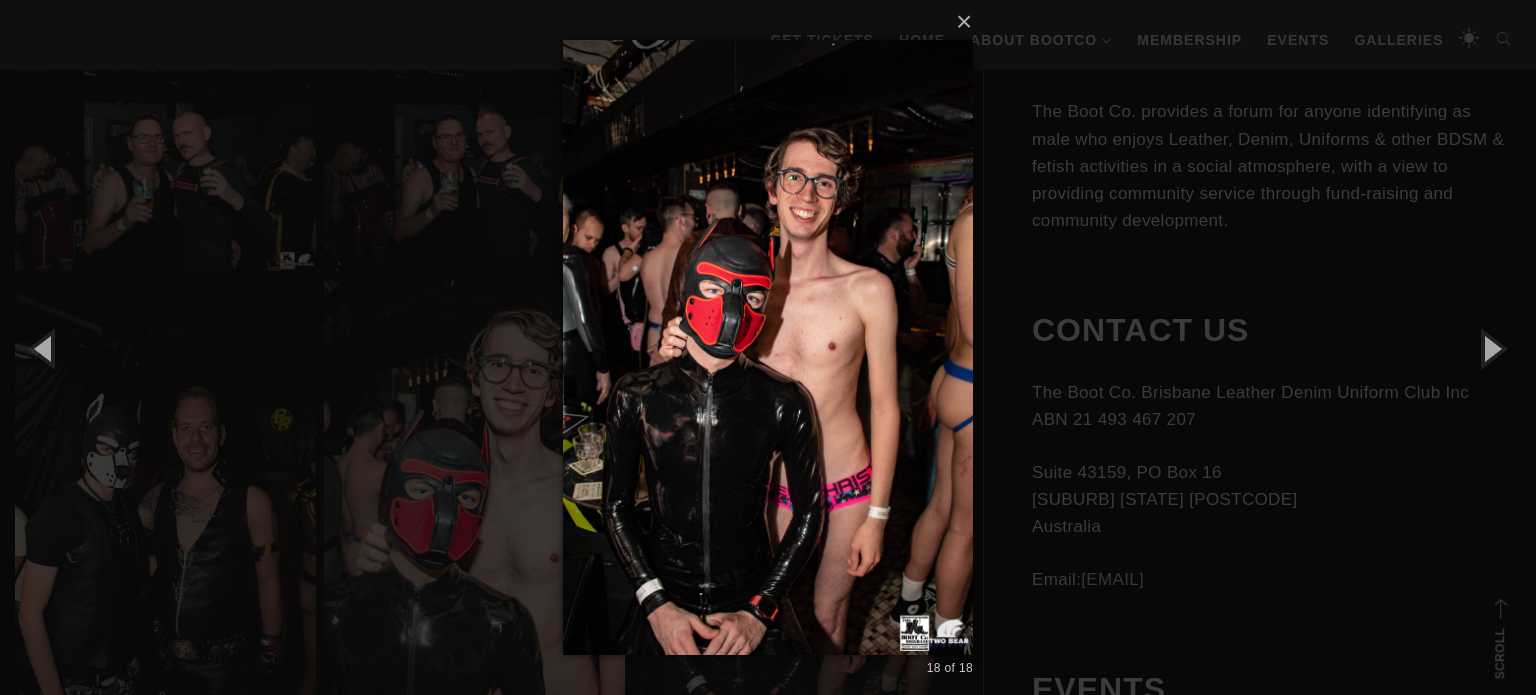 click on "× 18 of 18 Loading..." at bounding box center (768, 347) 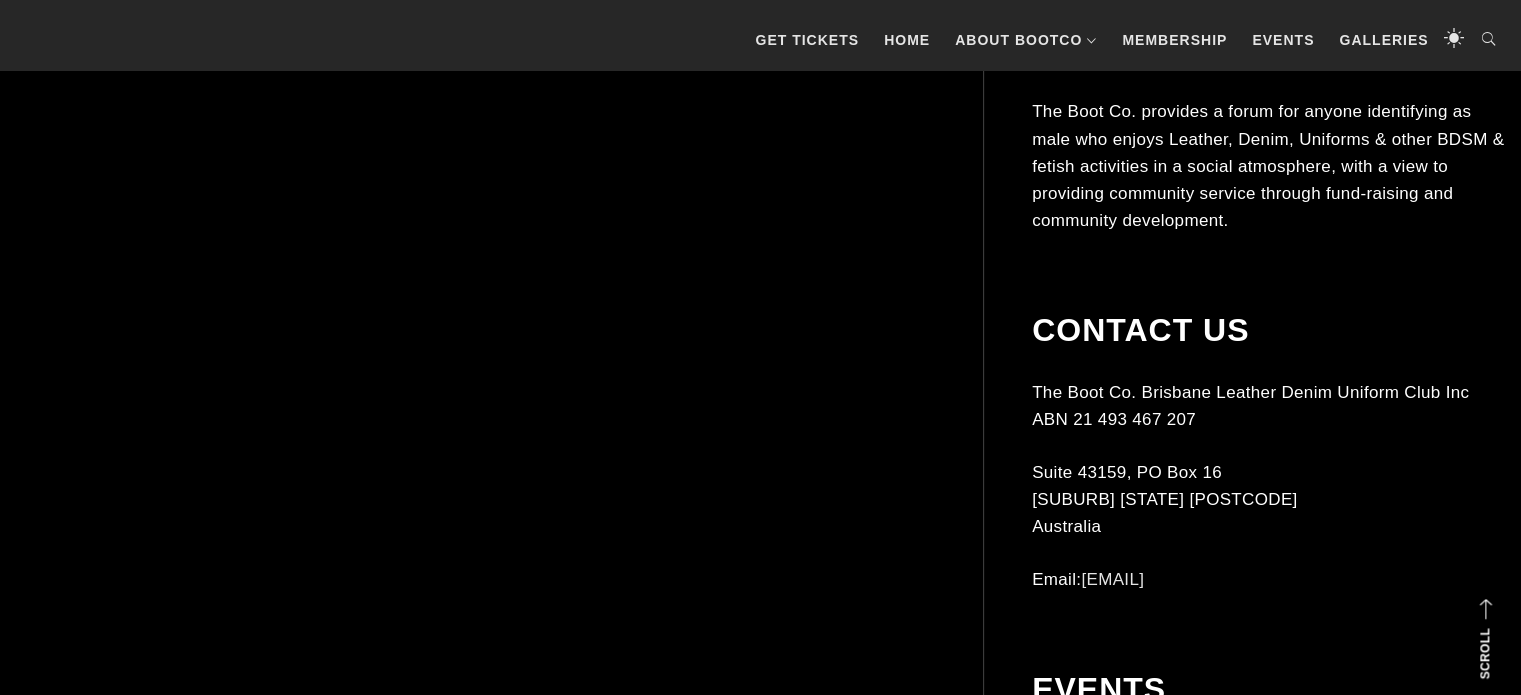 scroll, scrollTop: 24237, scrollLeft: 0, axis: vertical 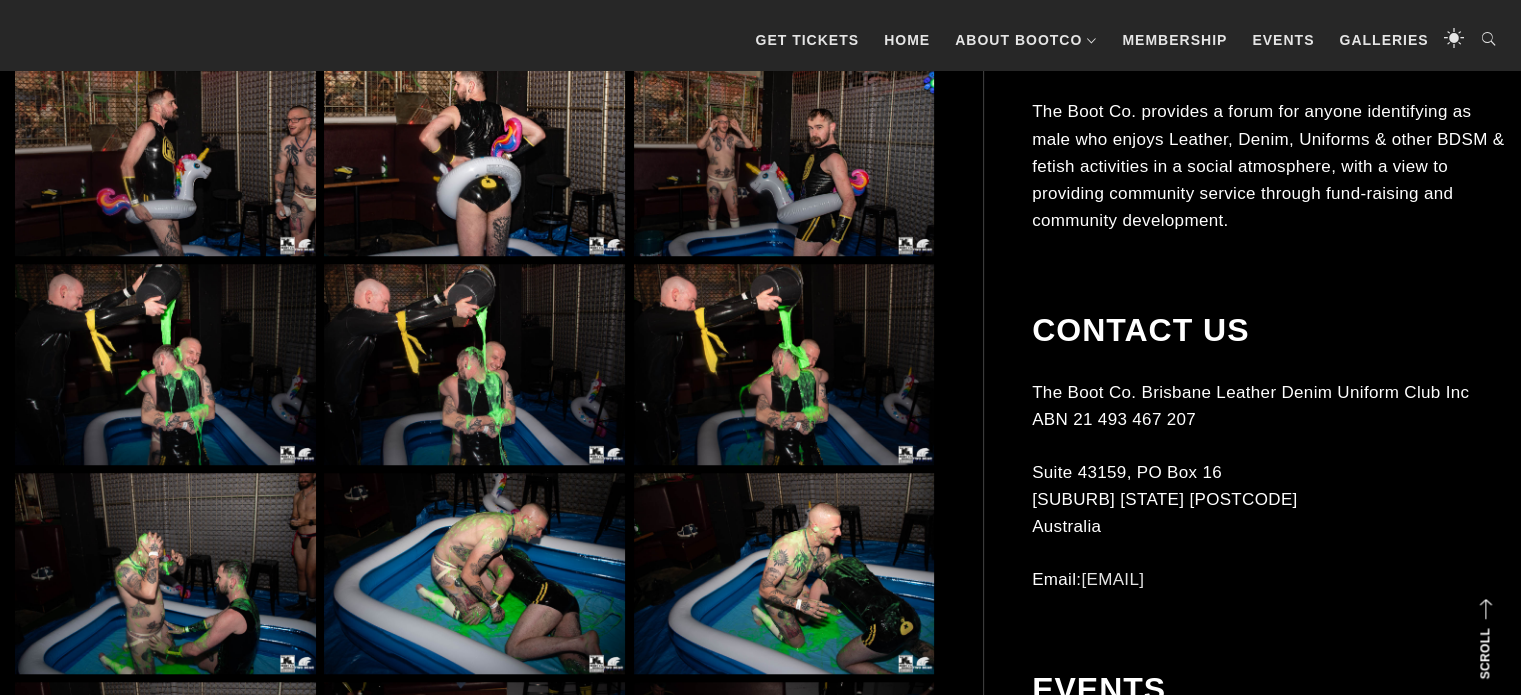 click at bounding box center (784, 573) 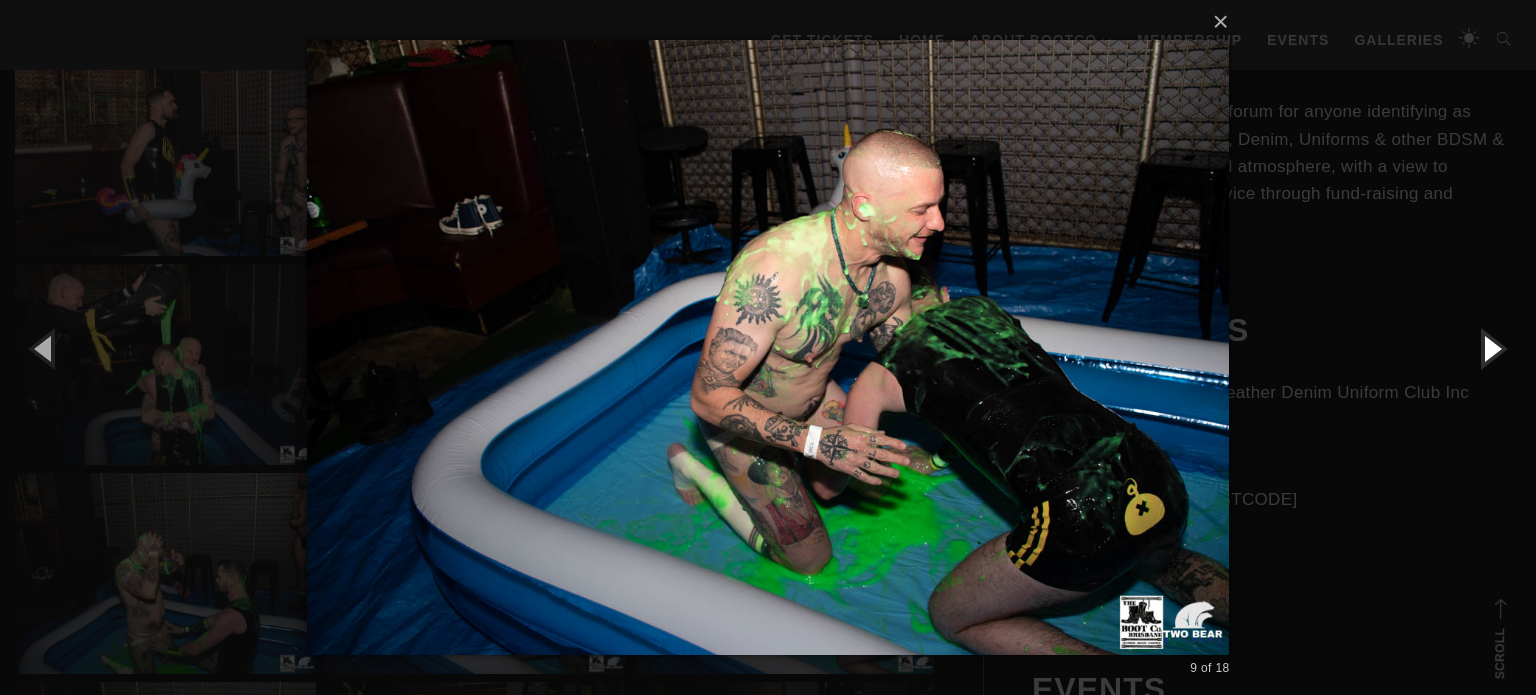 click at bounding box center (1491, 348) 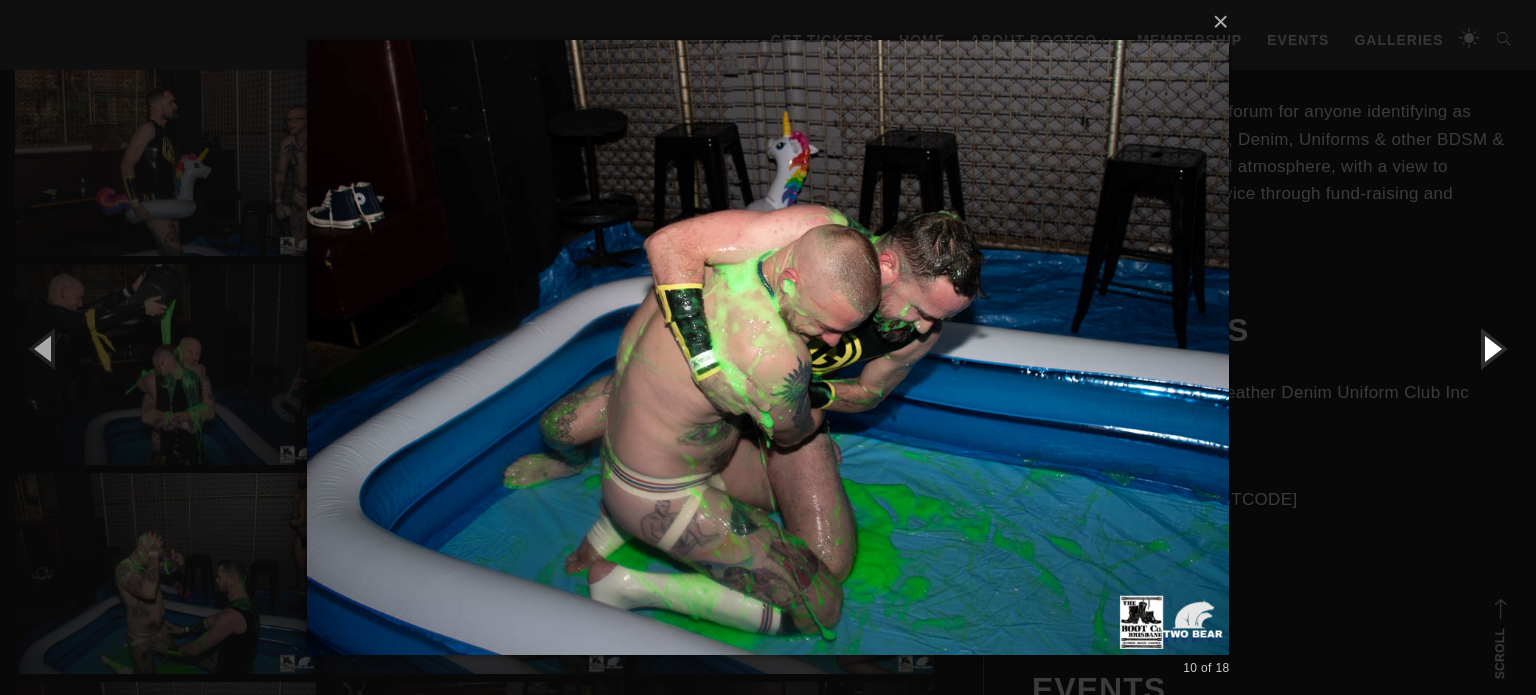 click at bounding box center [1491, 348] 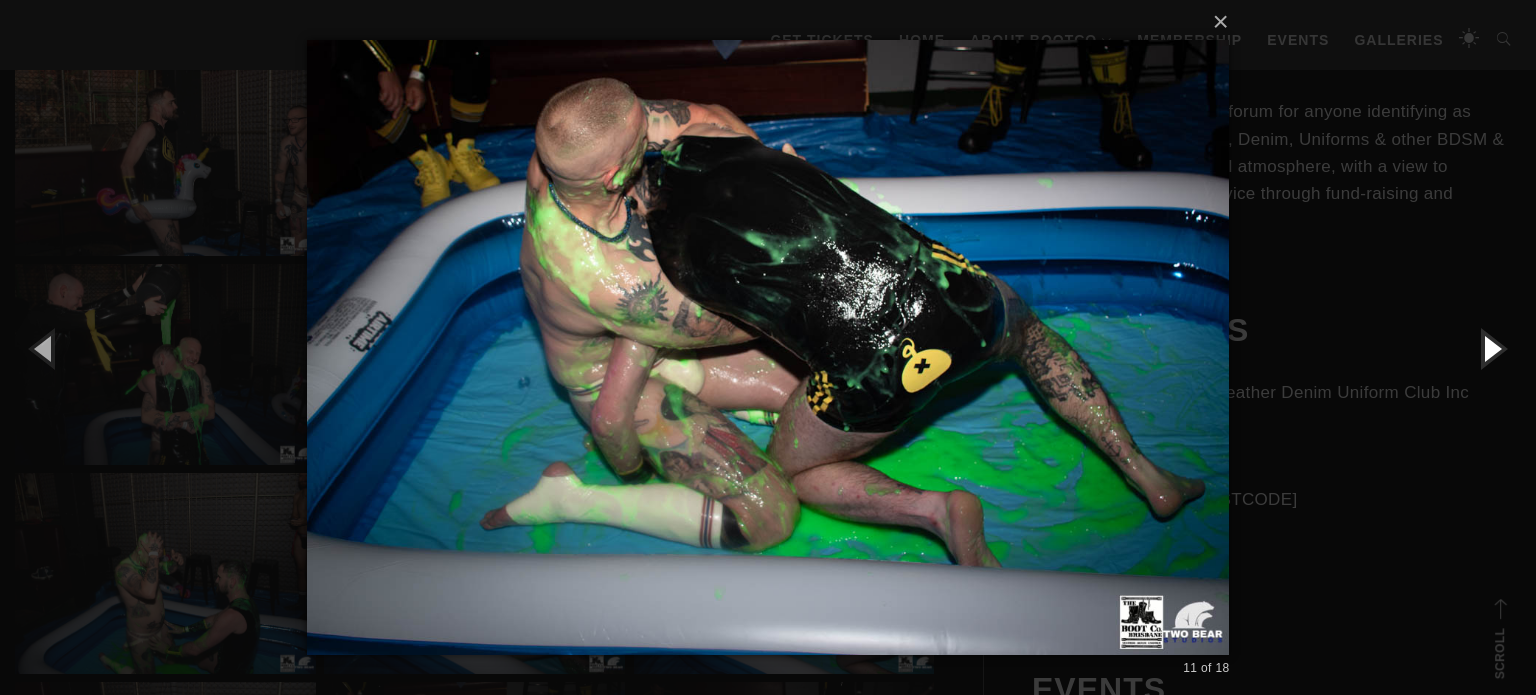 click at bounding box center [1491, 348] 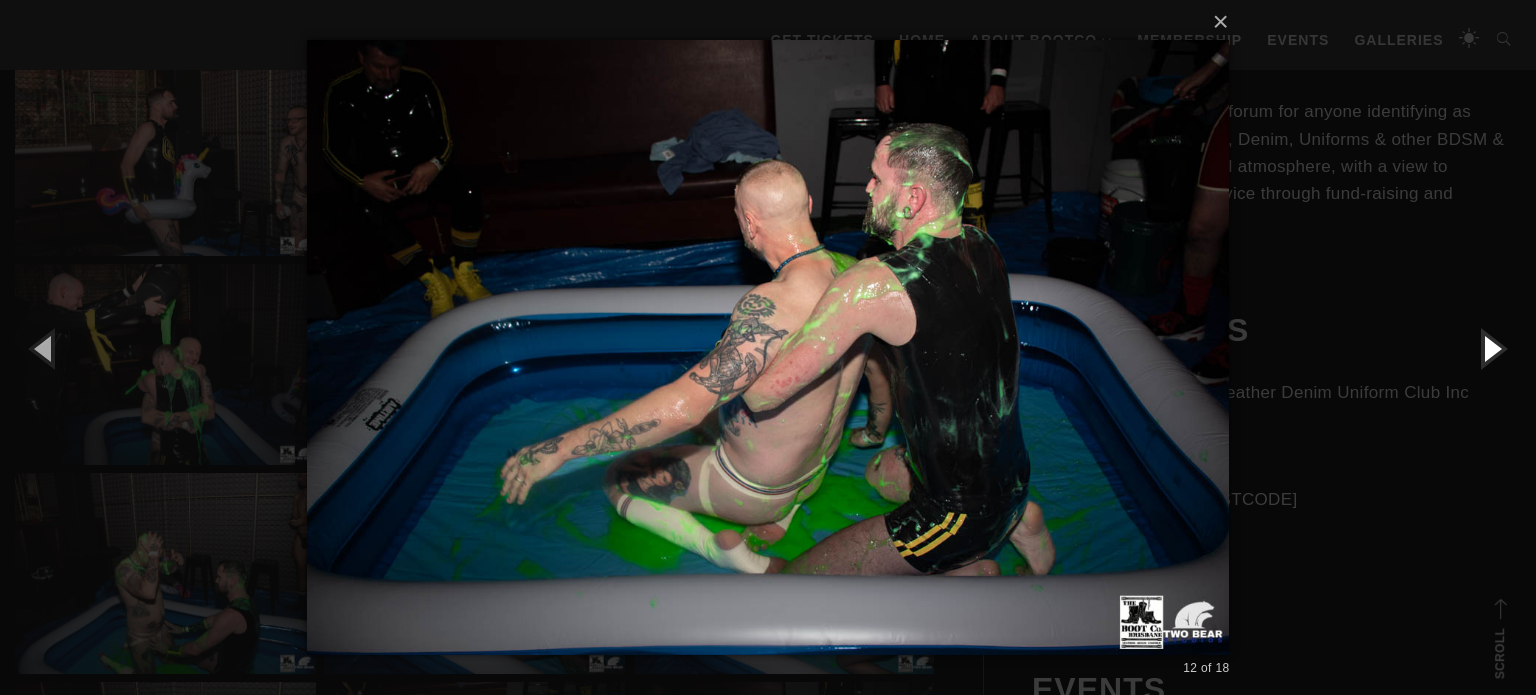 click at bounding box center [1491, 348] 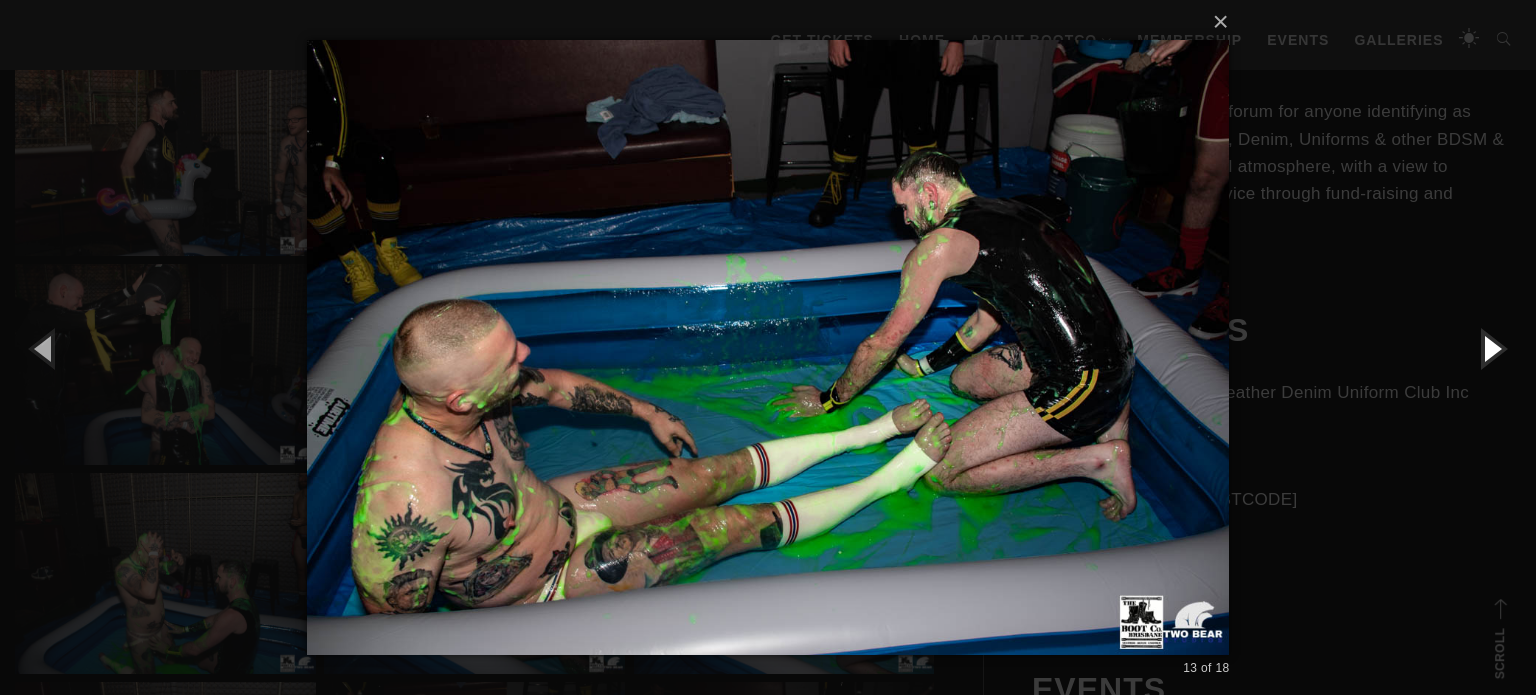 click at bounding box center [1491, 348] 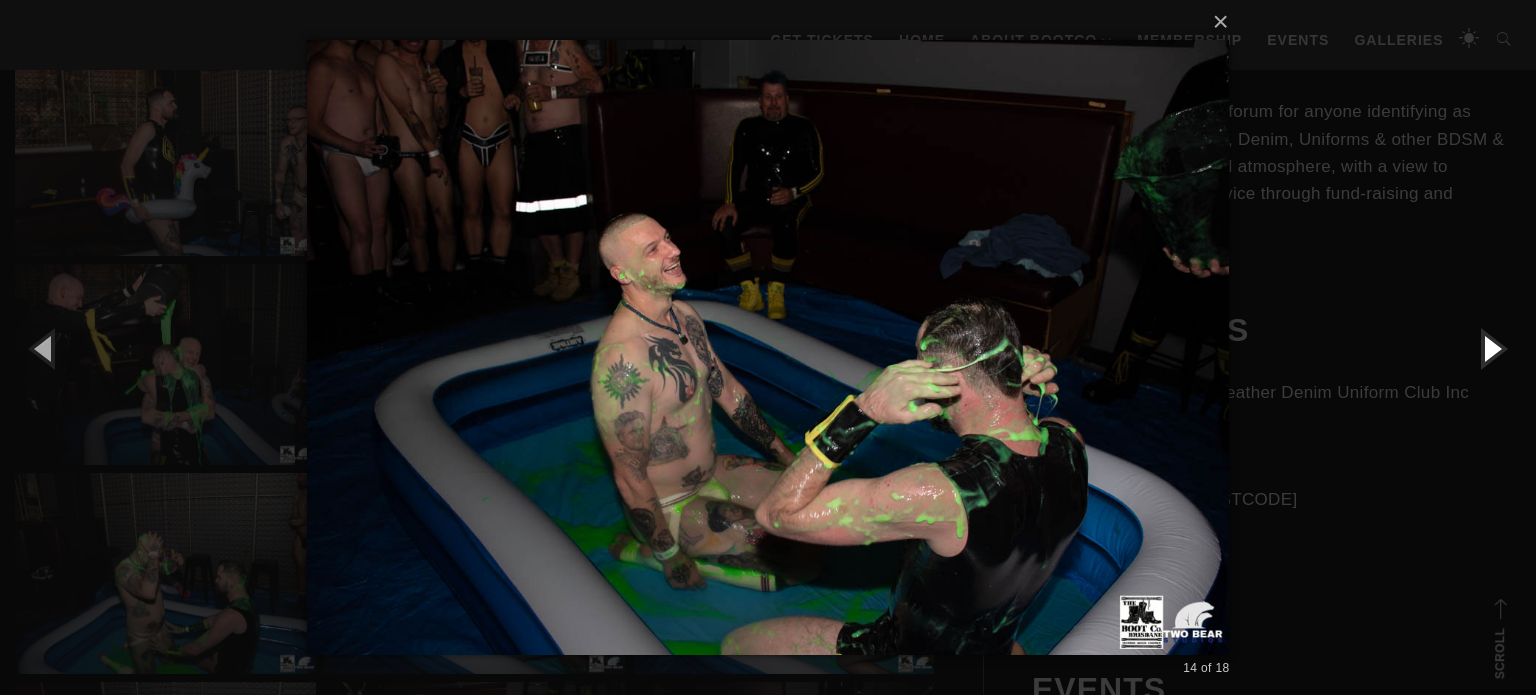 click at bounding box center [1491, 348] 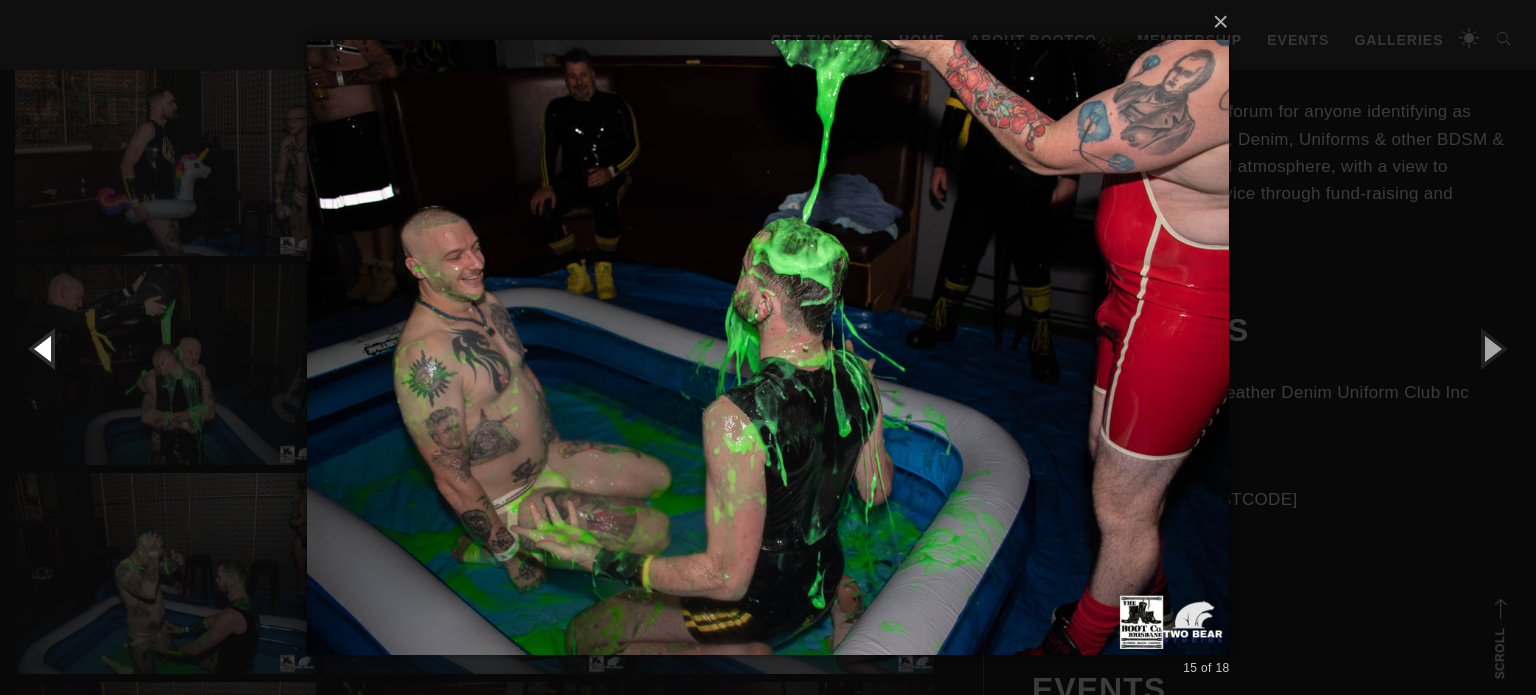 click at bounding box center [45, 348] 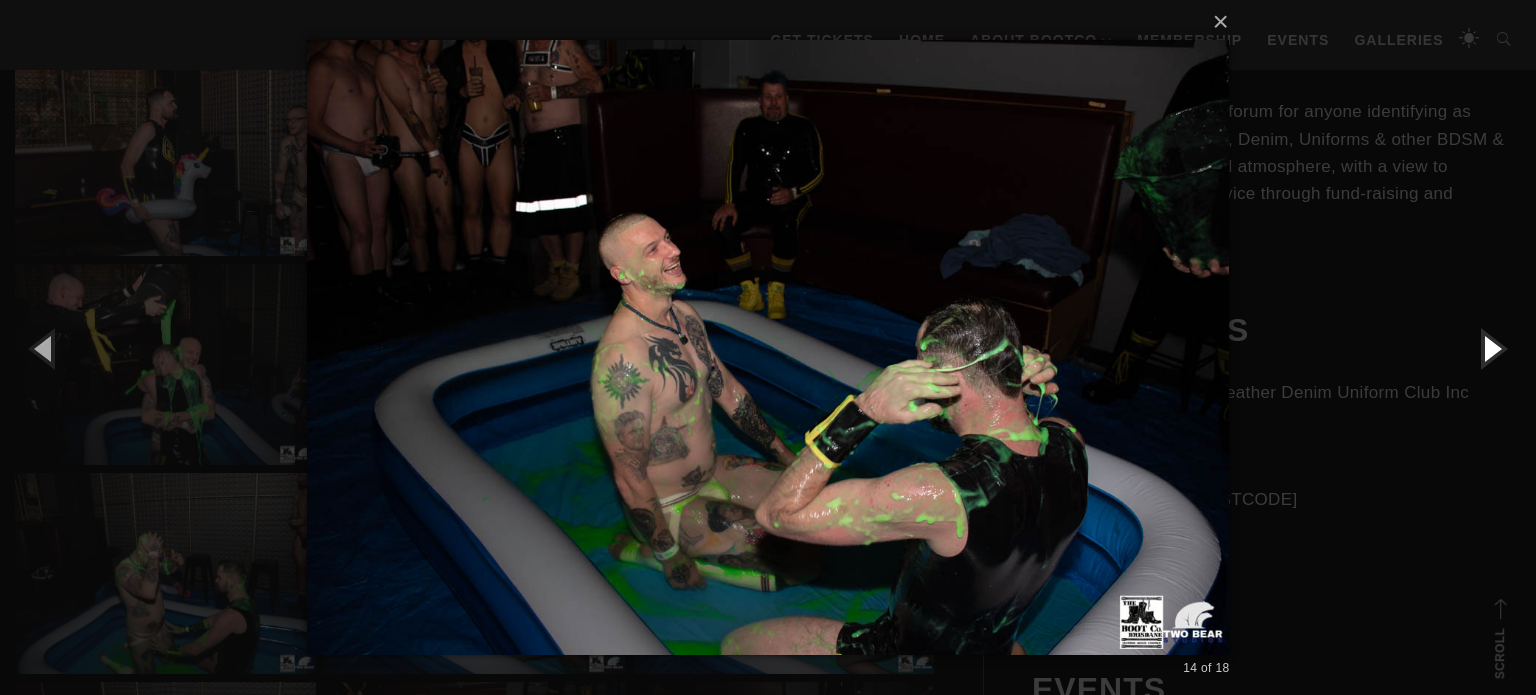 click at bounding box center (1491, 348) 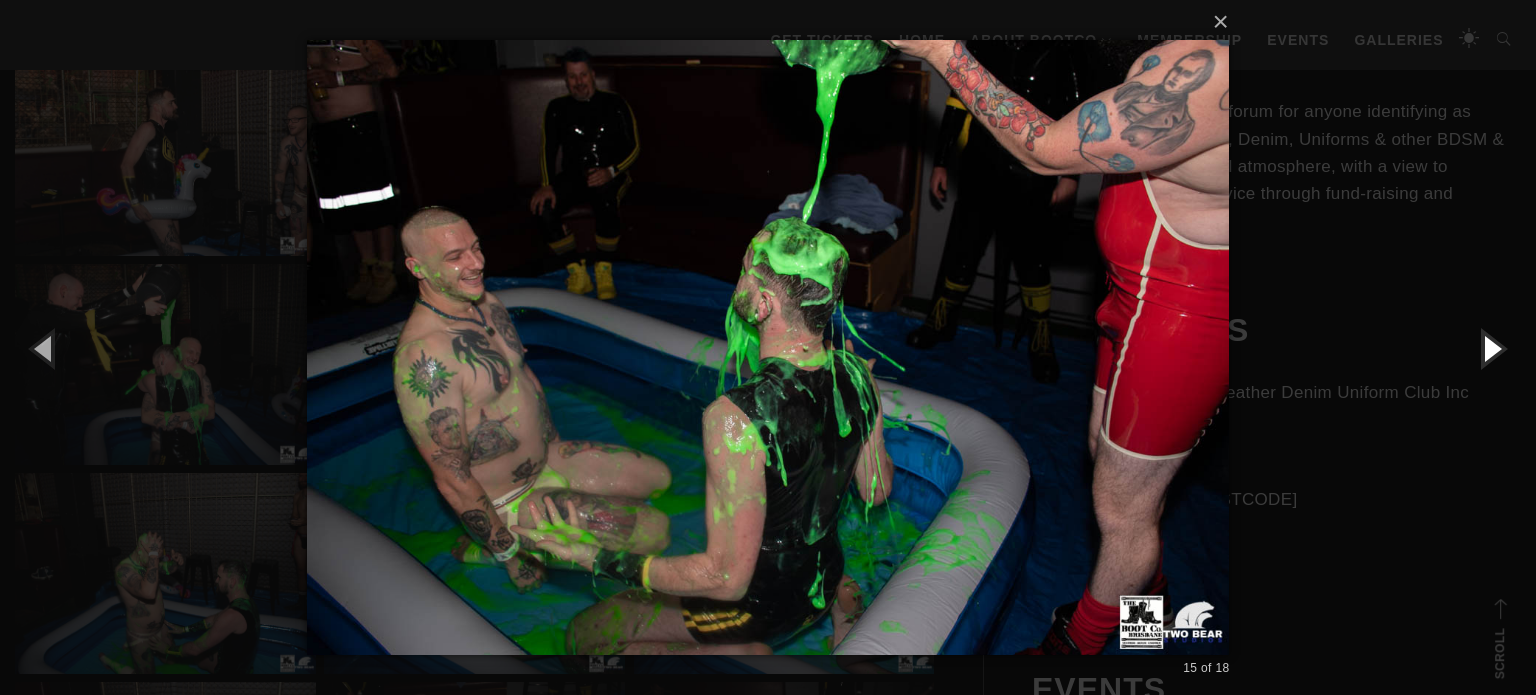 click at bounding box center (1491, 348) 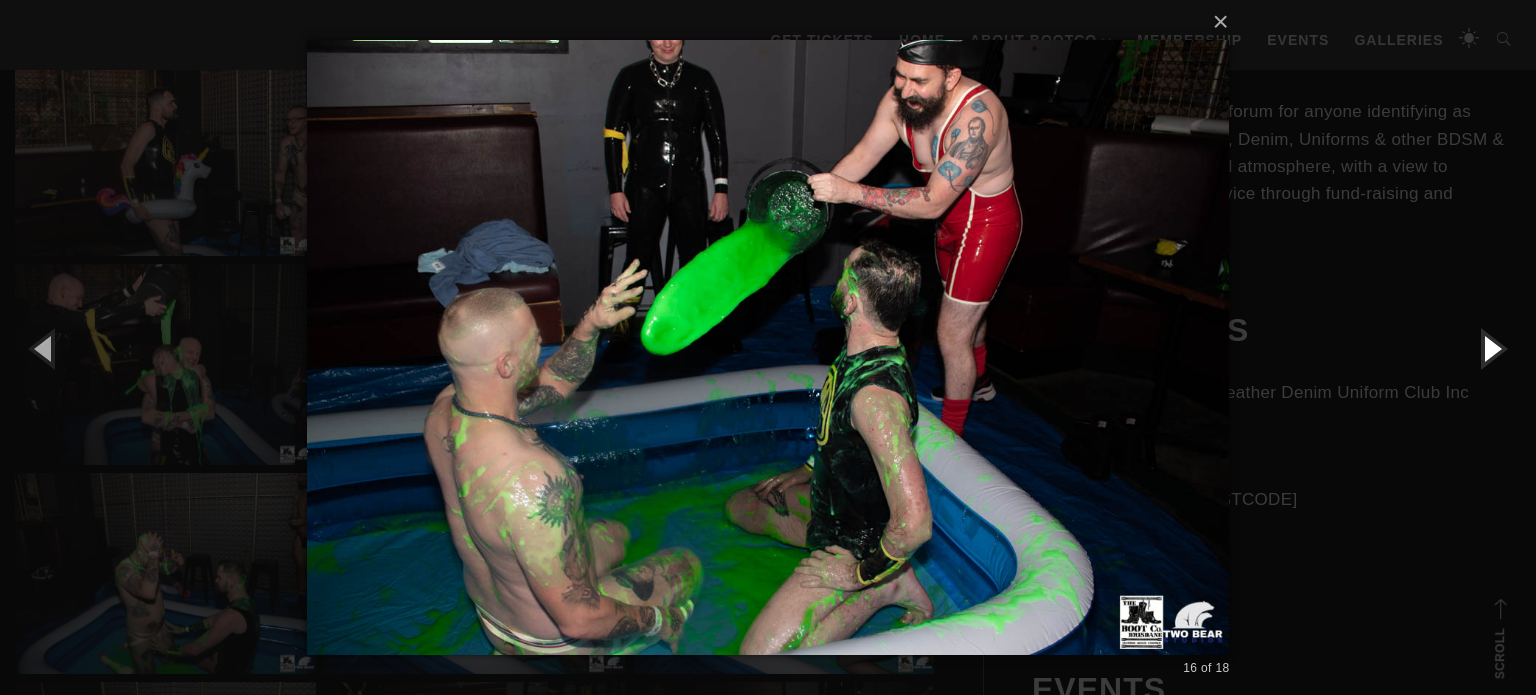 click at bounding box center [1491, 348] 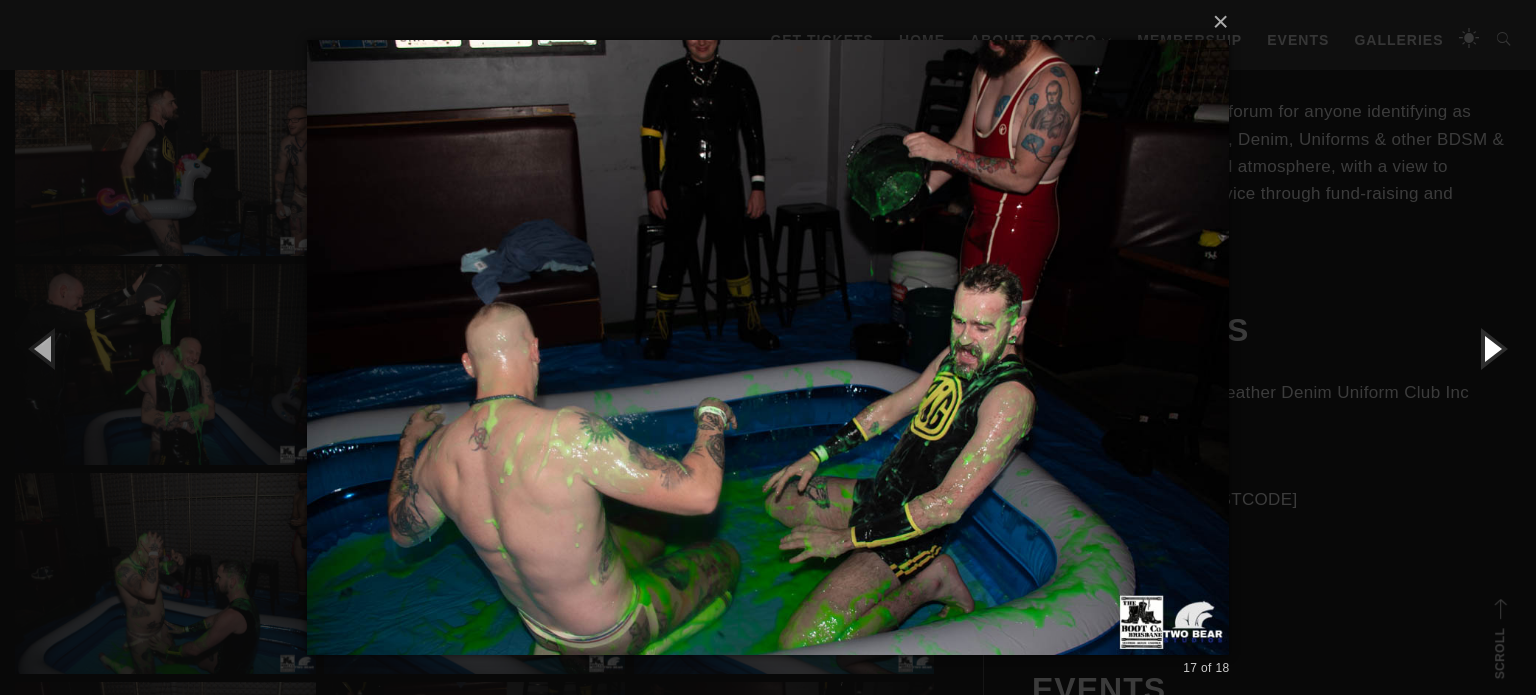 click at bounding box center [1491, 348] 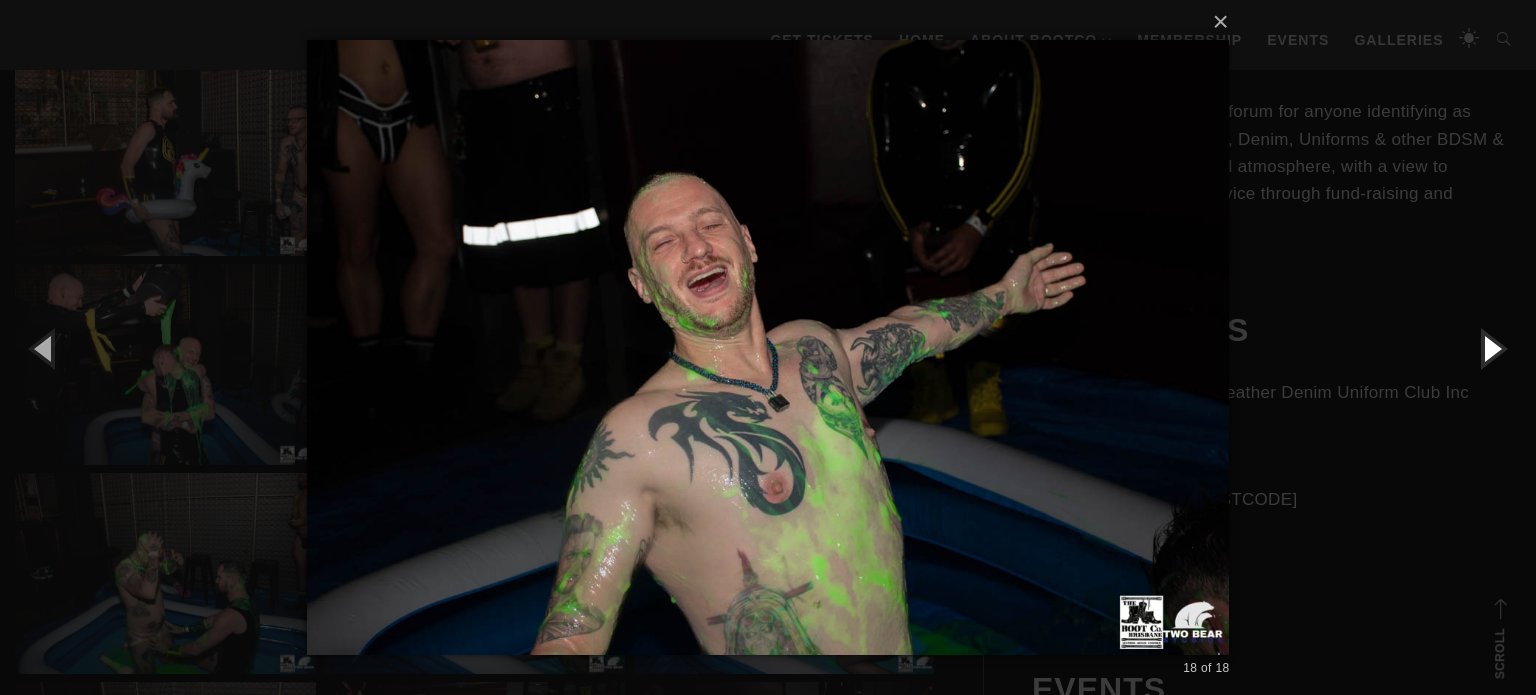 click at bounding box center (1491, 348) 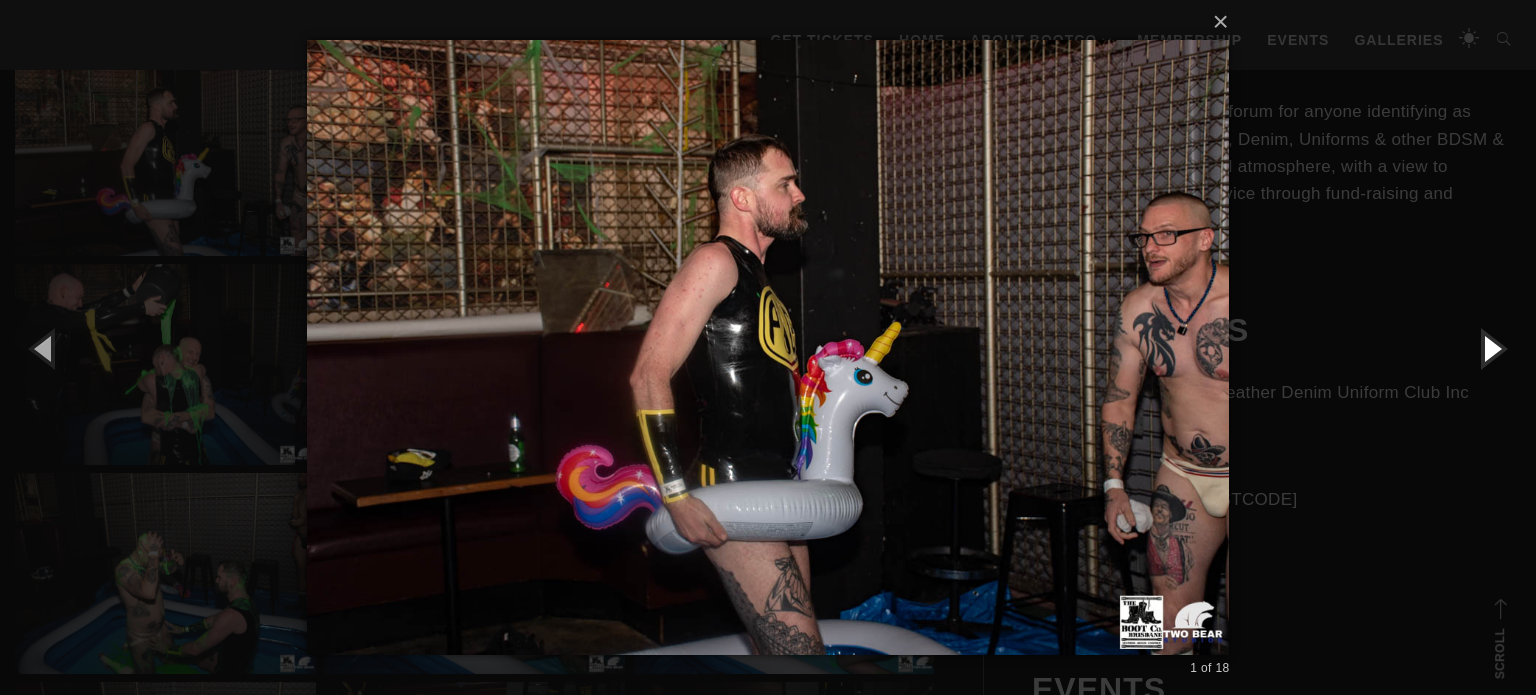 click at bounding box center (1491, 348) 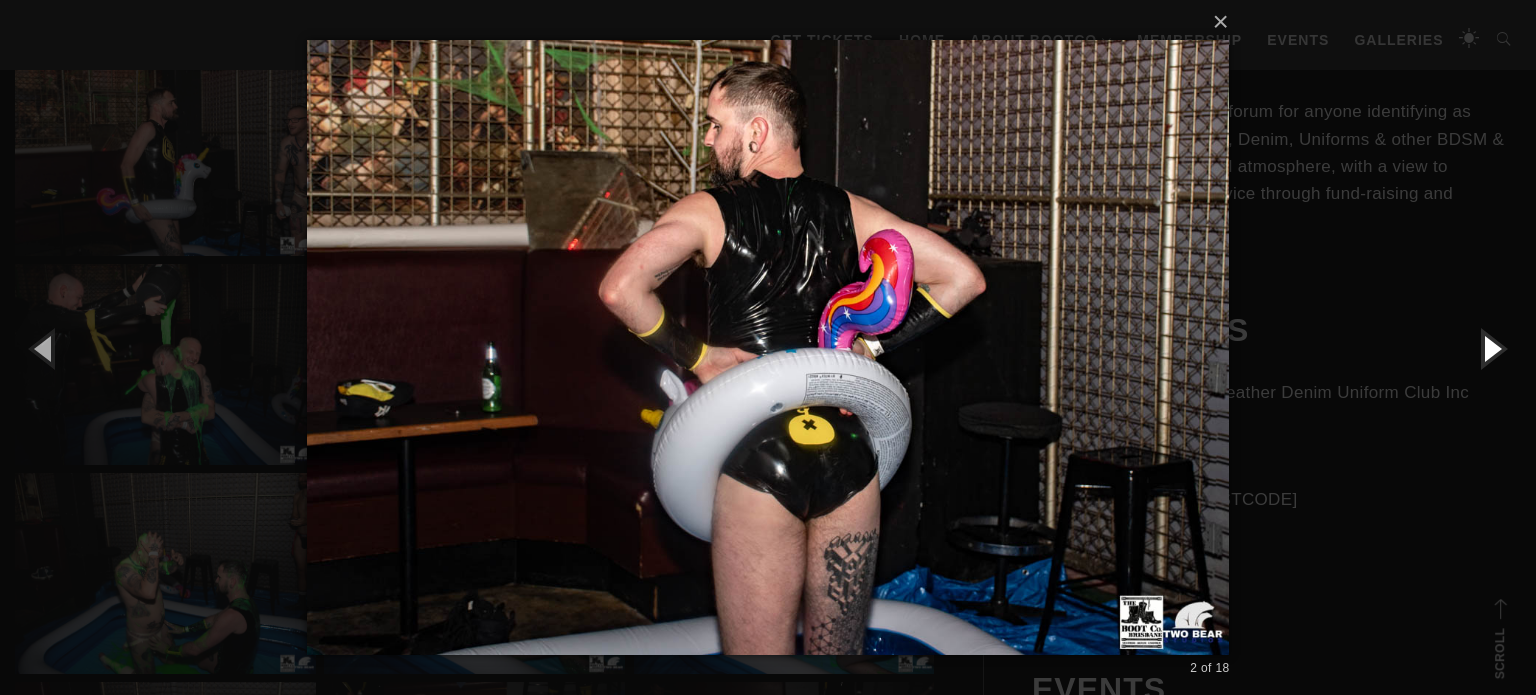 click at bounding box center [1491, 348] 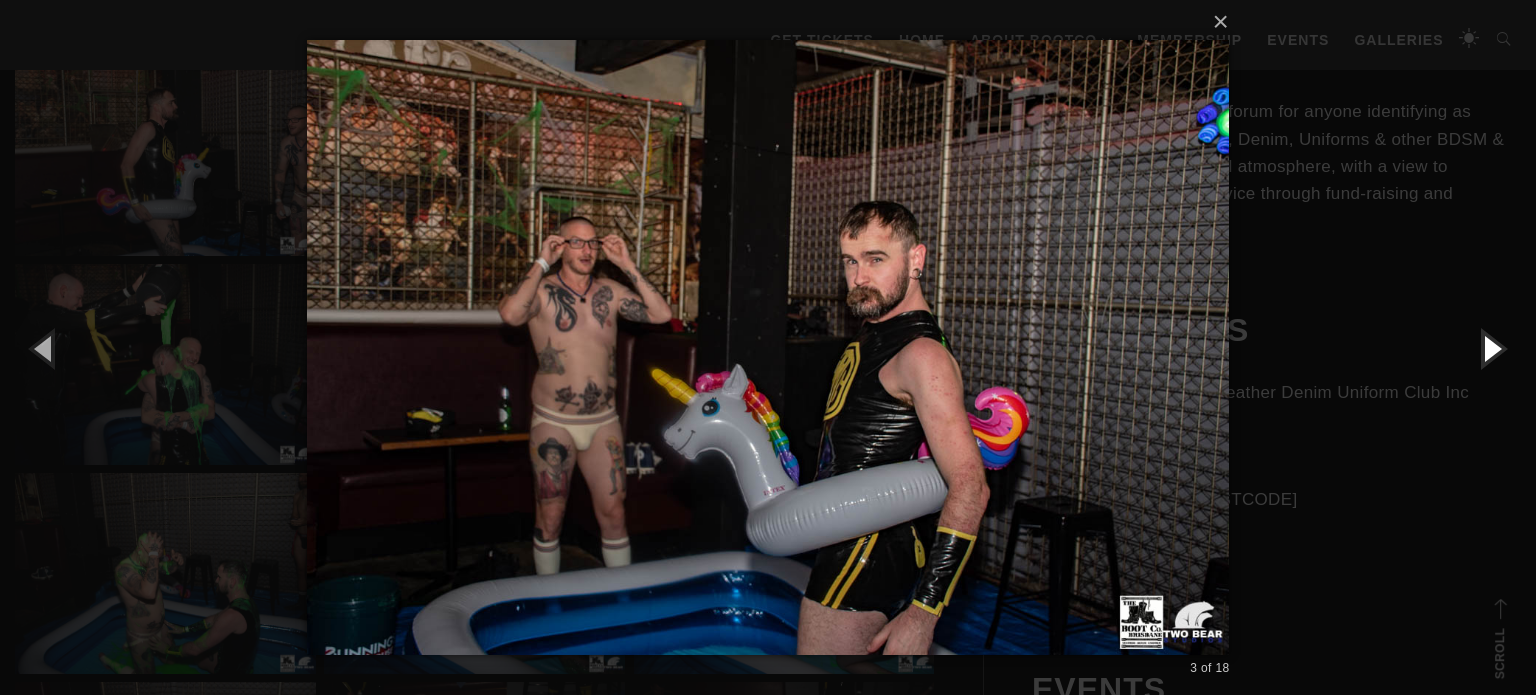 click at bounding box center (1491, 348) 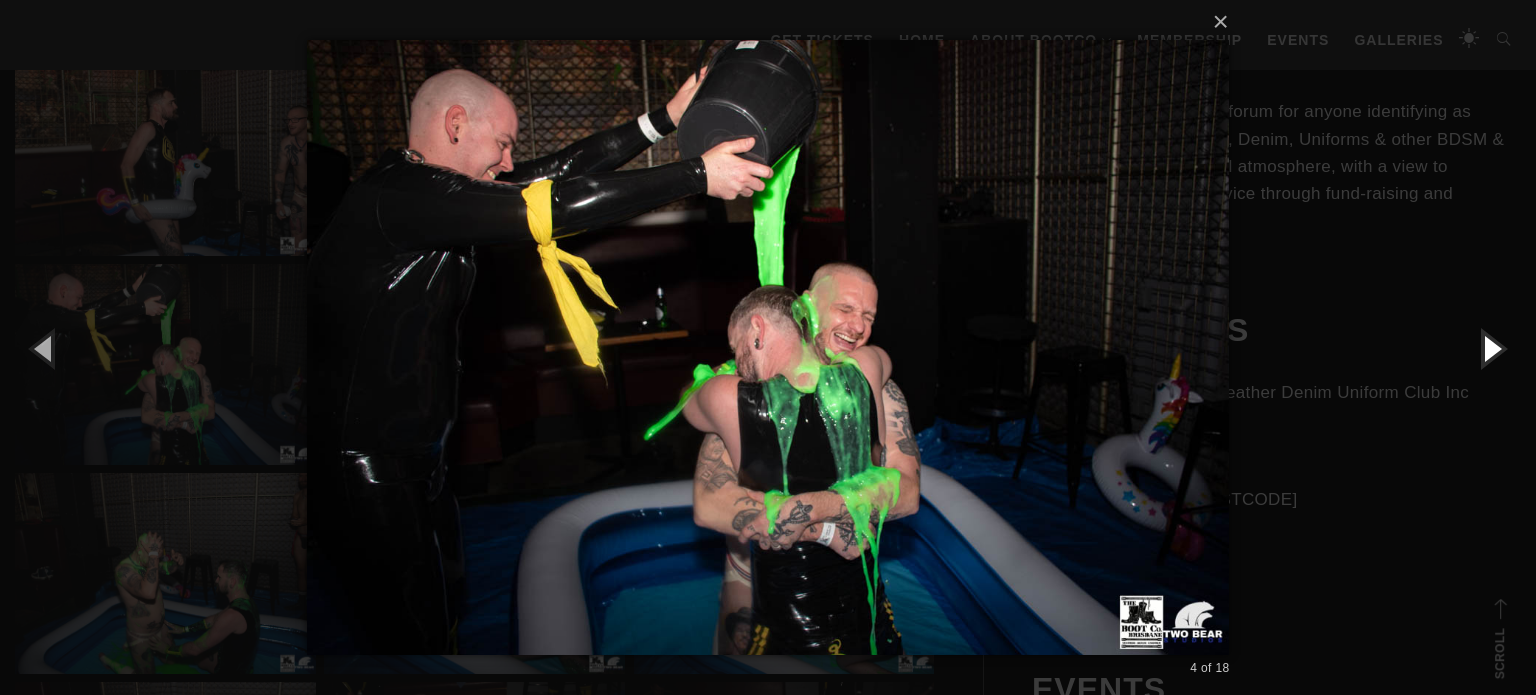 click at bounding box center [1491, 348] 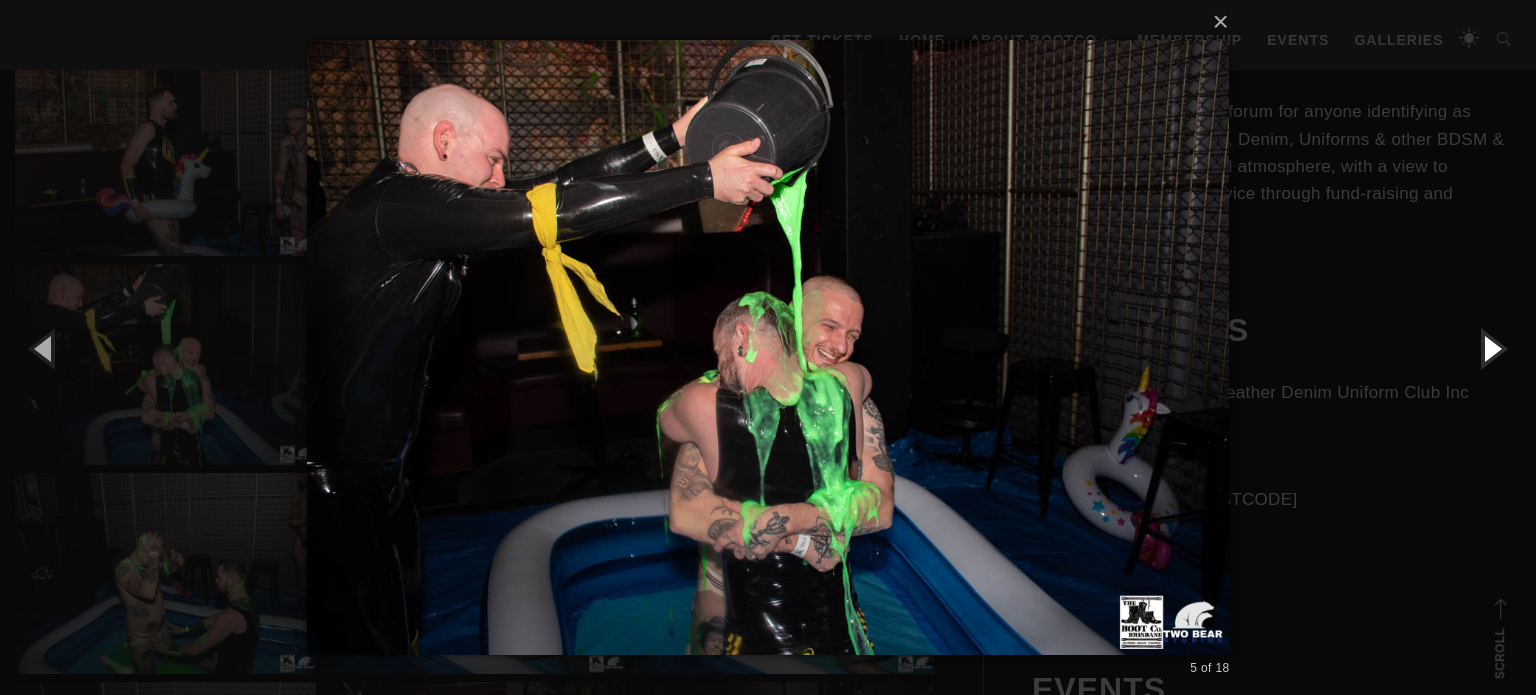 click at bounding box center [1491, 348] 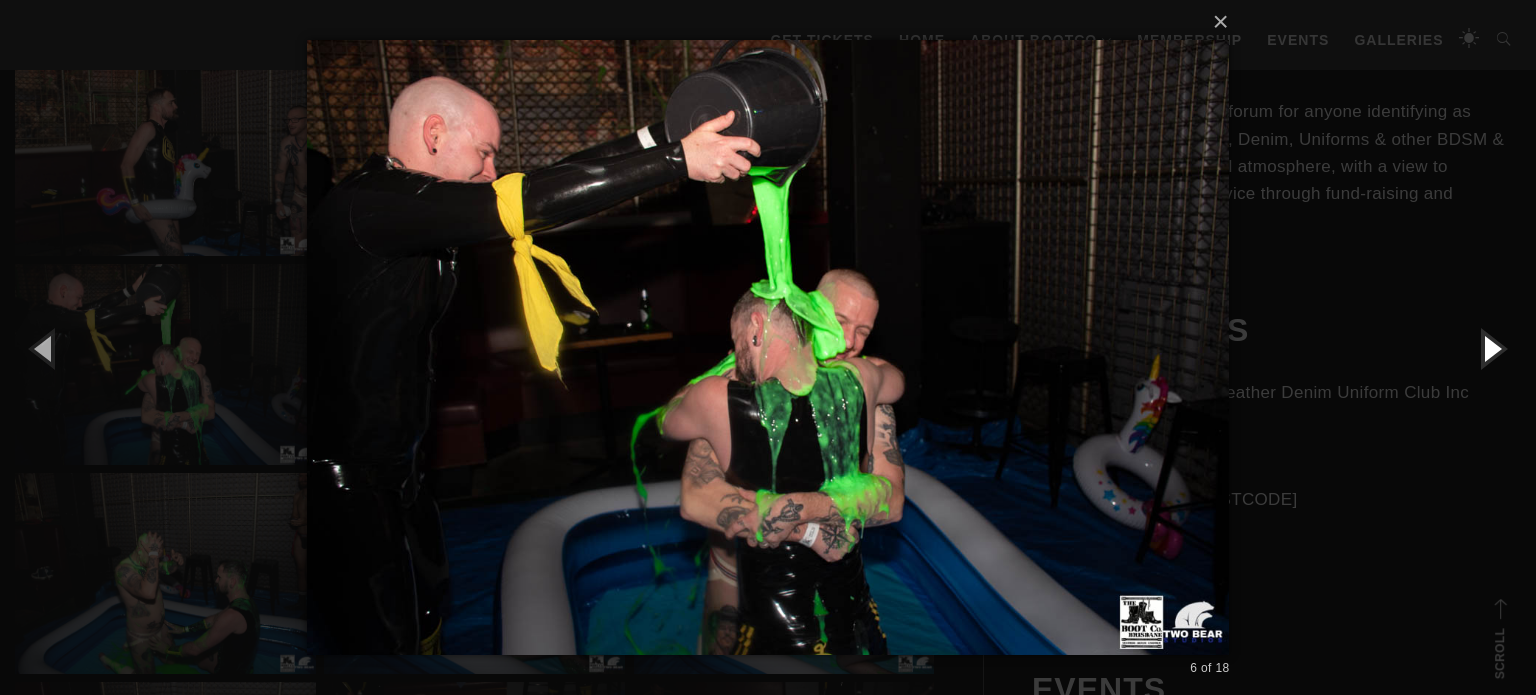 click at bounding box center (1491, 348) 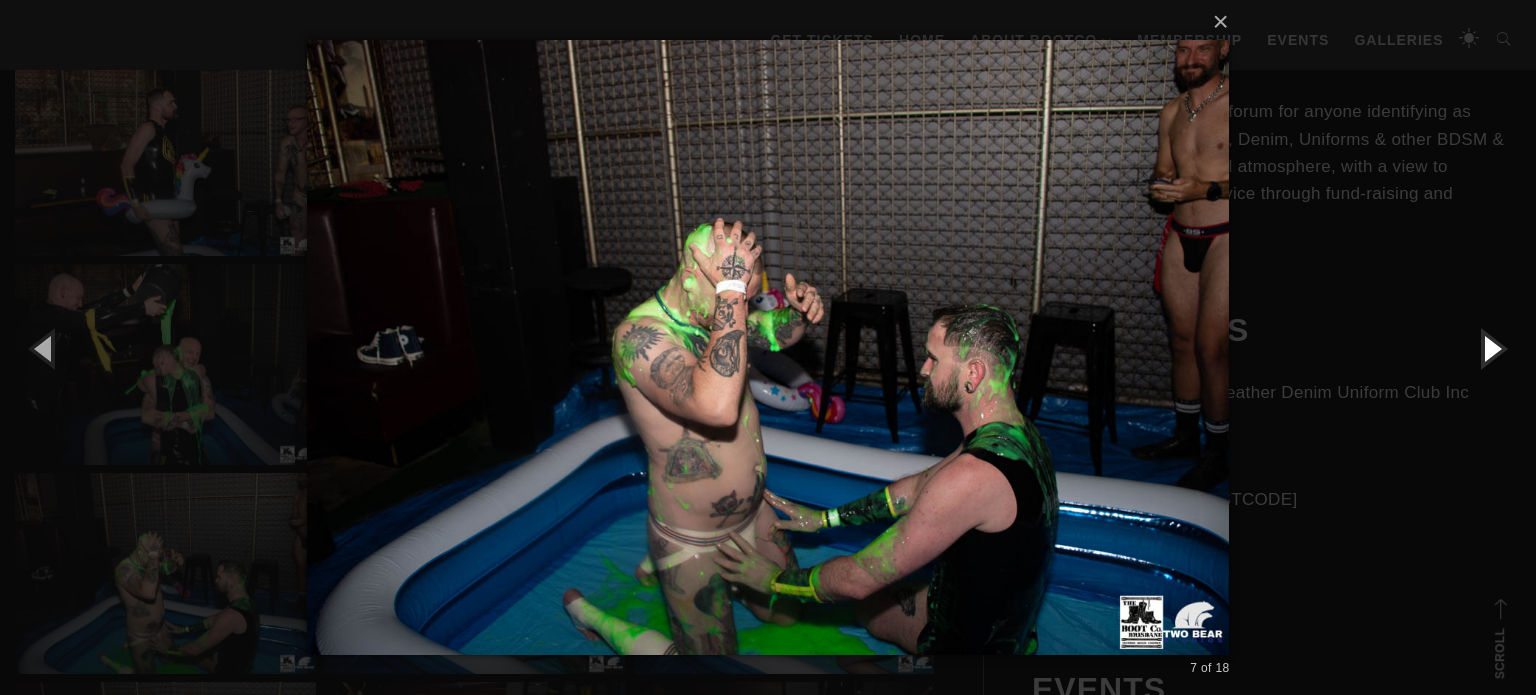 click at bounding box center [1491, 348] 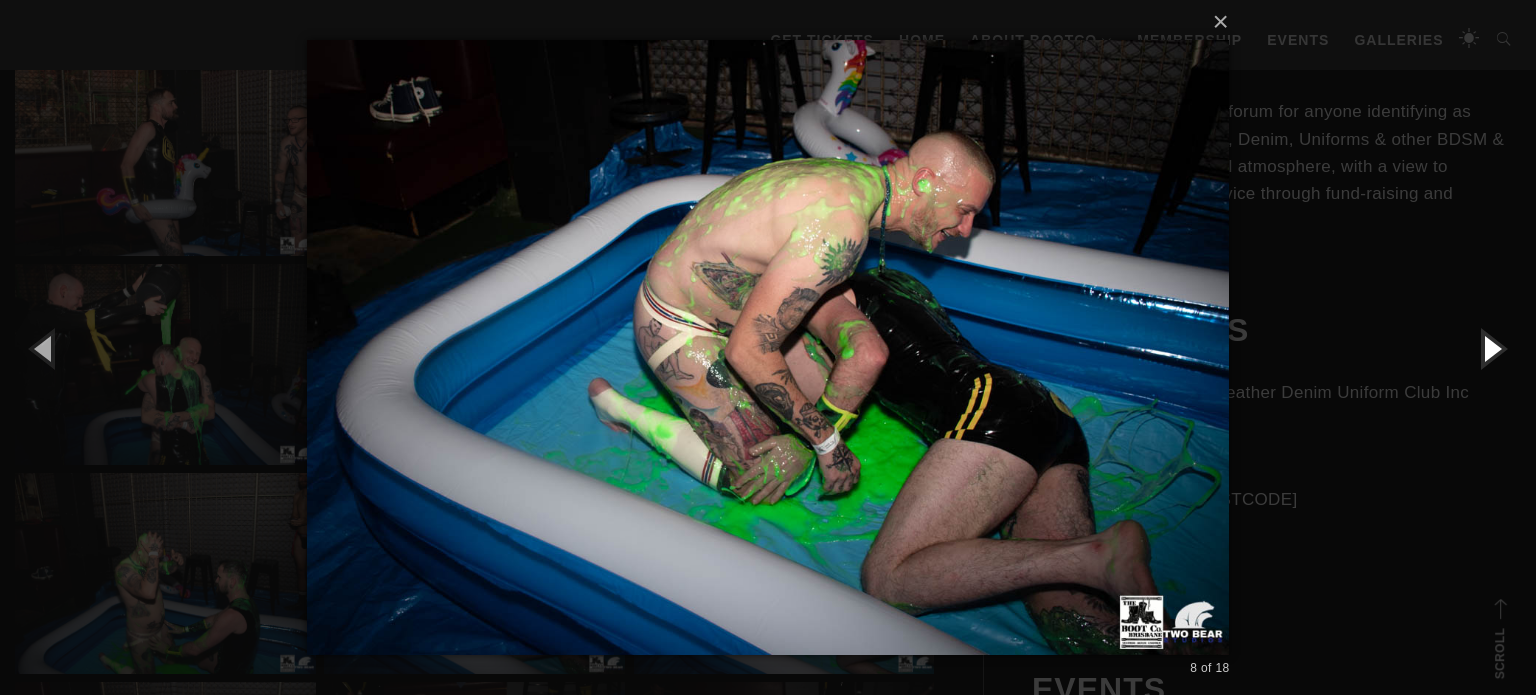 click at bounding box center [1491, 348] 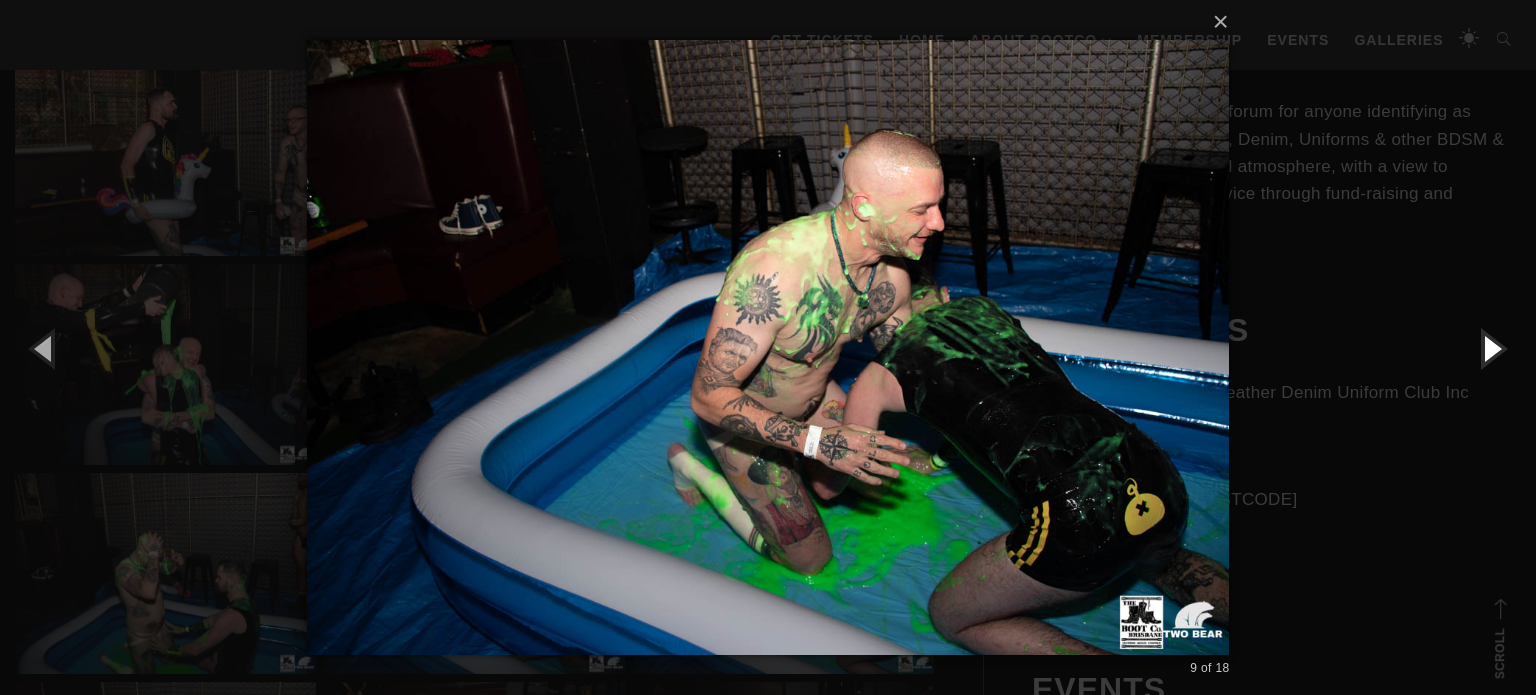 click at bounding box center [1491, 348] 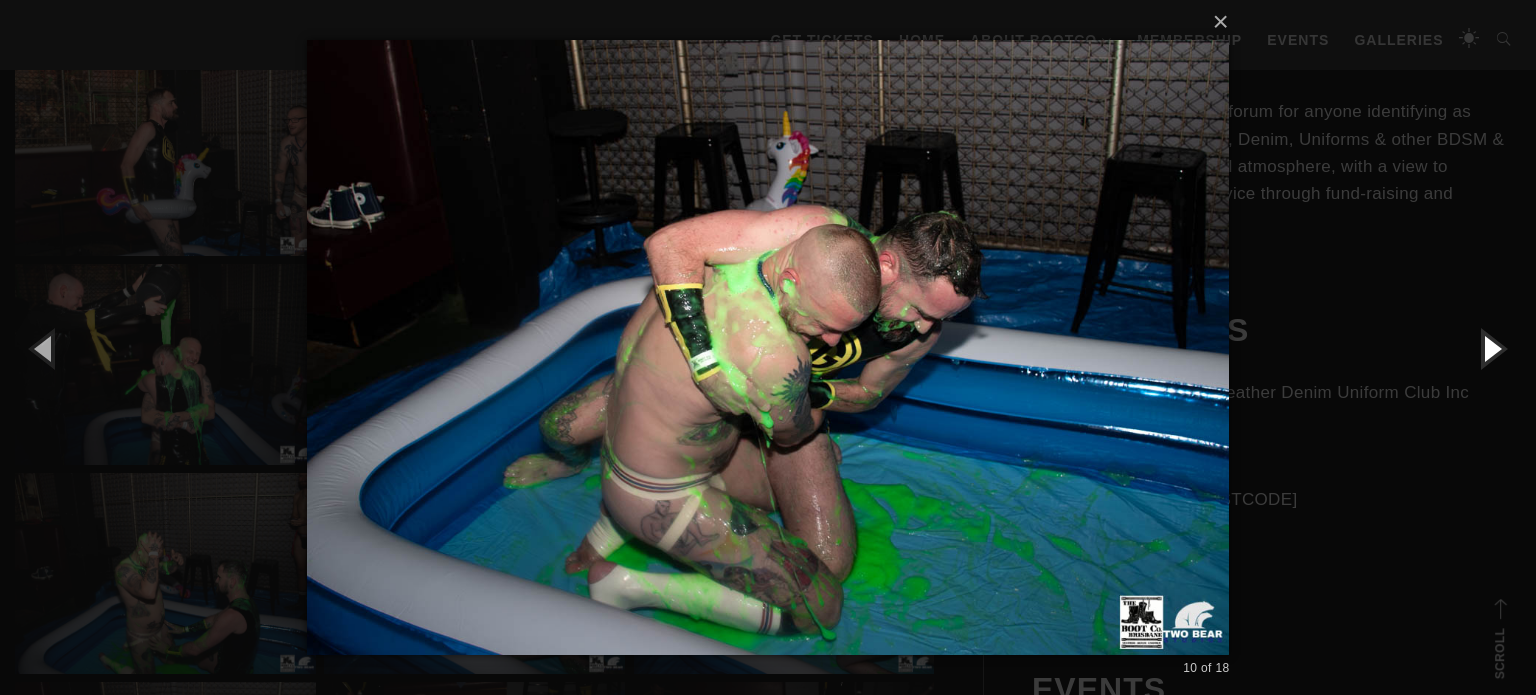 click at bounding box center (1491, 348) 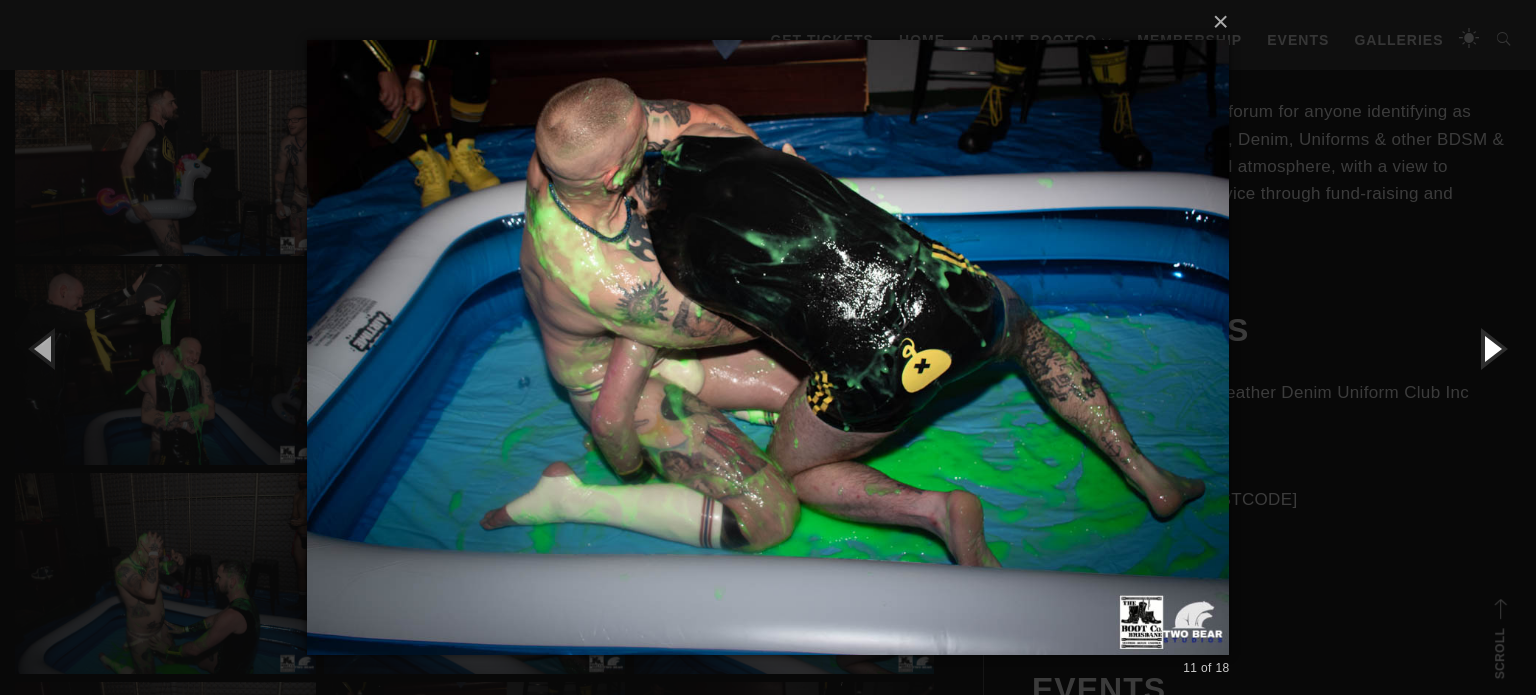click at bounding box center (1491, 348) 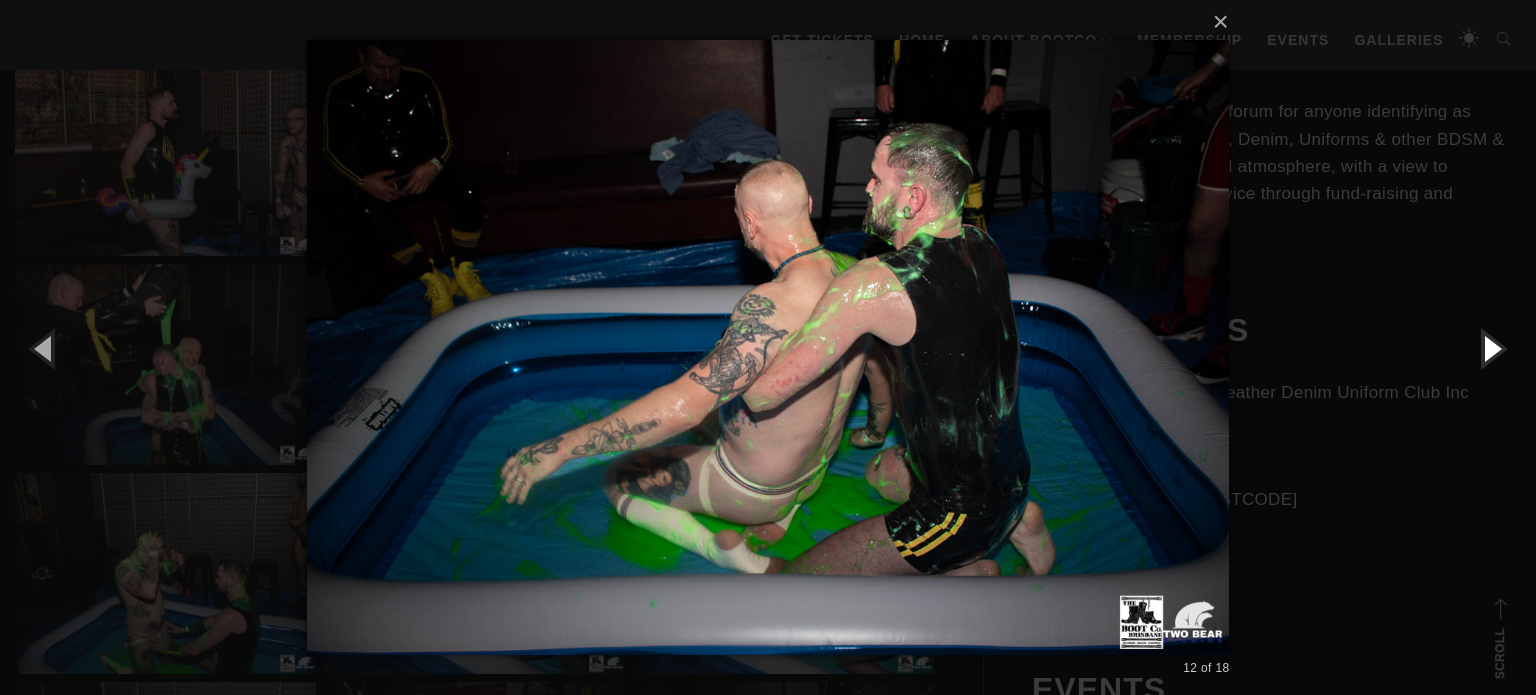 click at bounding box center (1491, 348) 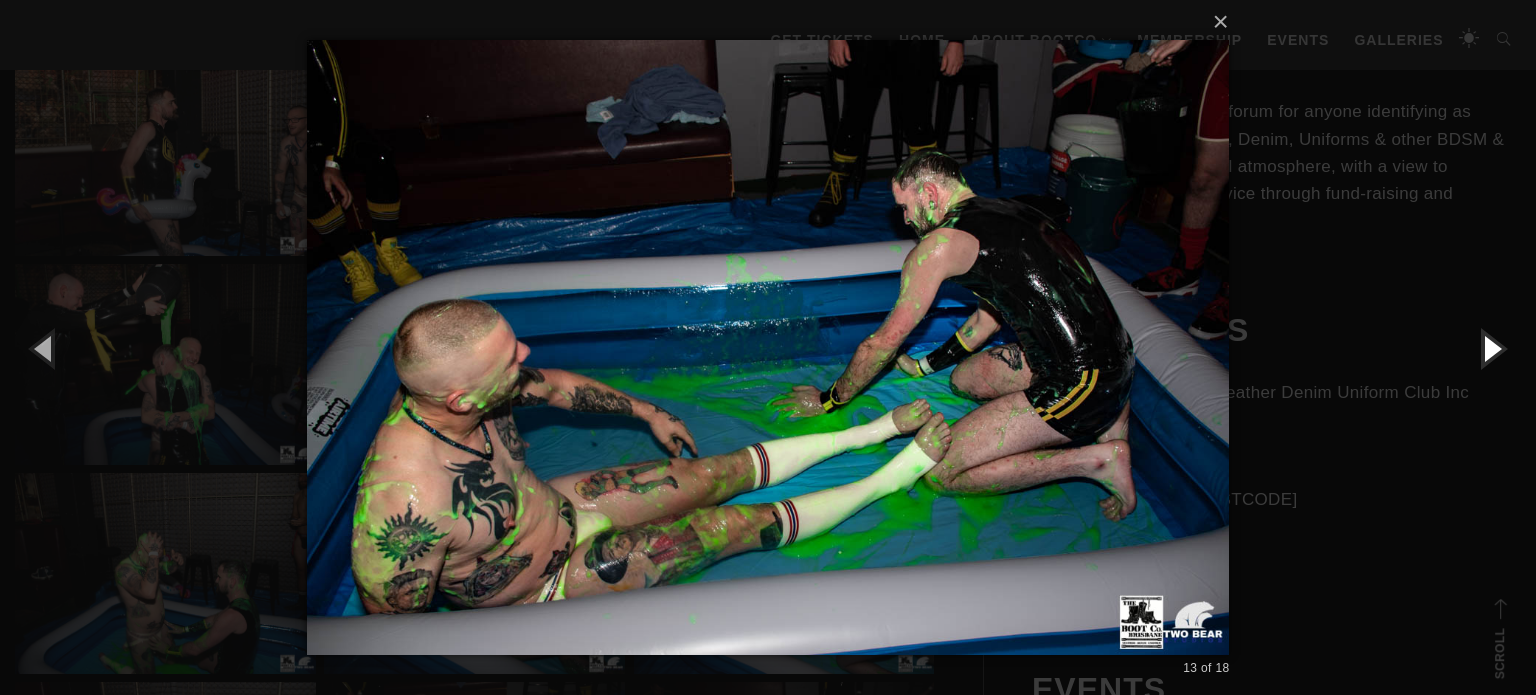 click at bounding box center [1491, 348] 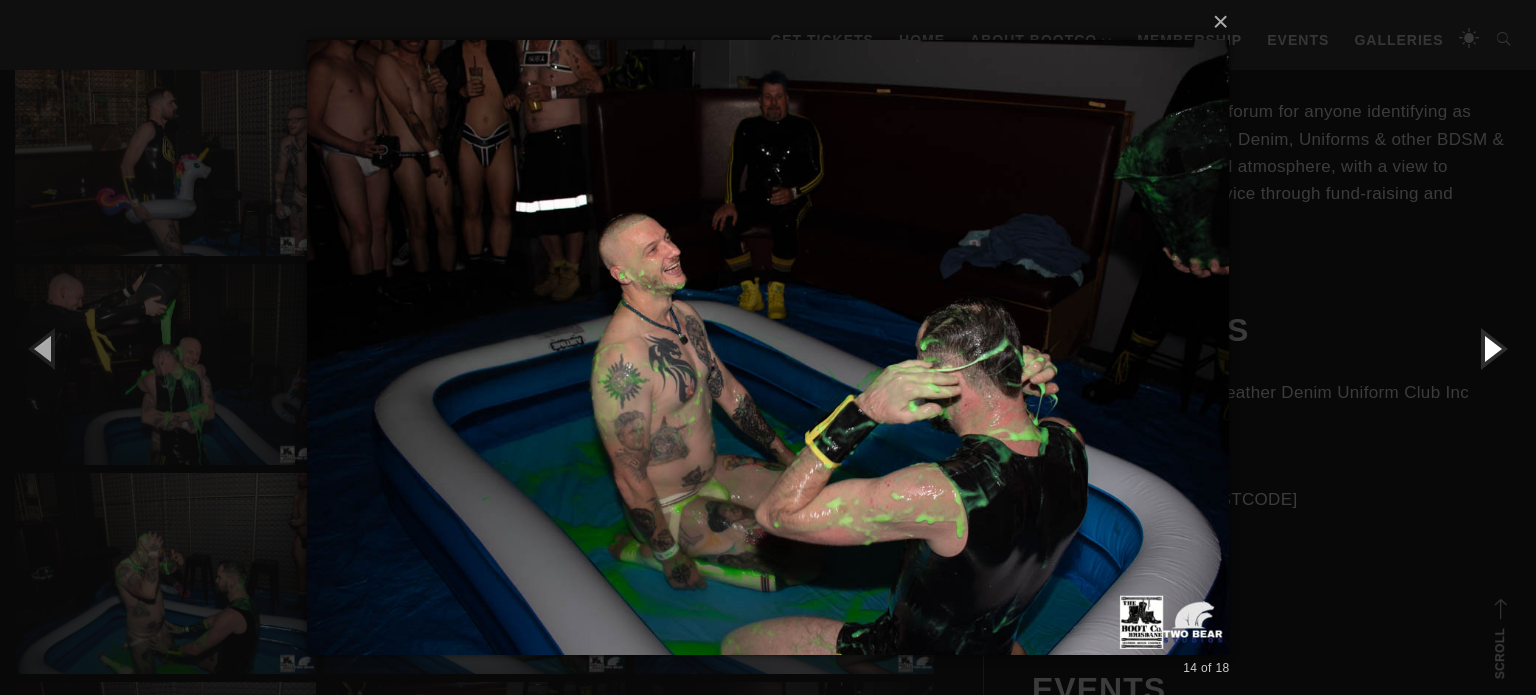 click at bounding box center (1491, 348) 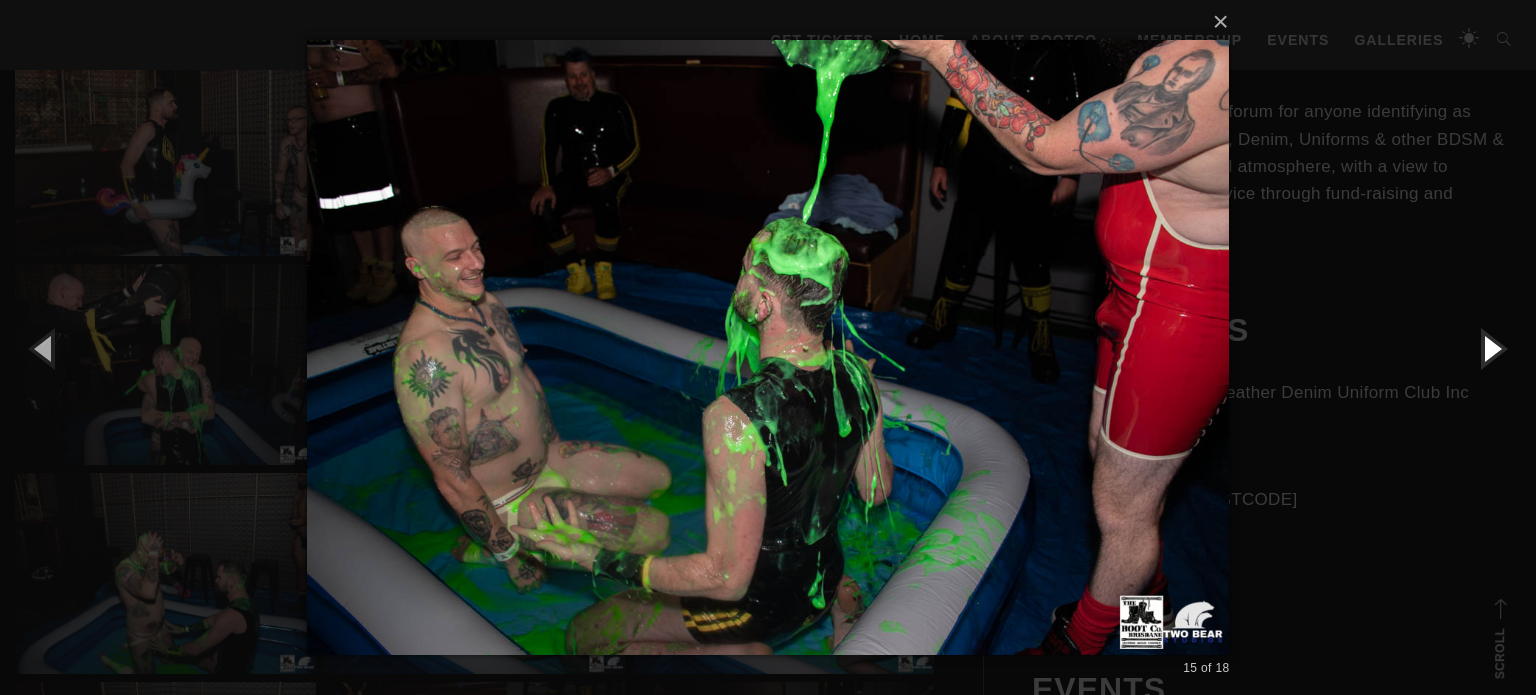 click at bounding box center (1491, 348) 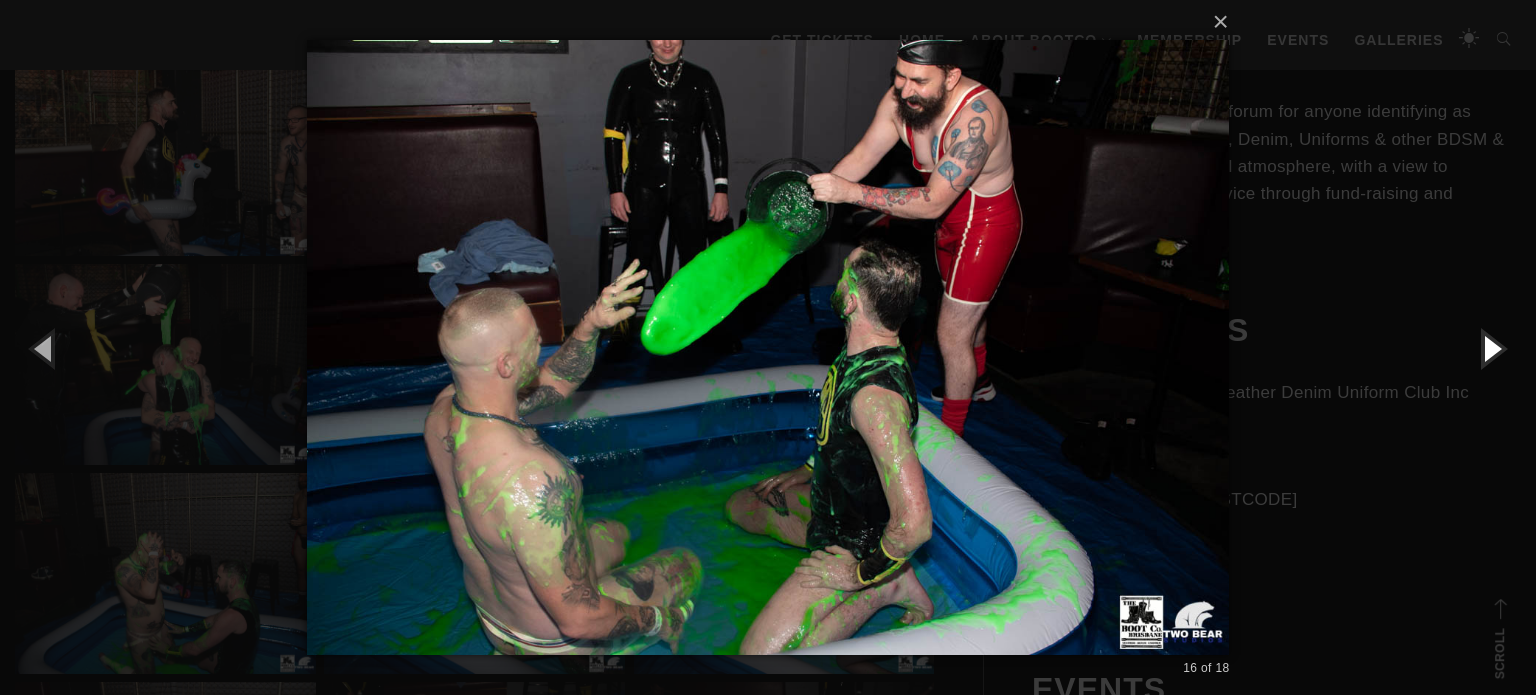 click at bounding box center (1491, 348) 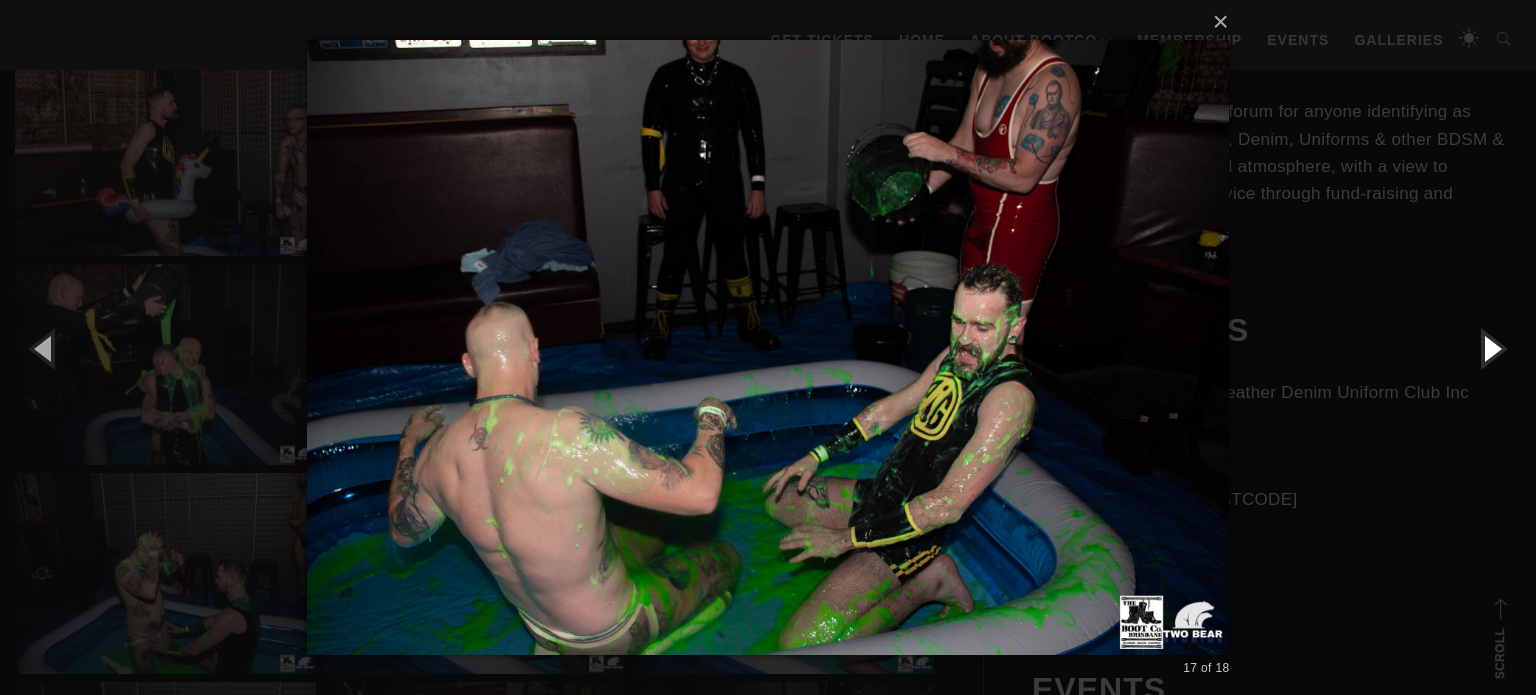 click at bounding box center (1491, 348) 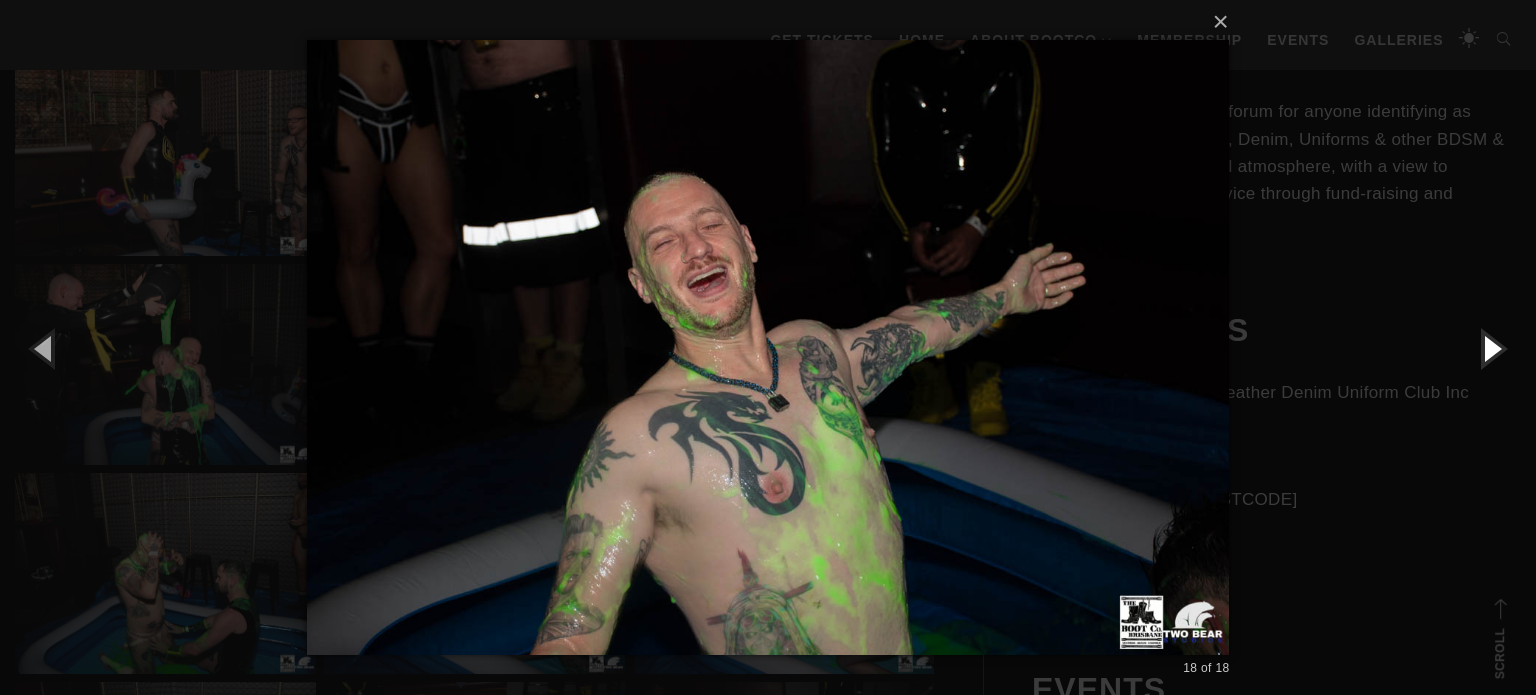 click at bounding box center [1491, 348] 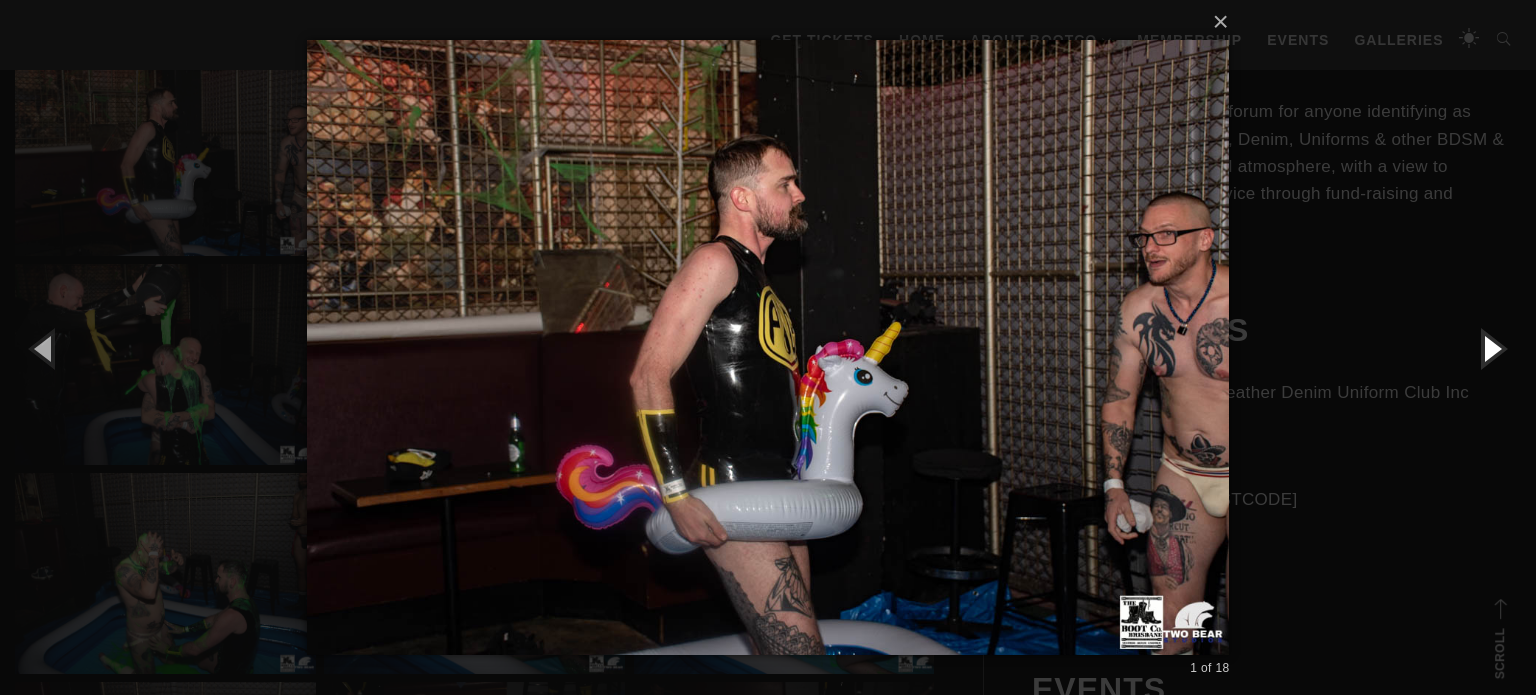 click at bounding box center [1491, 348] 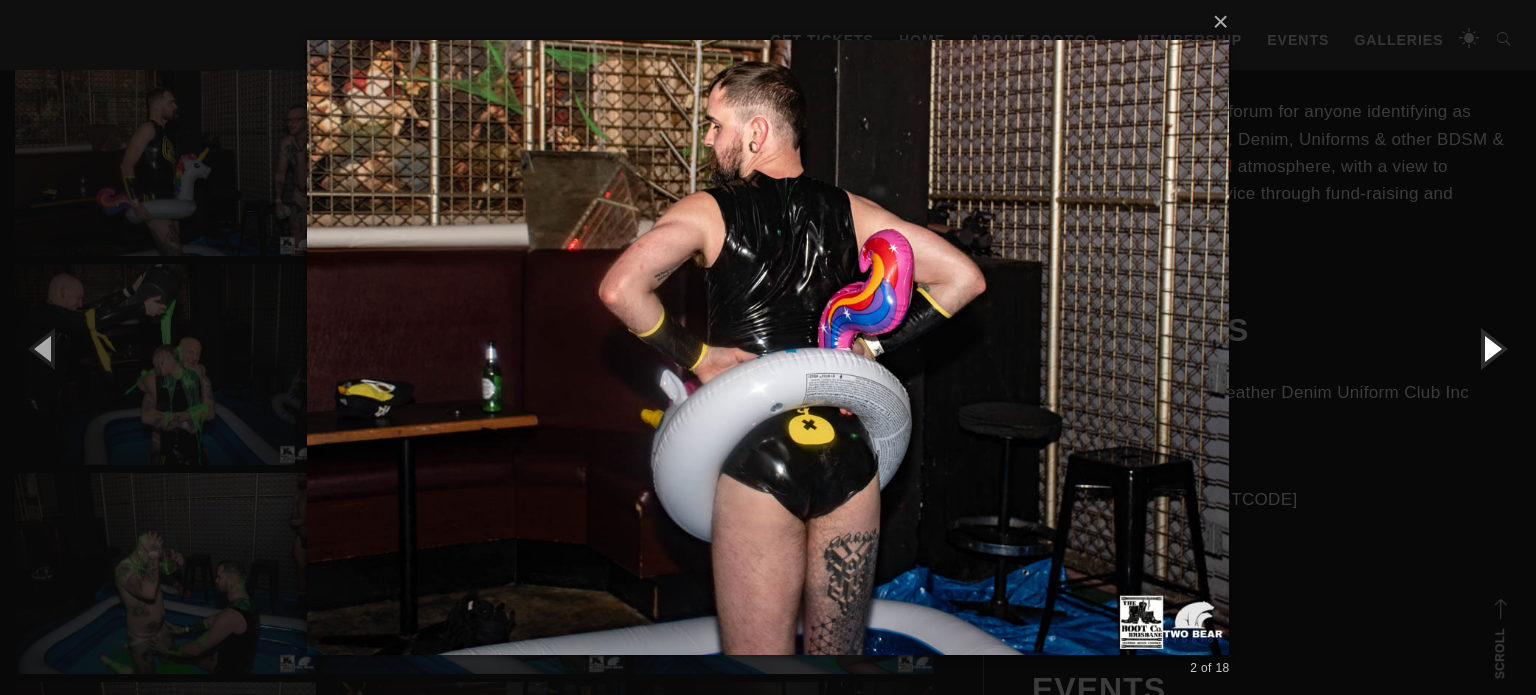 click at bounding box center [1491, 348] 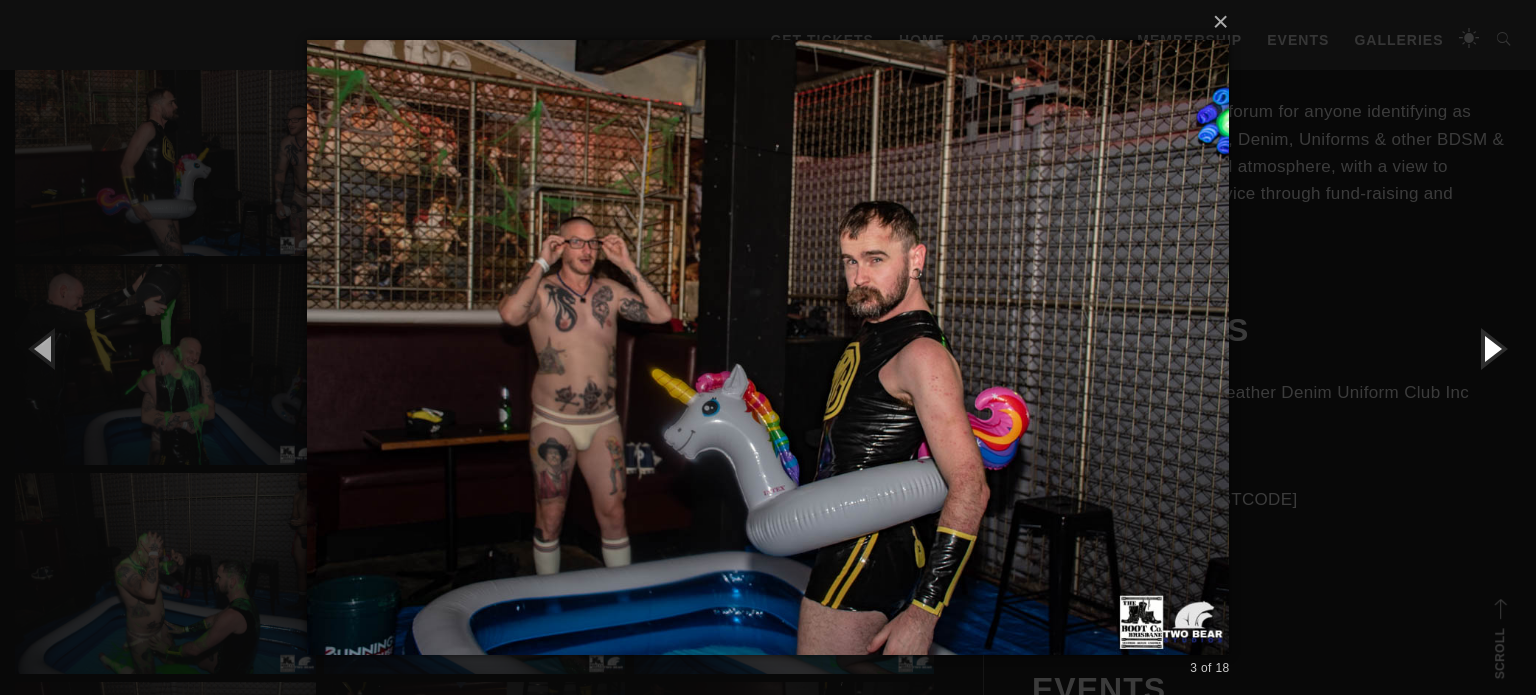 click at bounding box center [1491, 348] 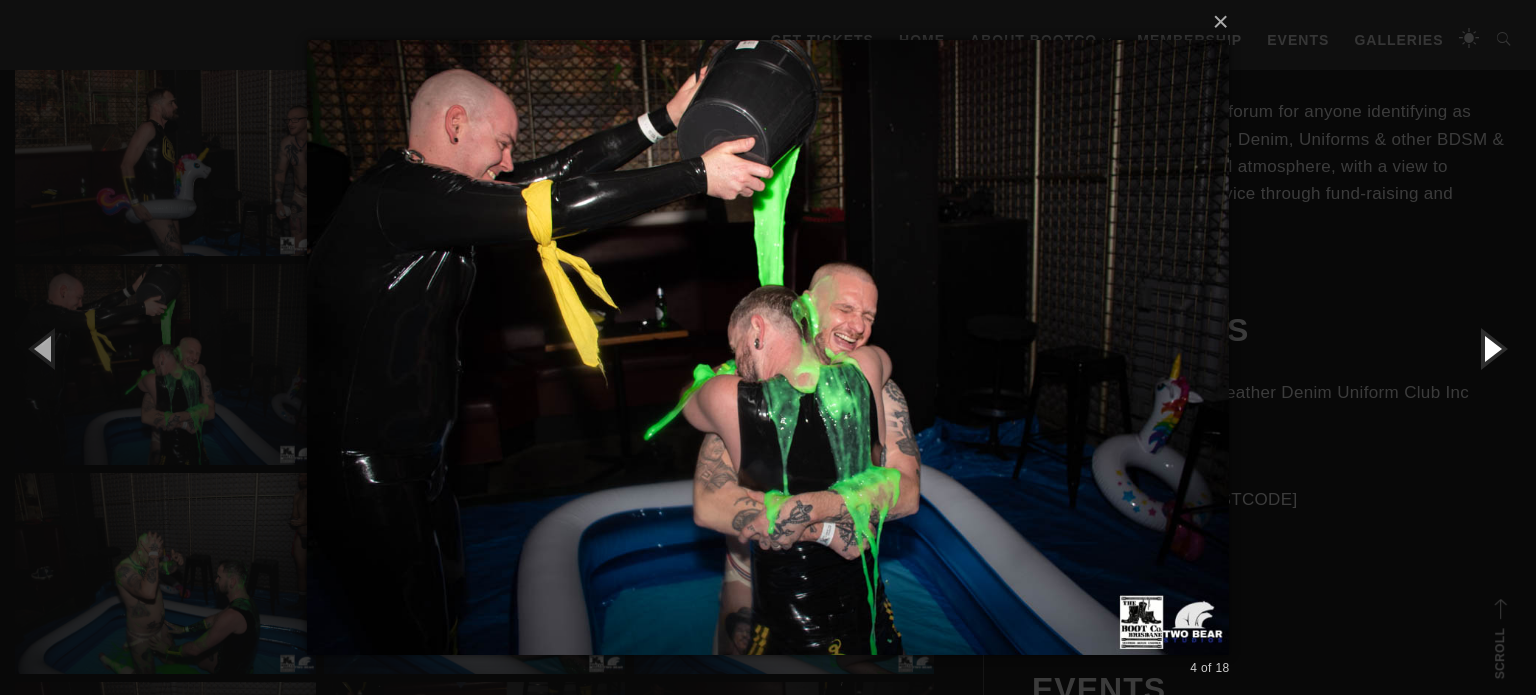 click at bounding box center (1491, 348) 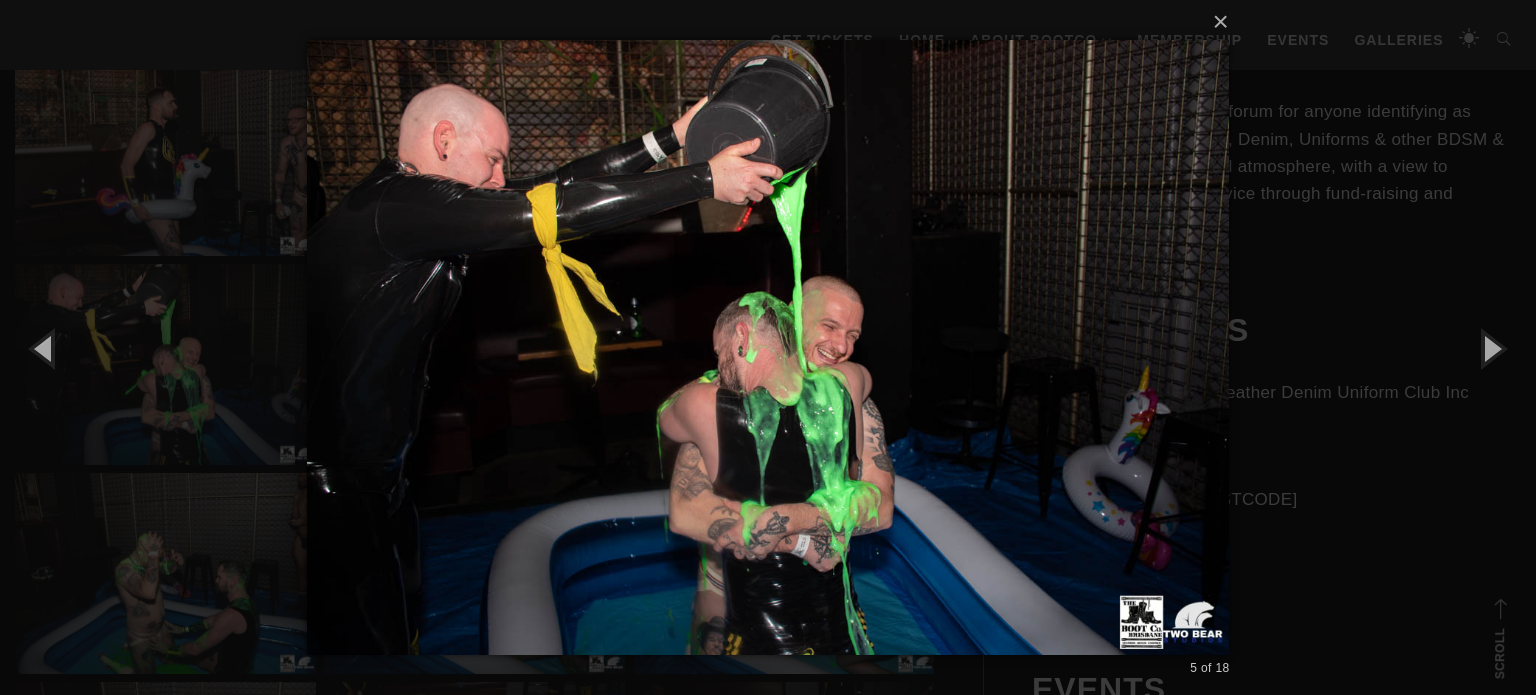 click on "× 5 of 18 Loading..." at bounding box center [768, 347] 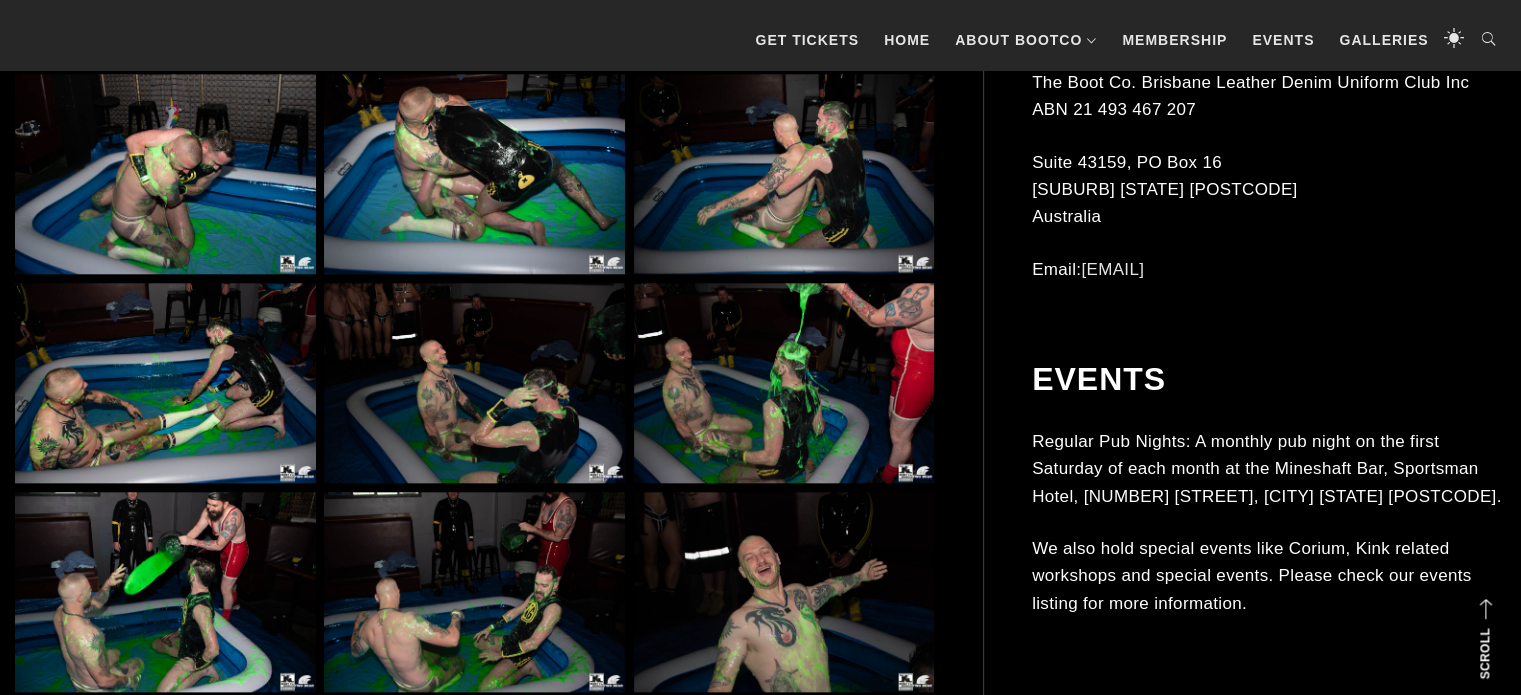 scroll, scrollTop: 25453, scrollLeft: 0, axis: vertical 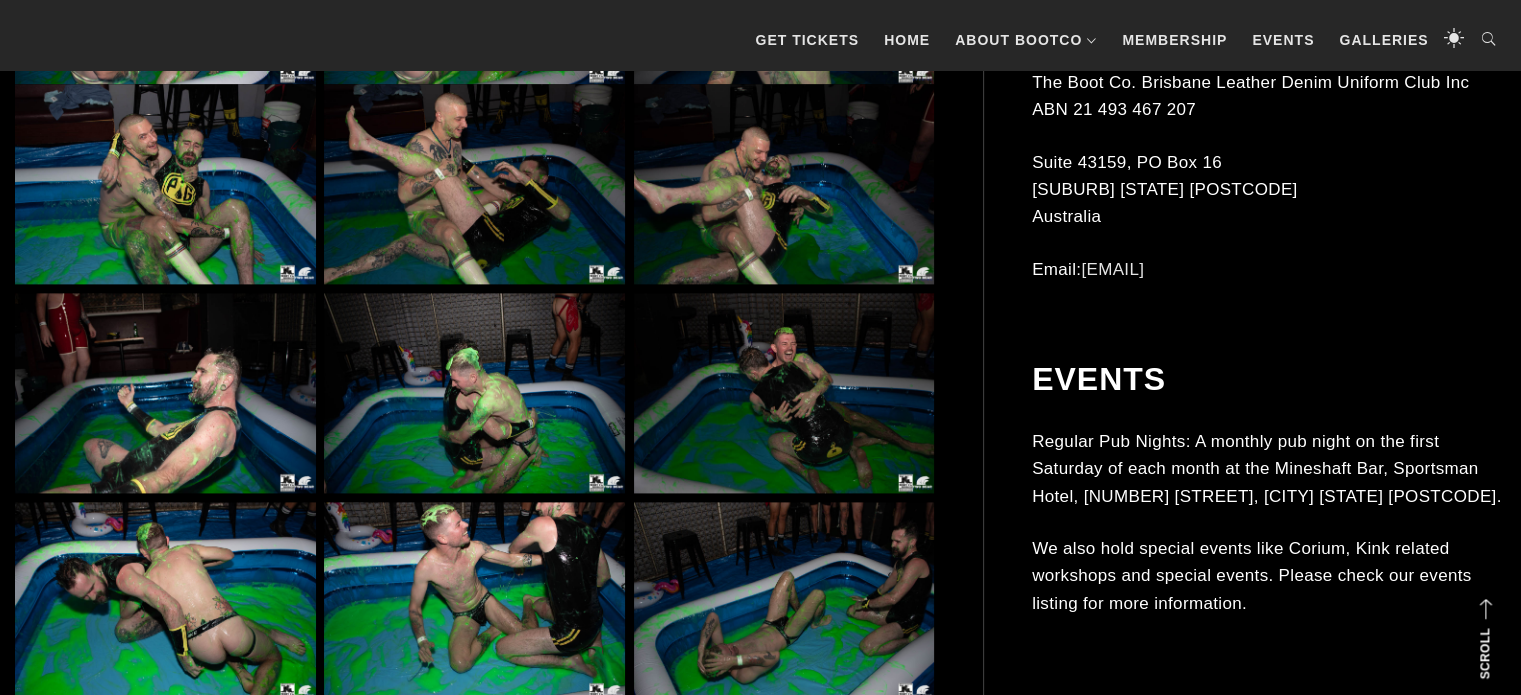 click at bounding box center [474, 393] 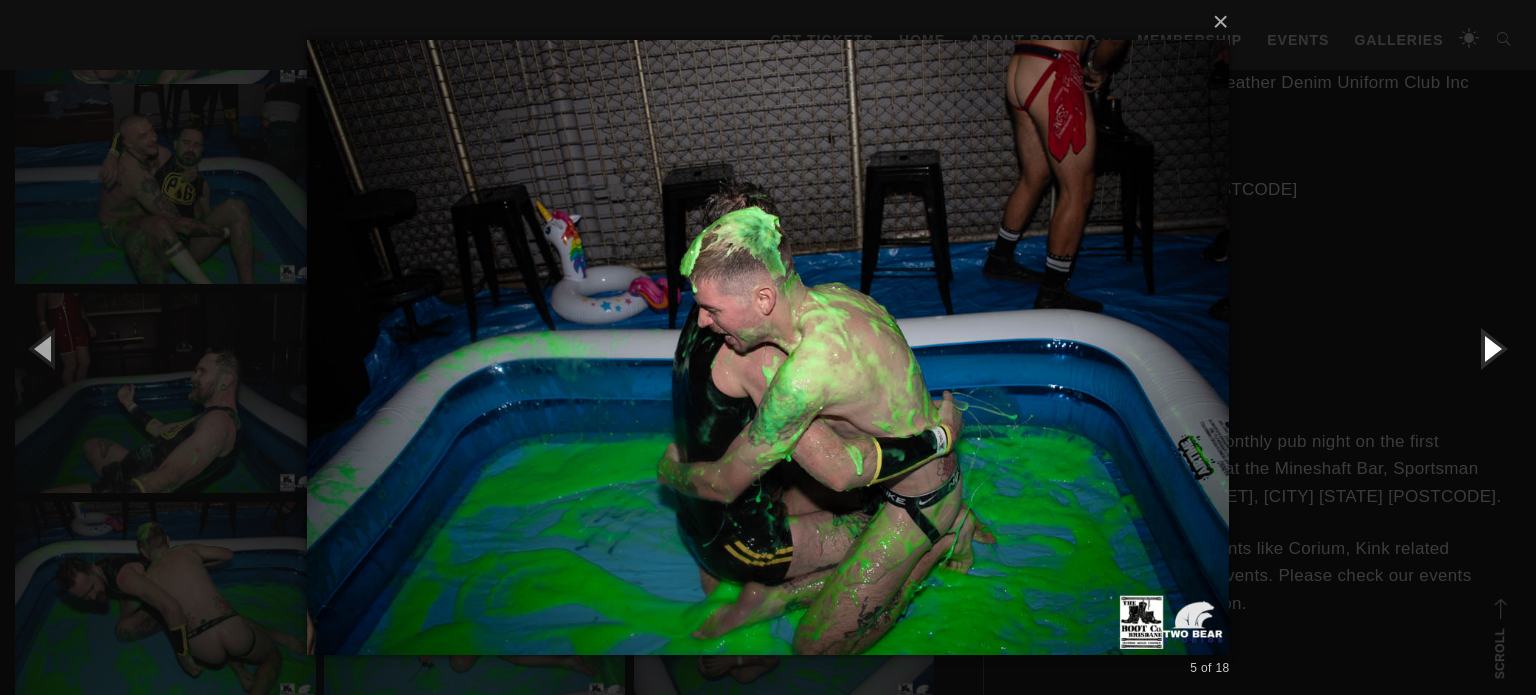click at bounding box center [1491, 348] 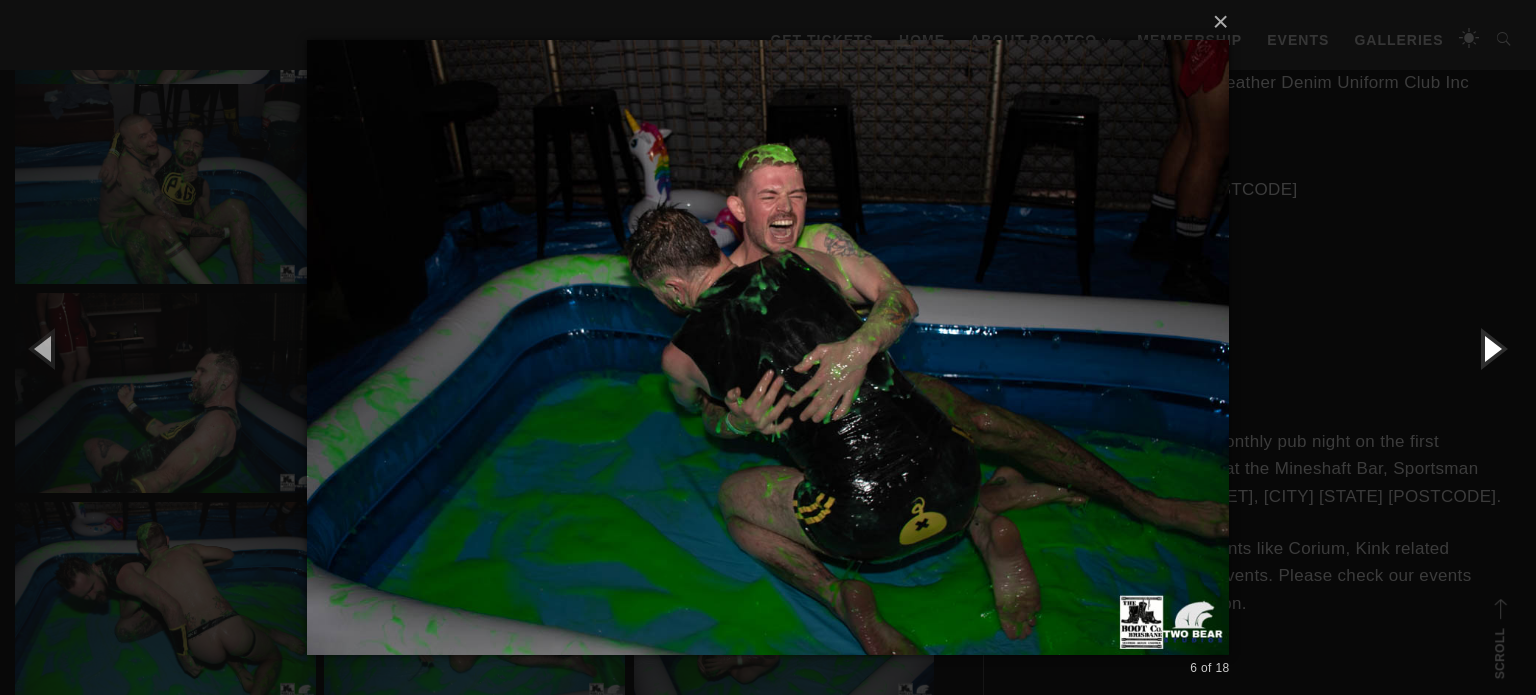 click at bounding box center (1491, 348) 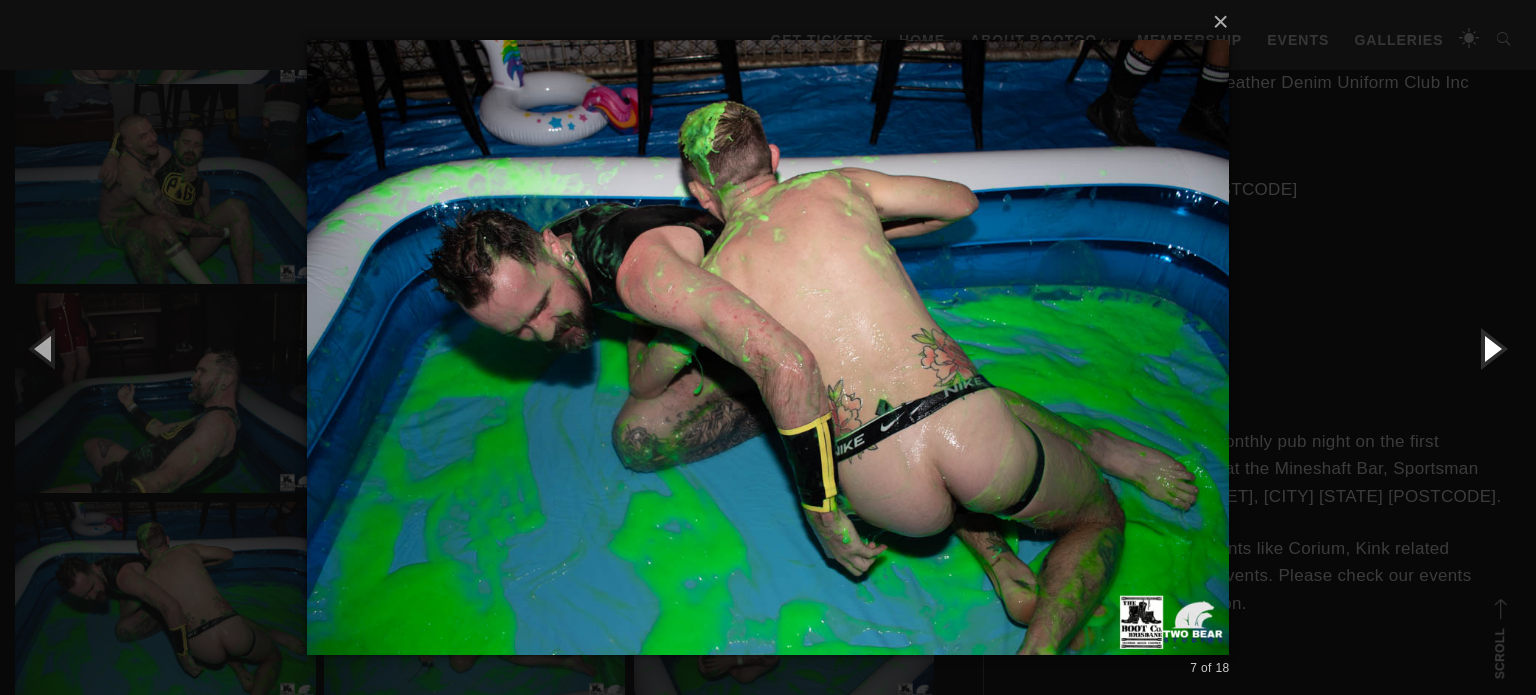 click at bounding box center [1491, 348] 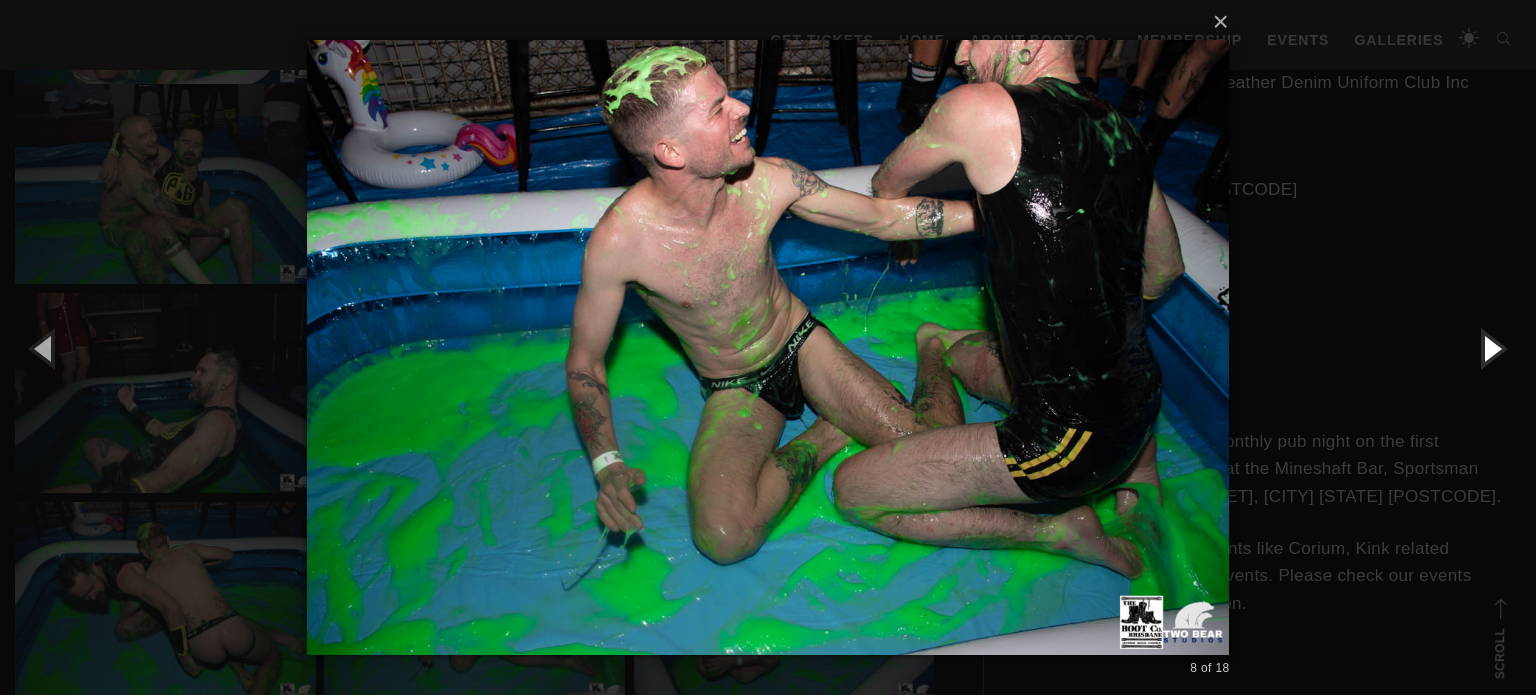 click at bounding box center [1491, 348] 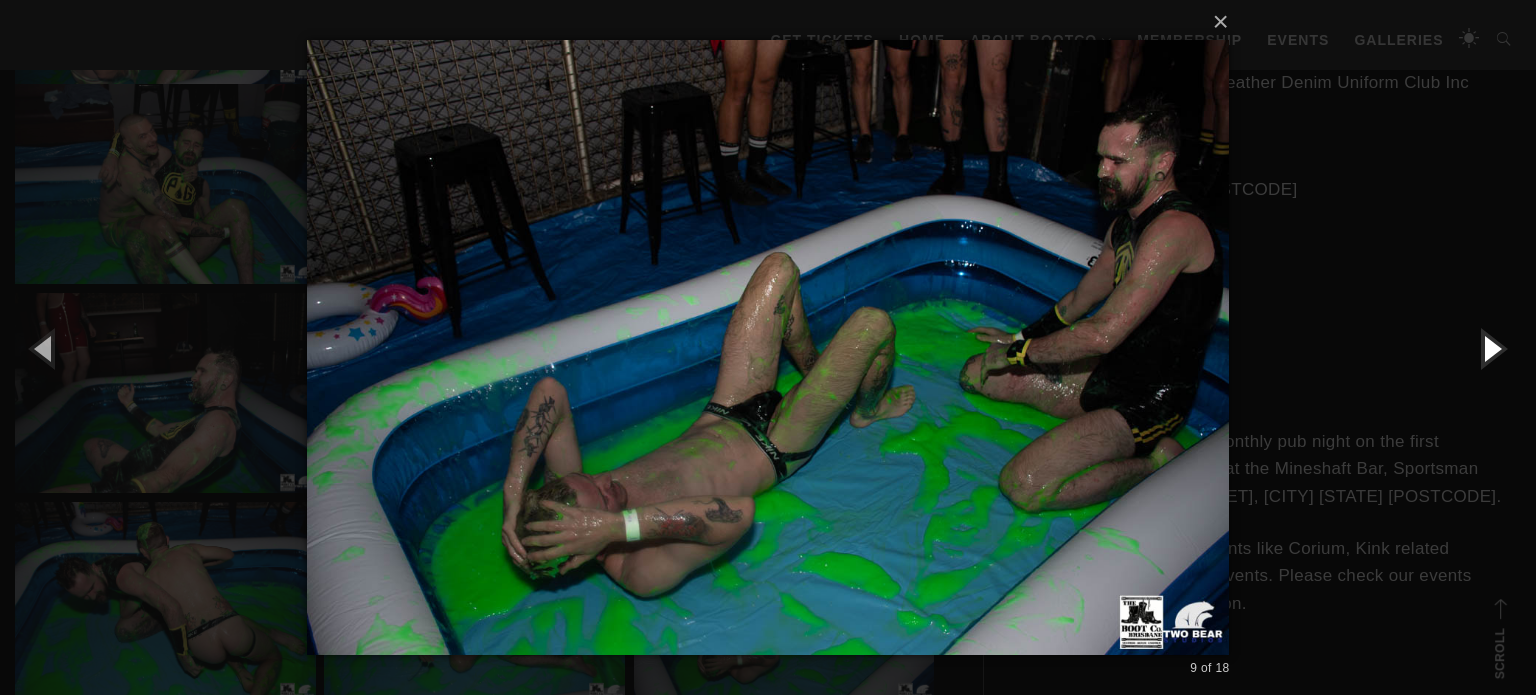 click at bounding box center (1491, 348) 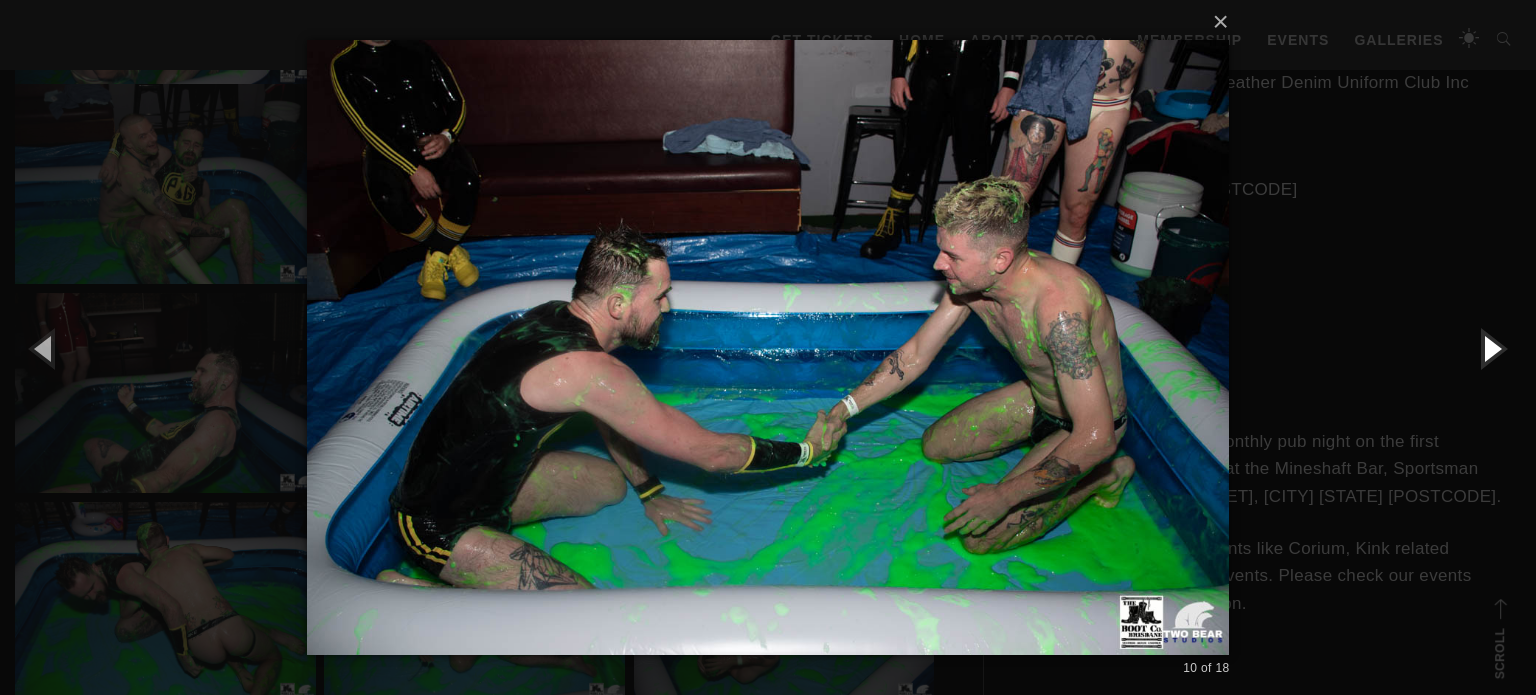 click at bounding box center [1491, 348] 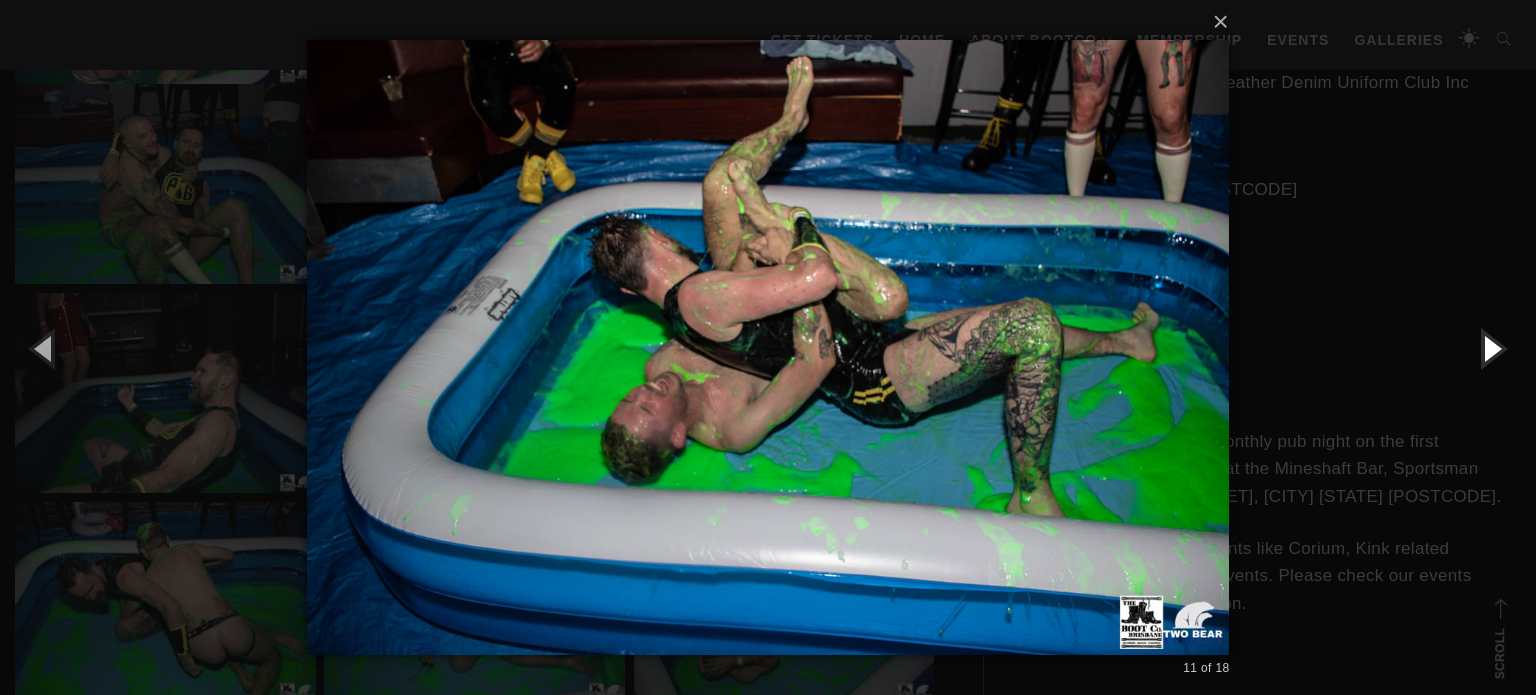 click at bounding box center [1491, 348] 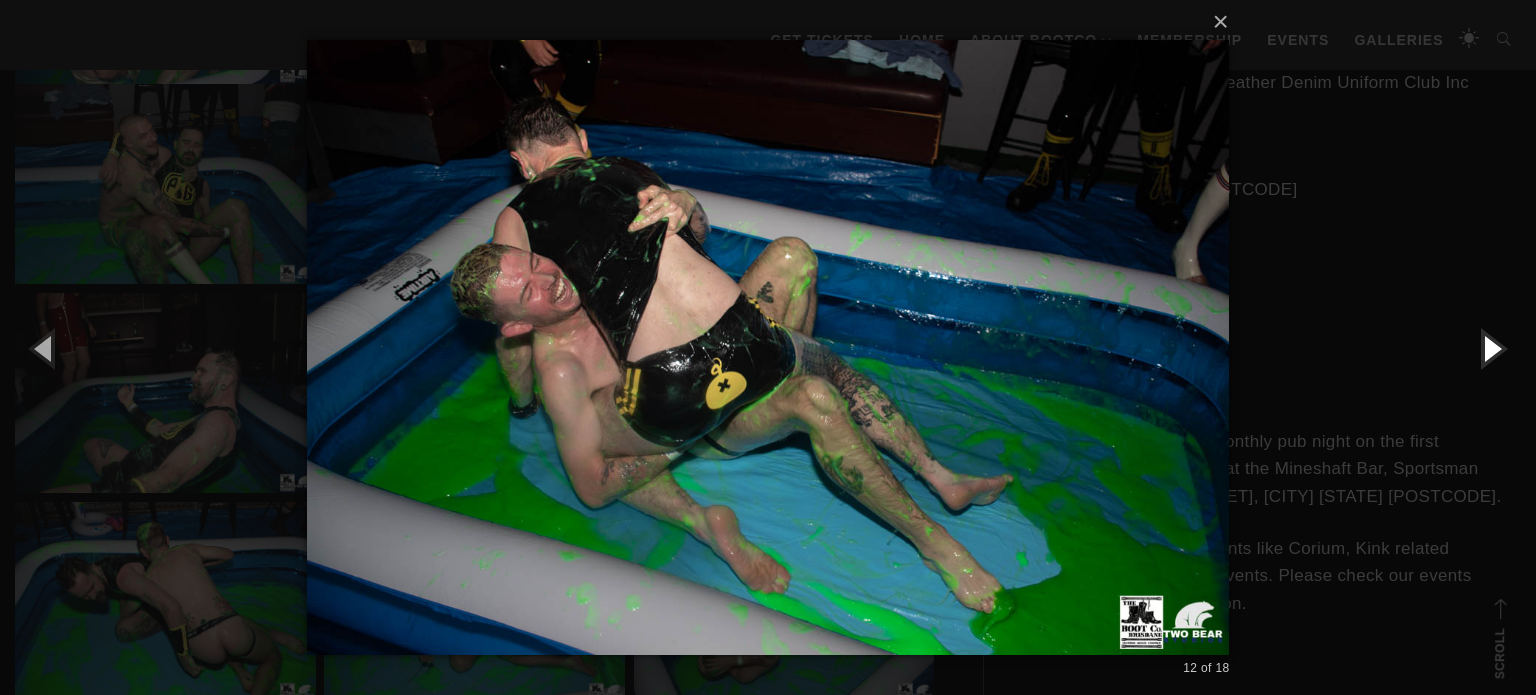 click at bounding box center [1491, 348] 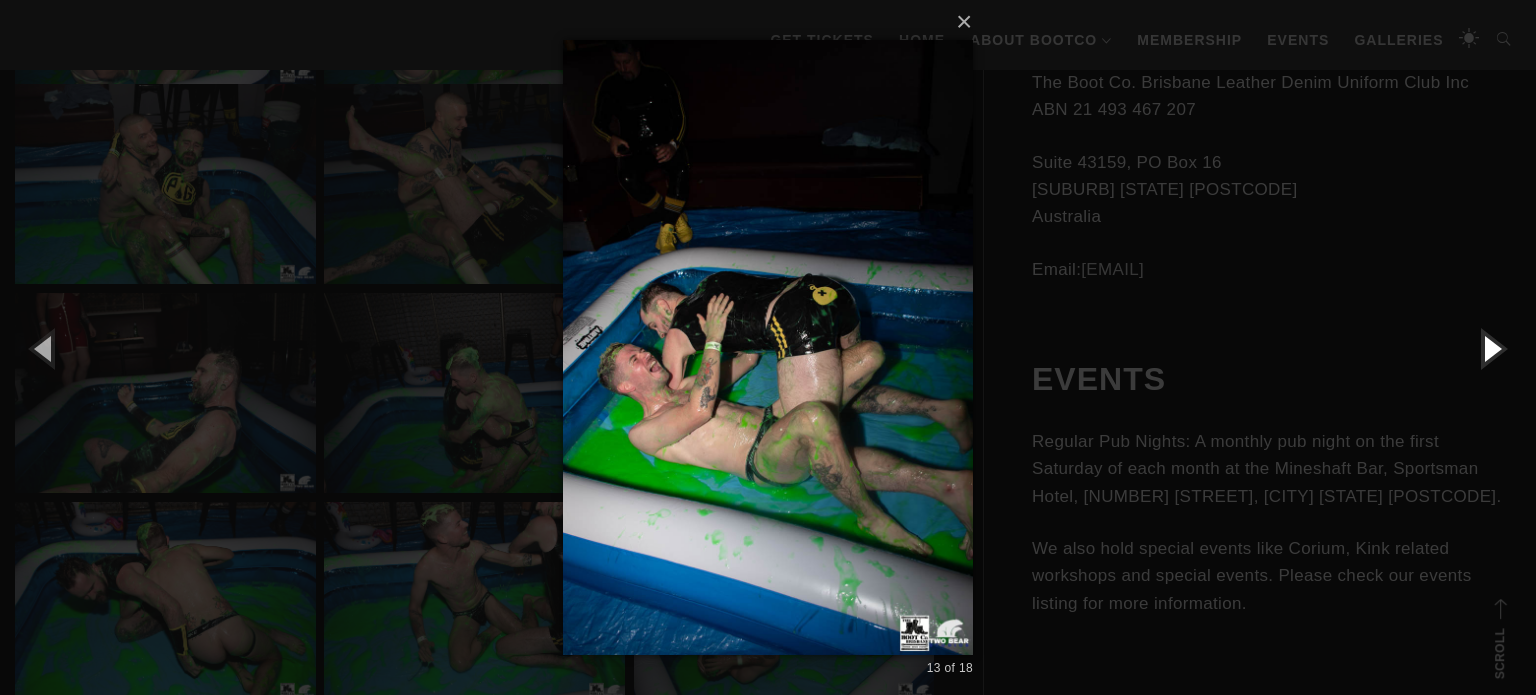 click at bounding box center (1491, 348) 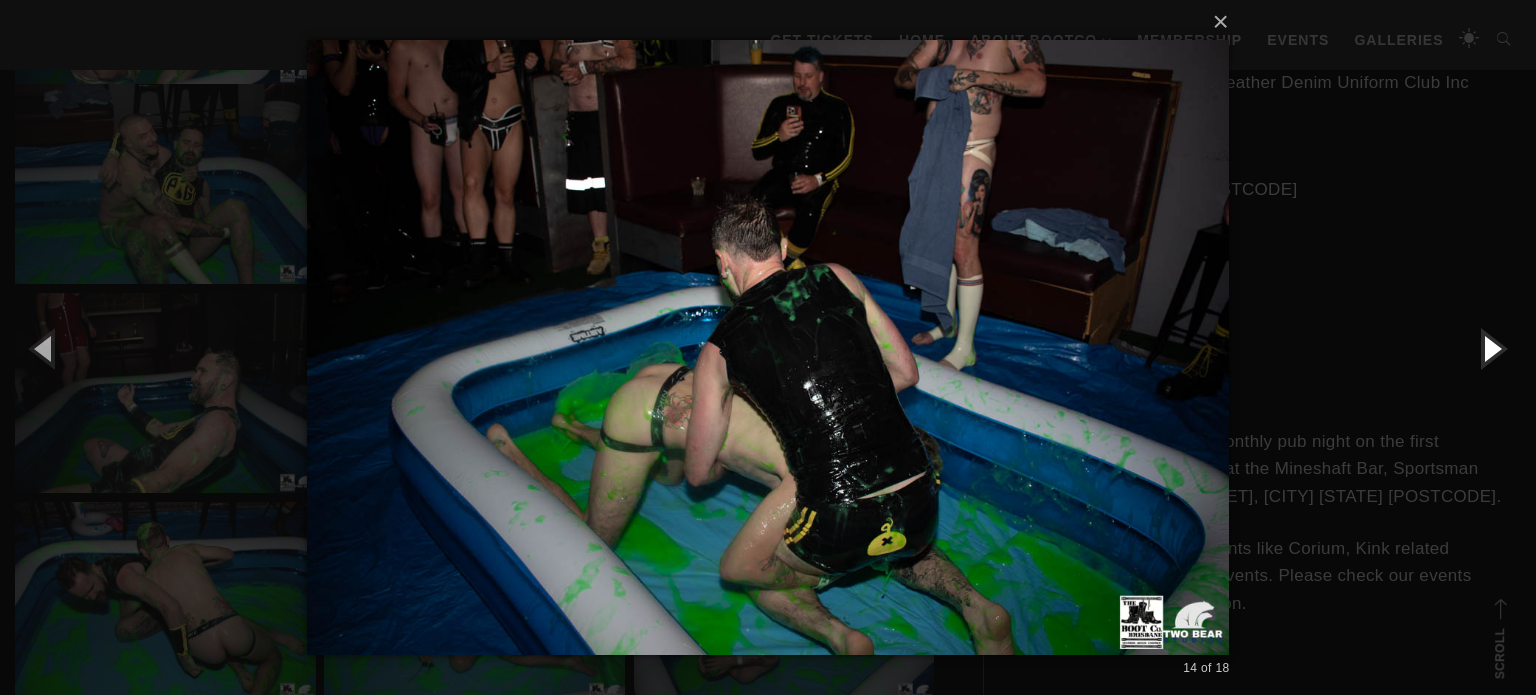 click at bounding box center [1491, 348] 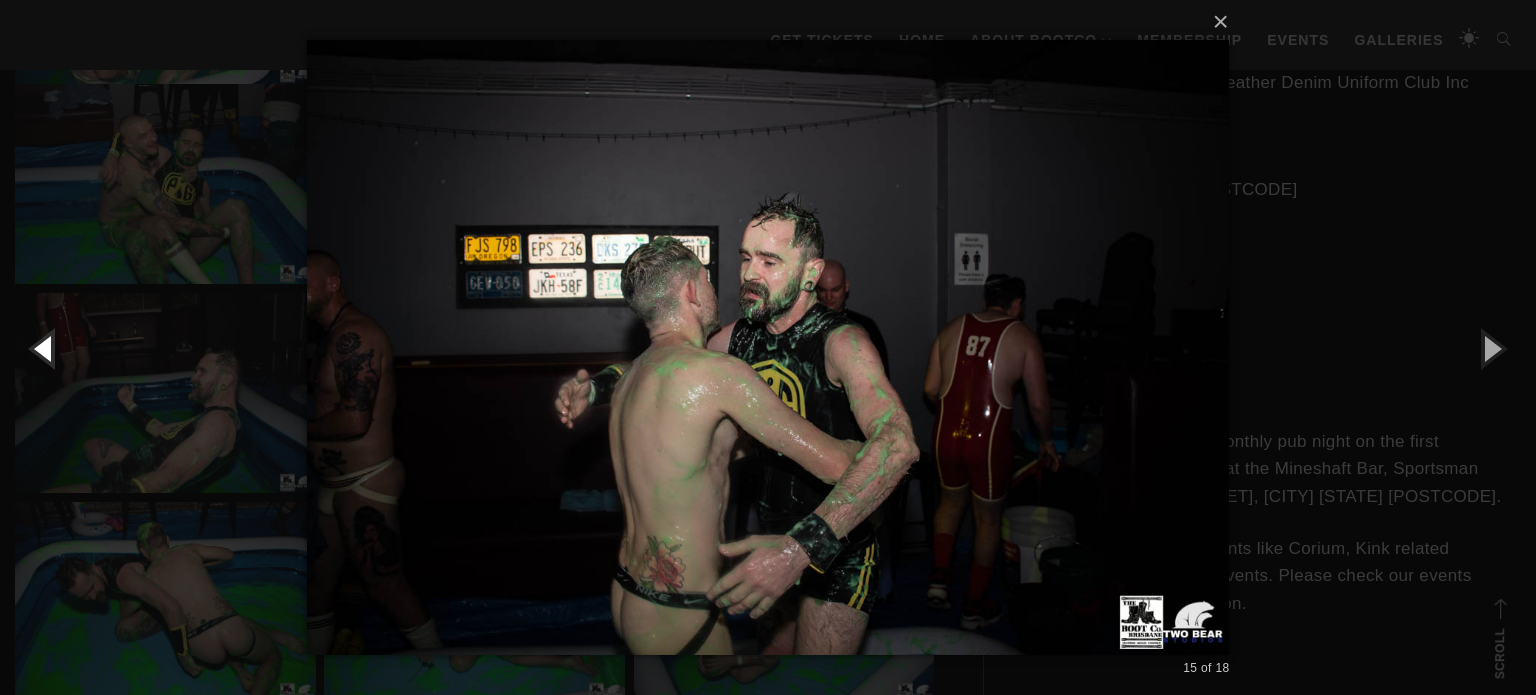click at bounding box center (45, 348) 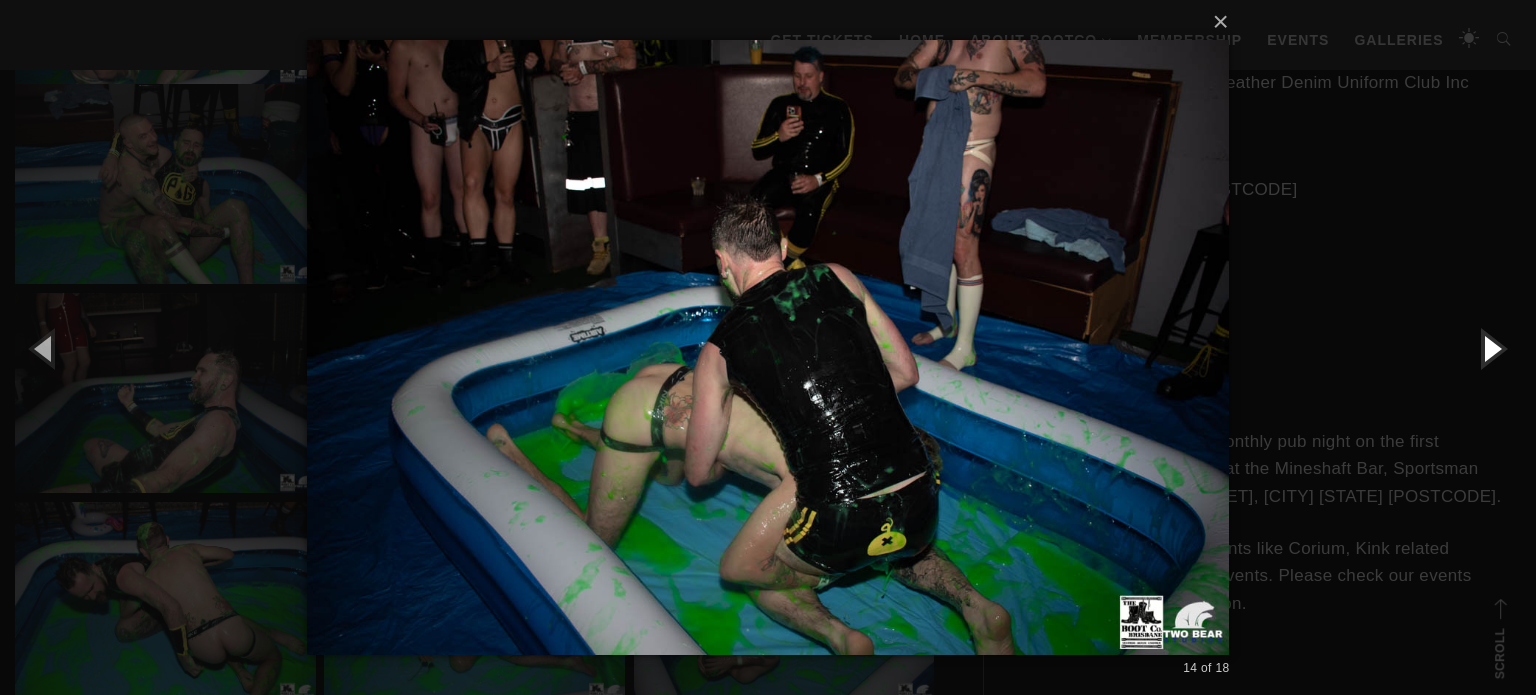 click at bounding box center (1491, 348) 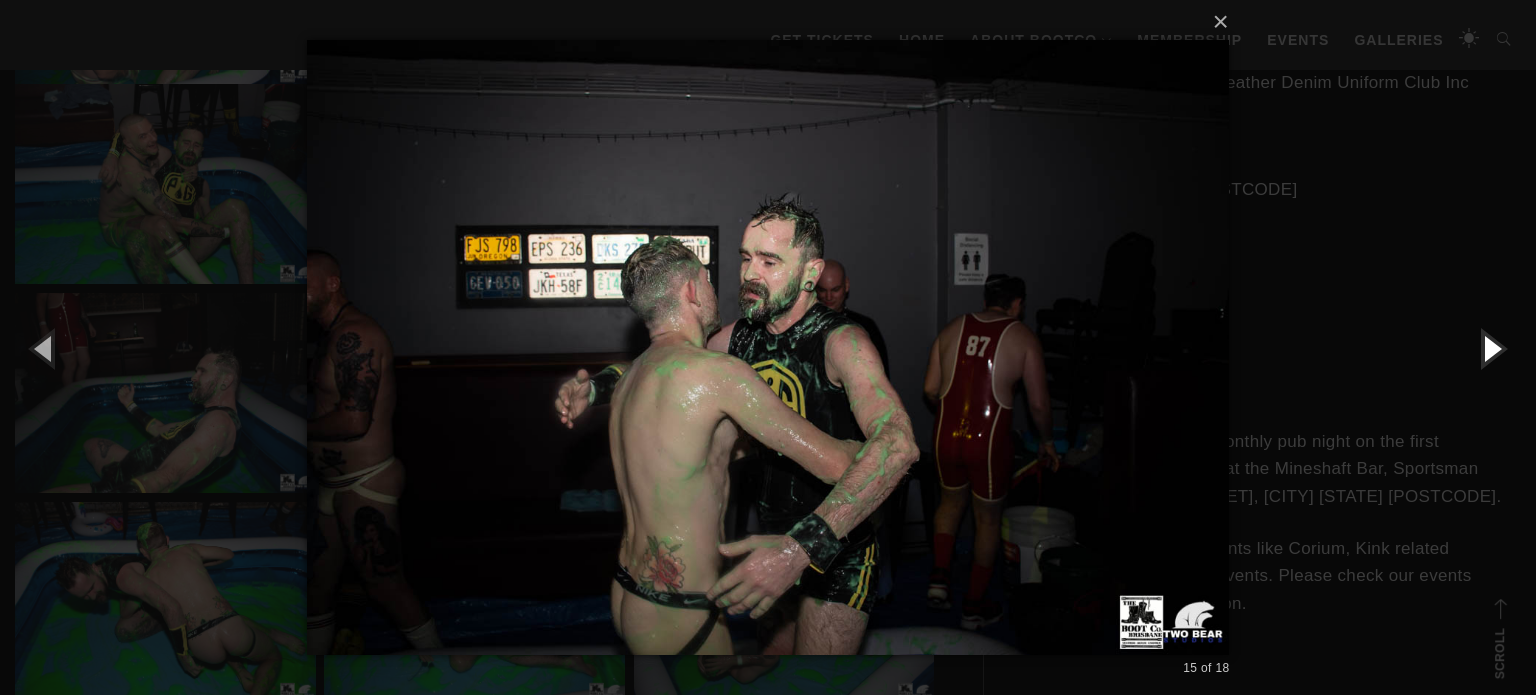 click at bounding box center (1491, 348) 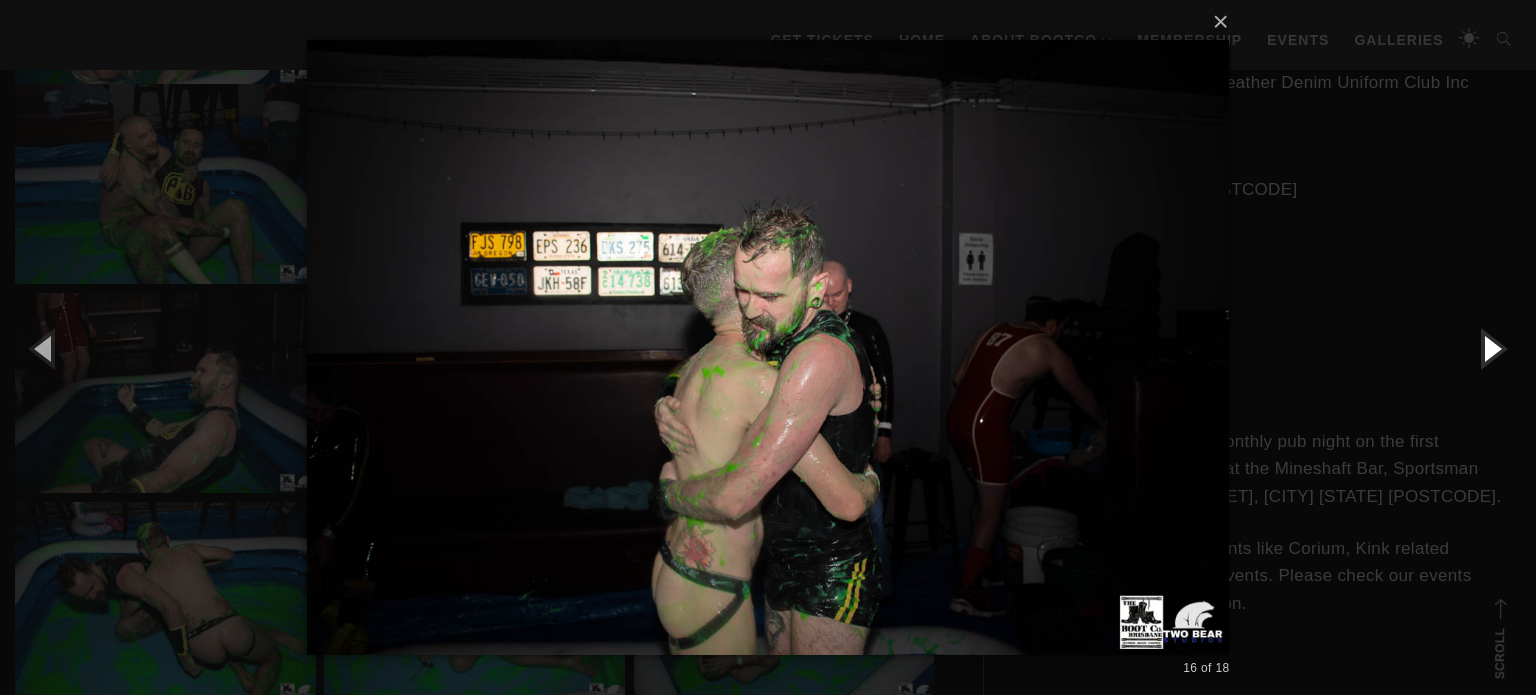 click at bounding box center [1491, 348] 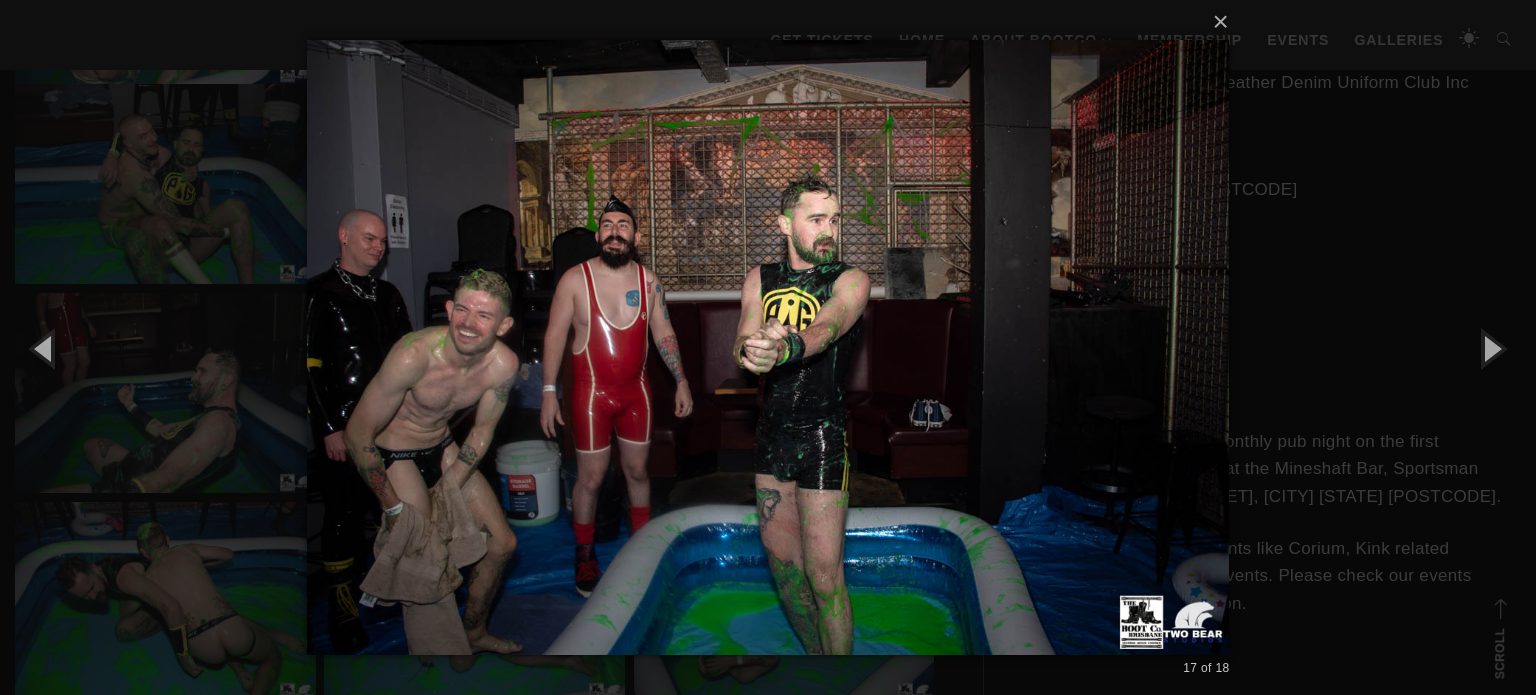 click on "× 17 of 18 Loading..." at bounding box center (768, 347) 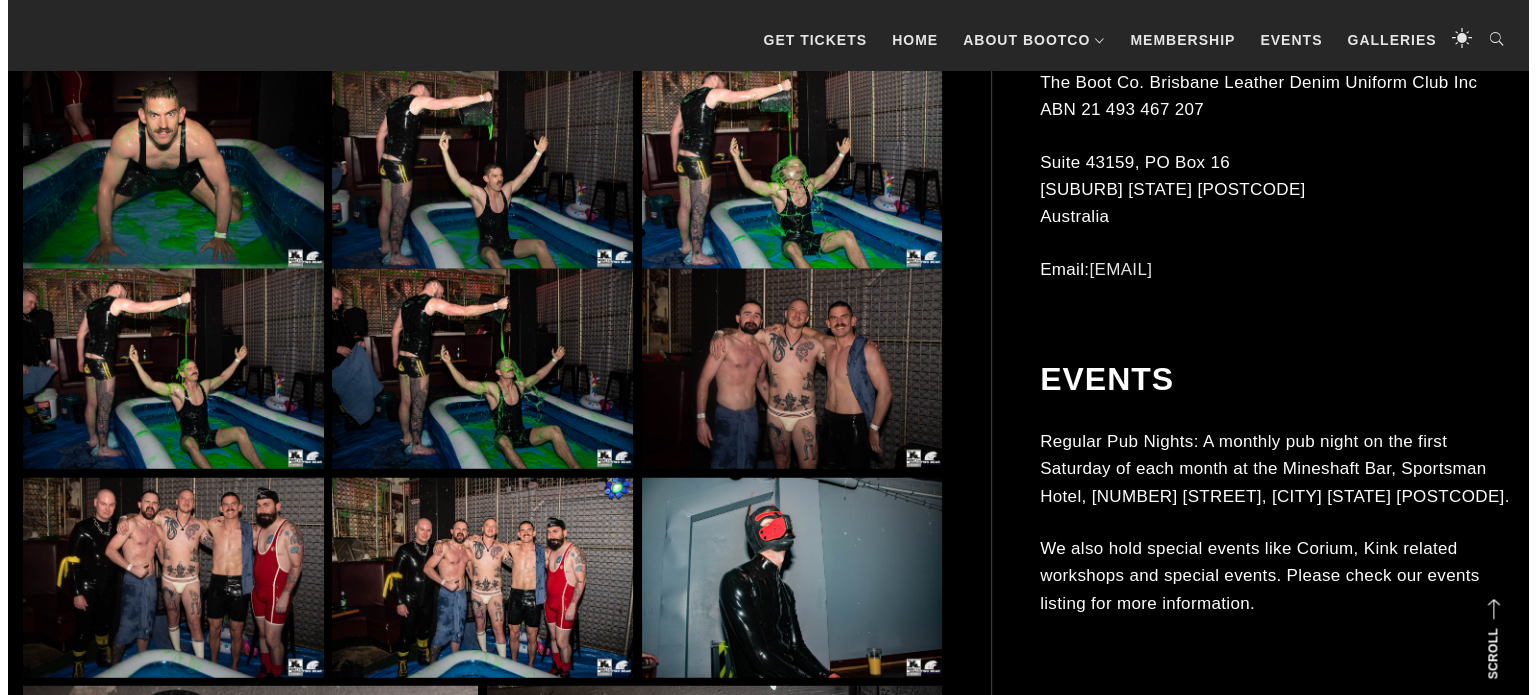 scroll, scrollTop: 28304, scrollLeft: 0, axis: vertical 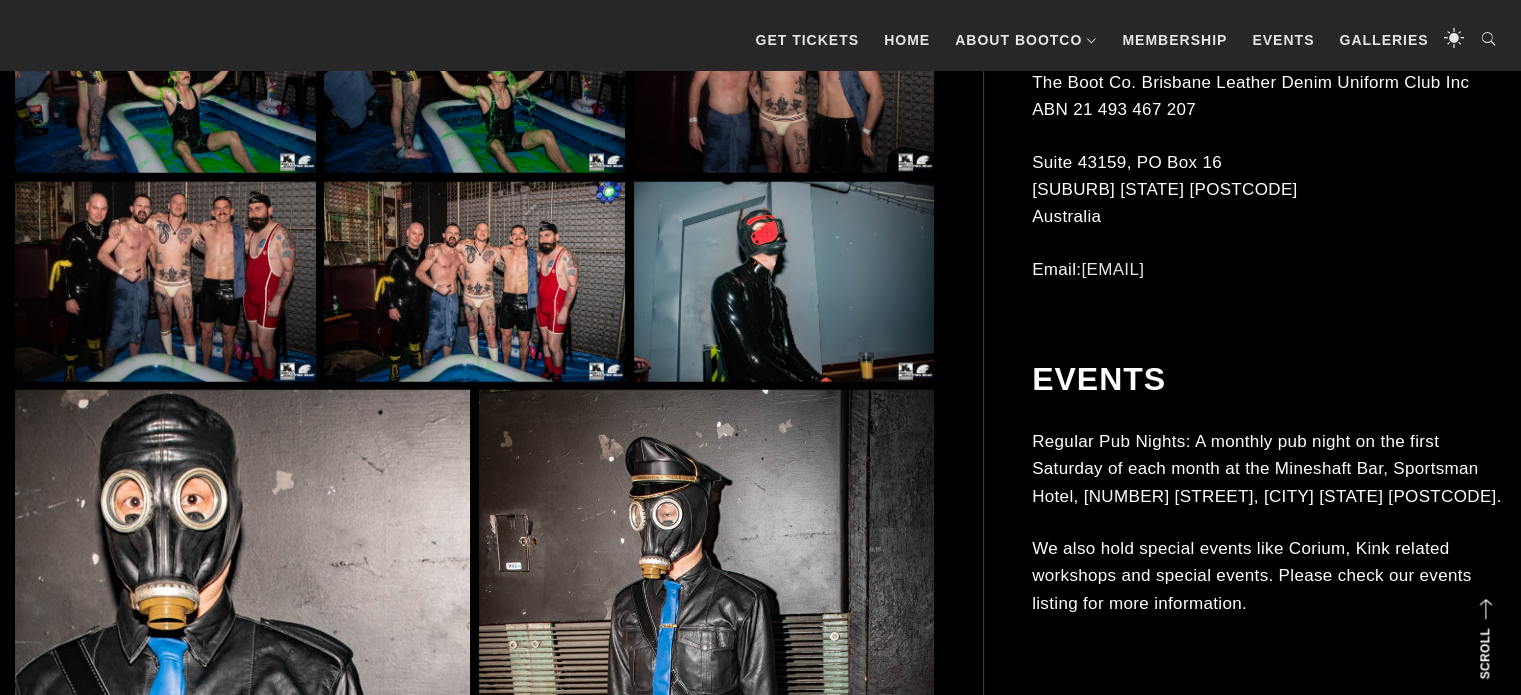 click at bounding box center [784, 73] 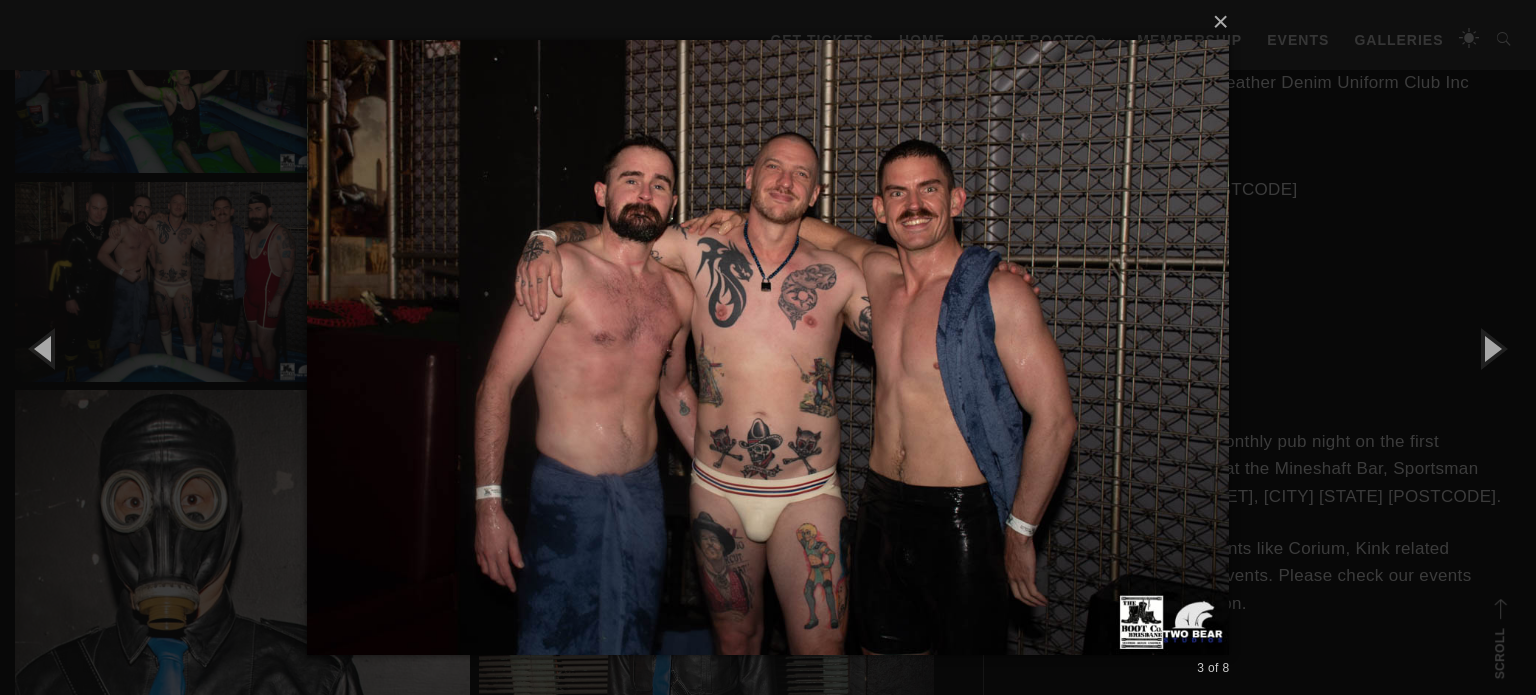 click on "× 3 of 8 Loading..." at bounding box center [768, 347] 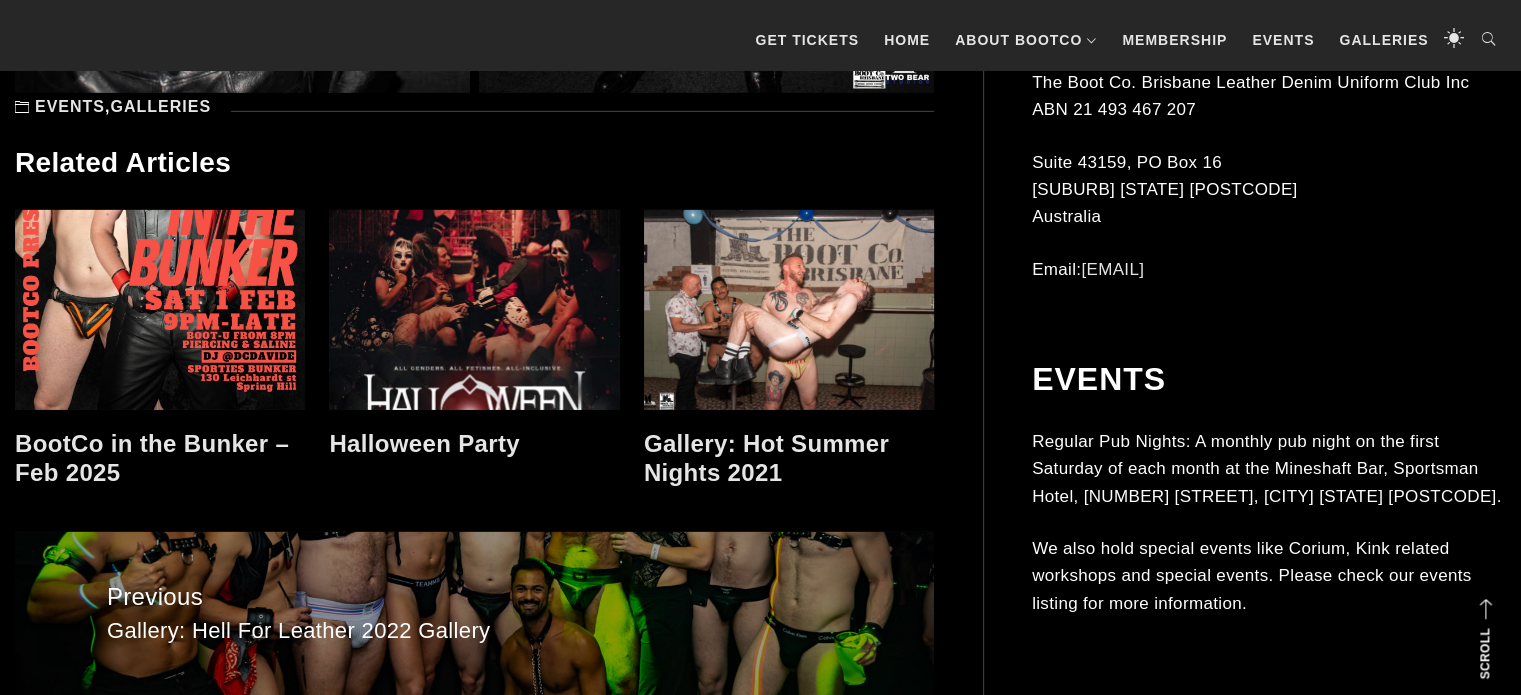 scroll, scrollTop: 29359, scrollLeft: 0, axis: vertical 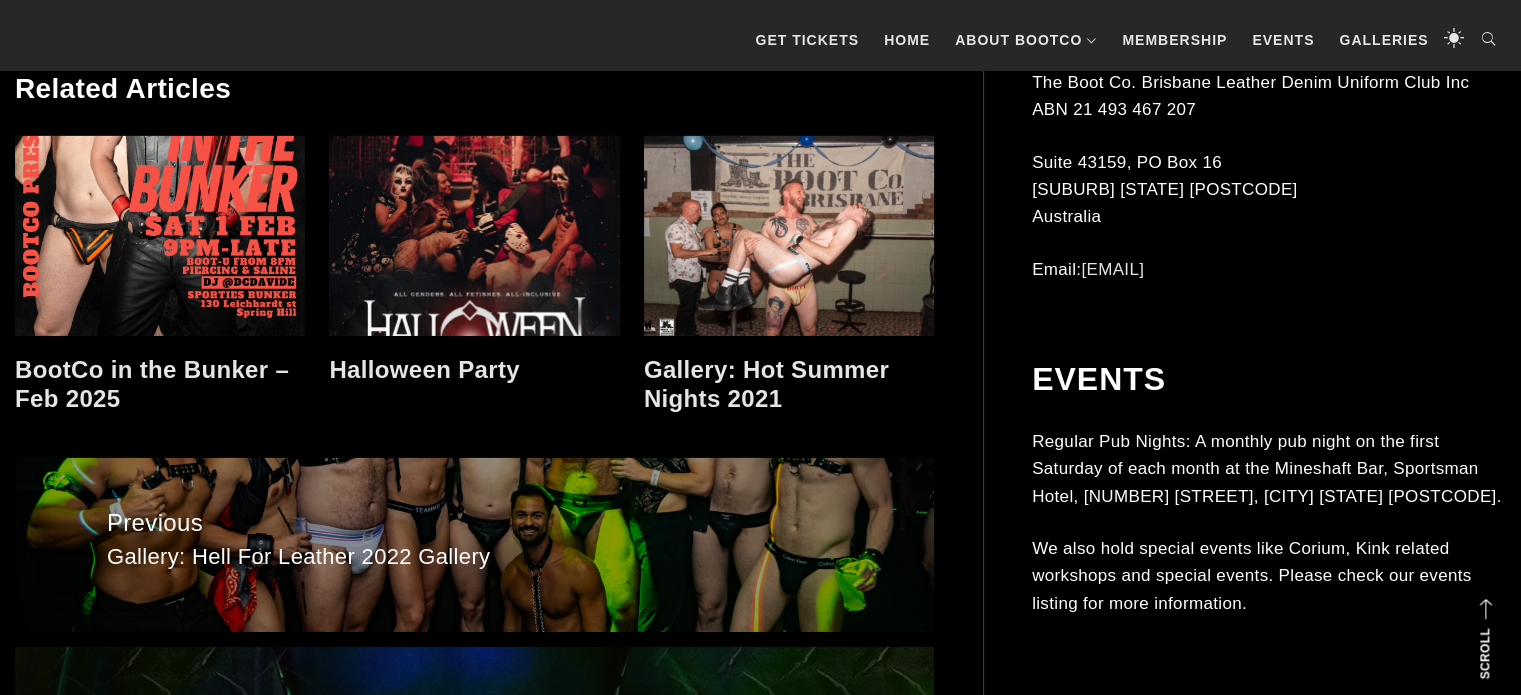 click at bounding box center (160, 236) 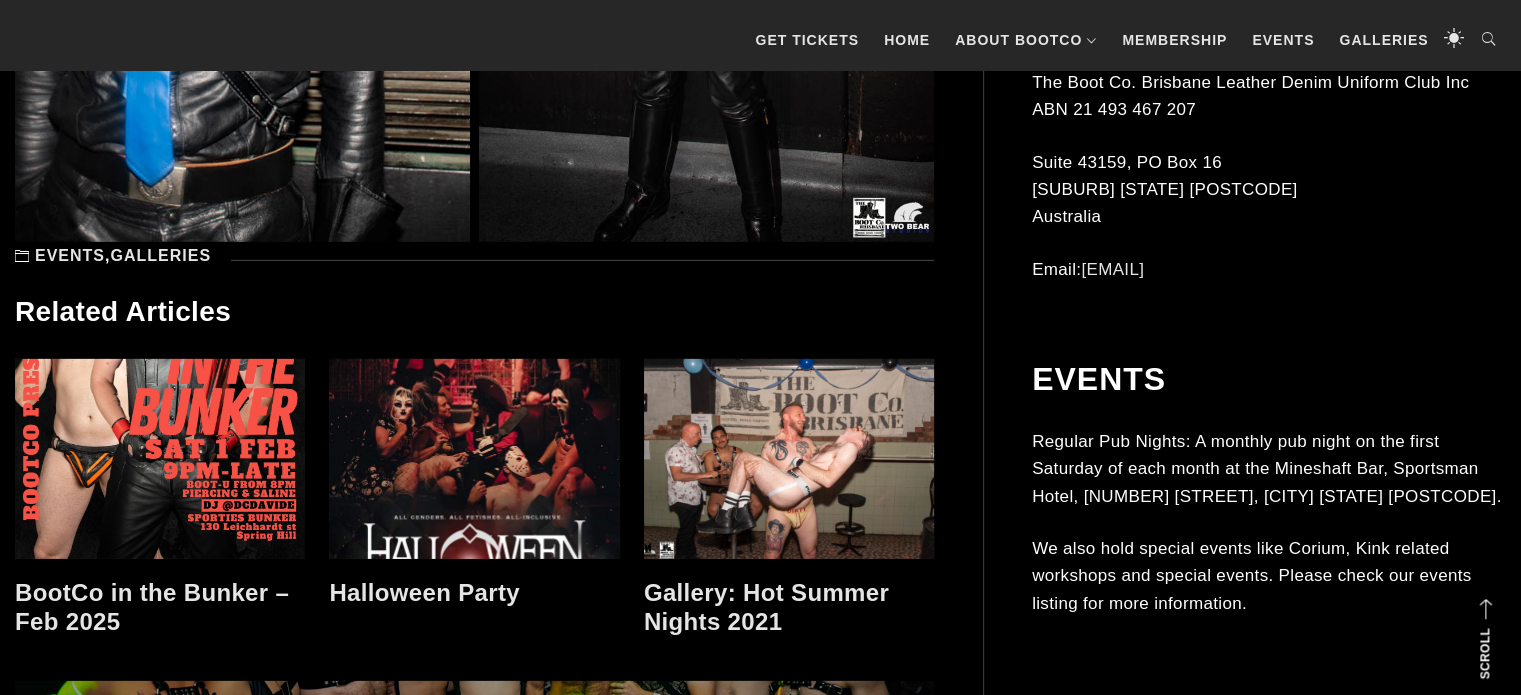 scroll, scrollTop: 29618, scrollLeft: 0, axis: vertical 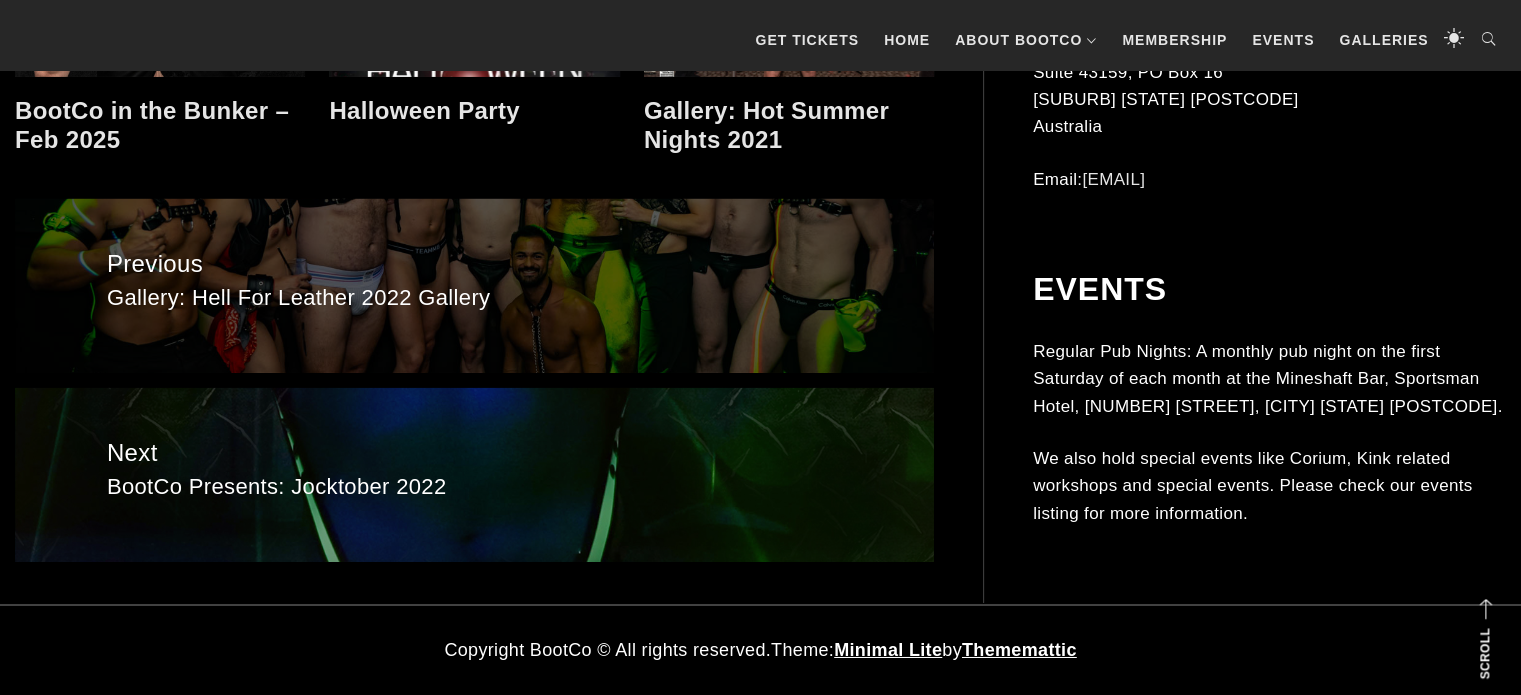 click on "Previous   Previous post:   Gallery: Hell For Leather 2022 Gallery" at bounding box center [474, 286] 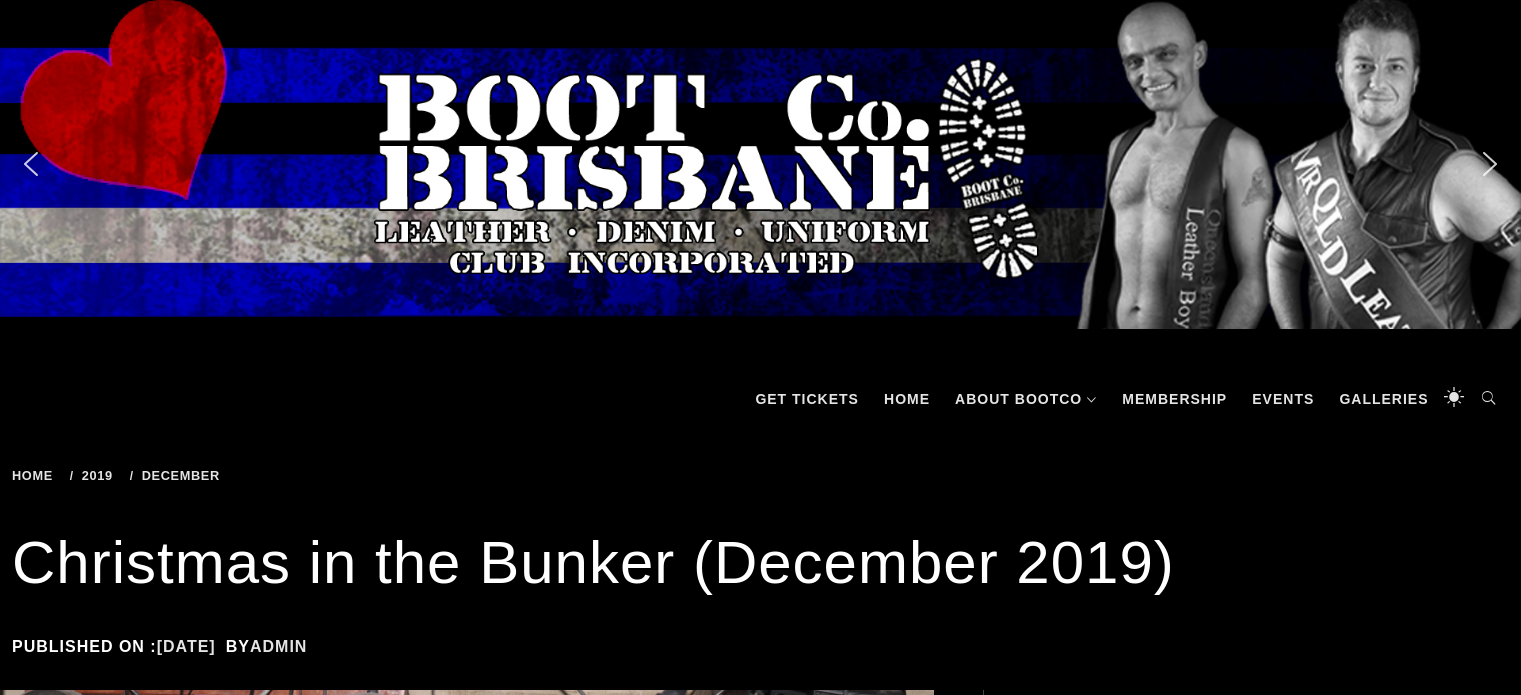 scroll, scrollTop: 0, scrollLeft: 0, axis: both 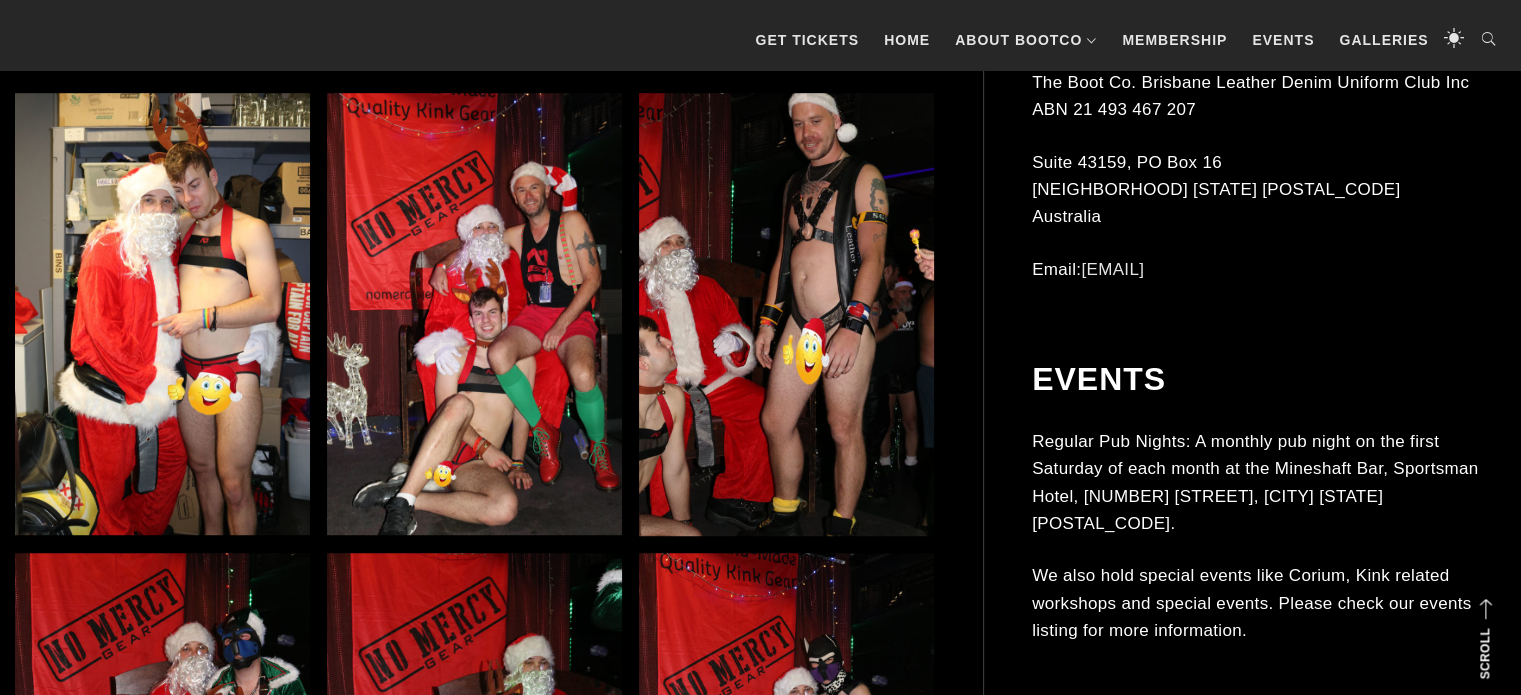 click at bounding box center [786, 314] 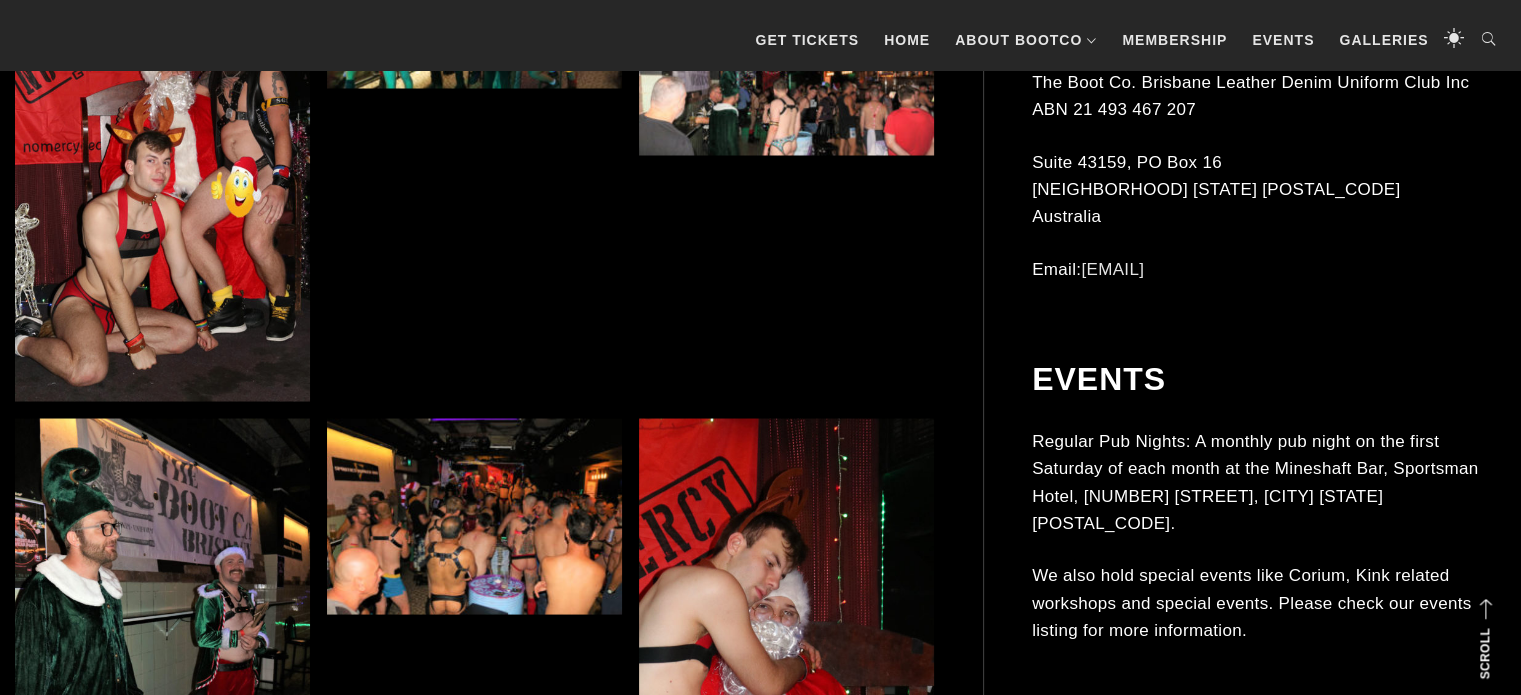 scroll, scrollTop: 4256, scrollLeft: 0, axis: vertical 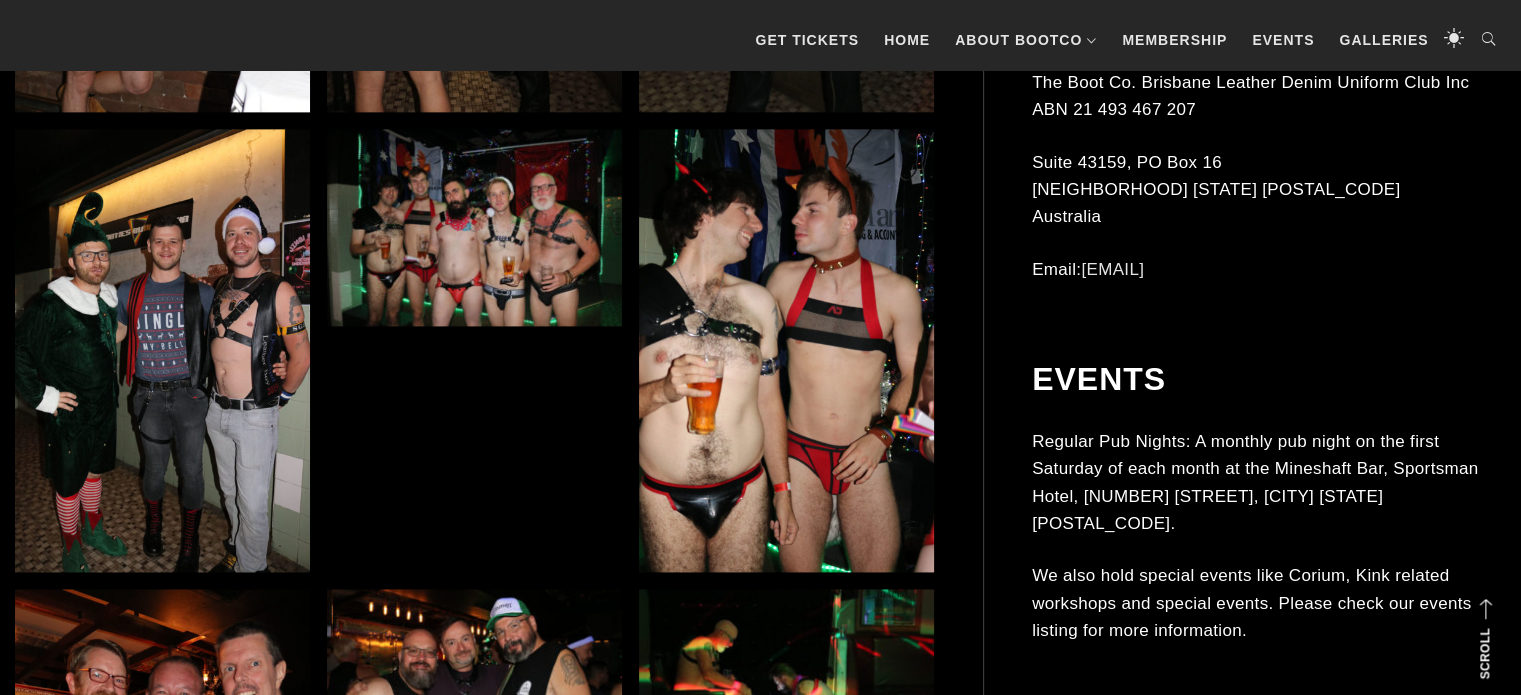 click at bounding box center (474, 227) 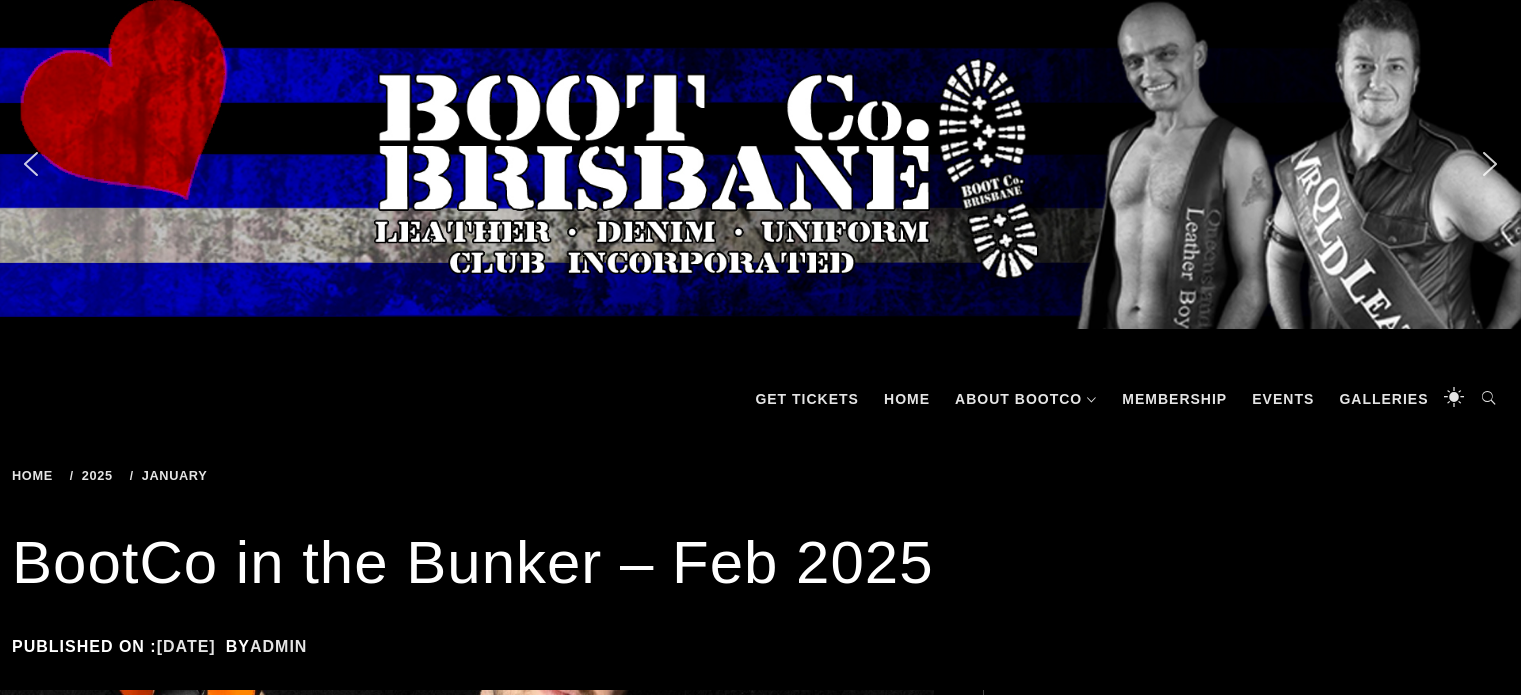 scroll, scrollTop: 0, scrollLeft: 0, axis: both 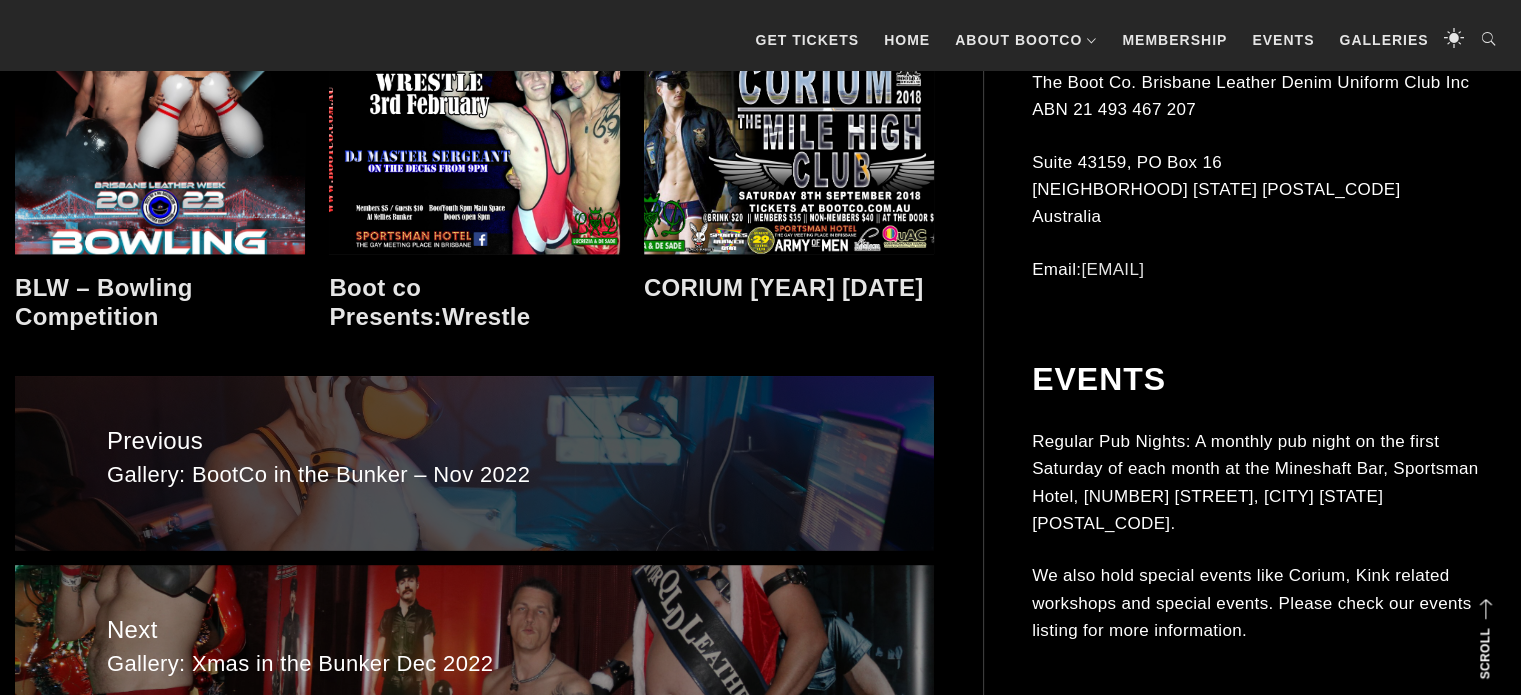 click on "Previous" at bounding box center (474, 441) 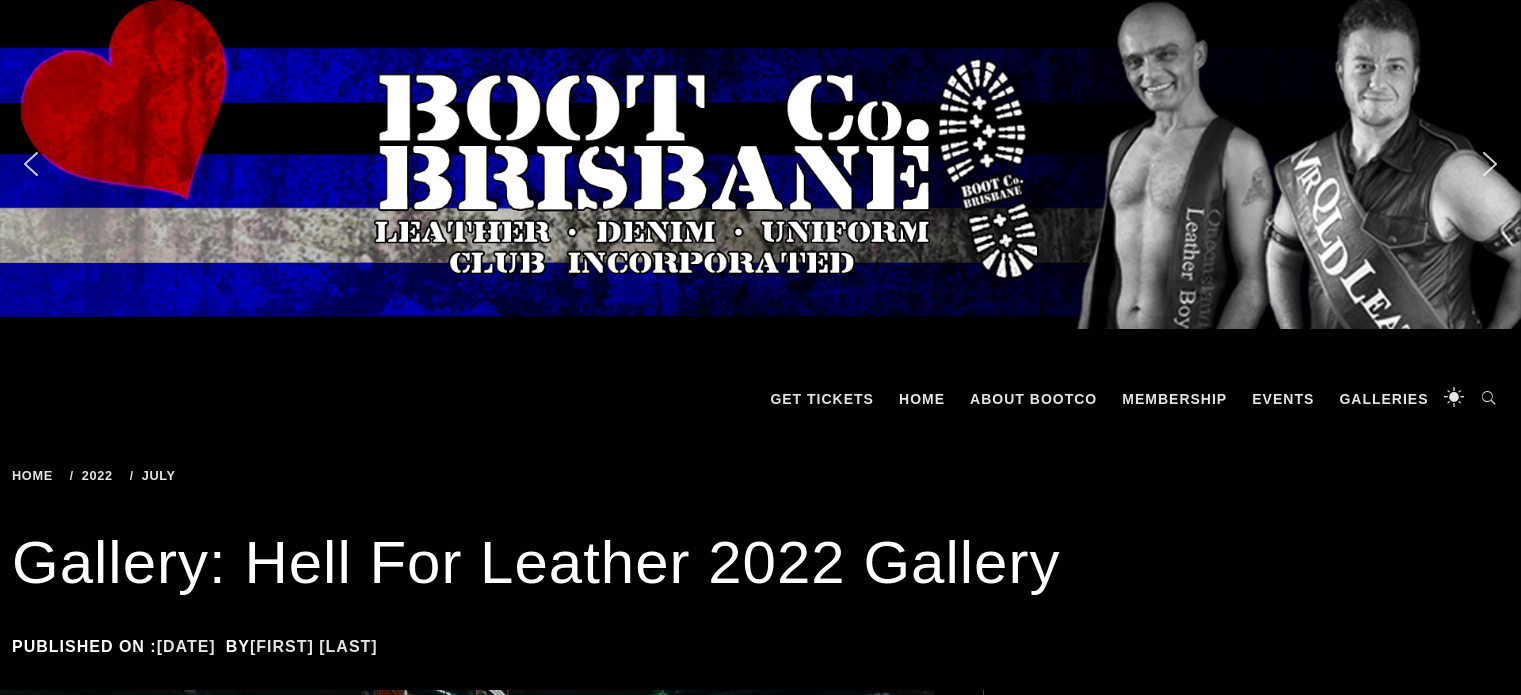 scroll, scrollTop: 0, scrollLeft: 0, axis: both 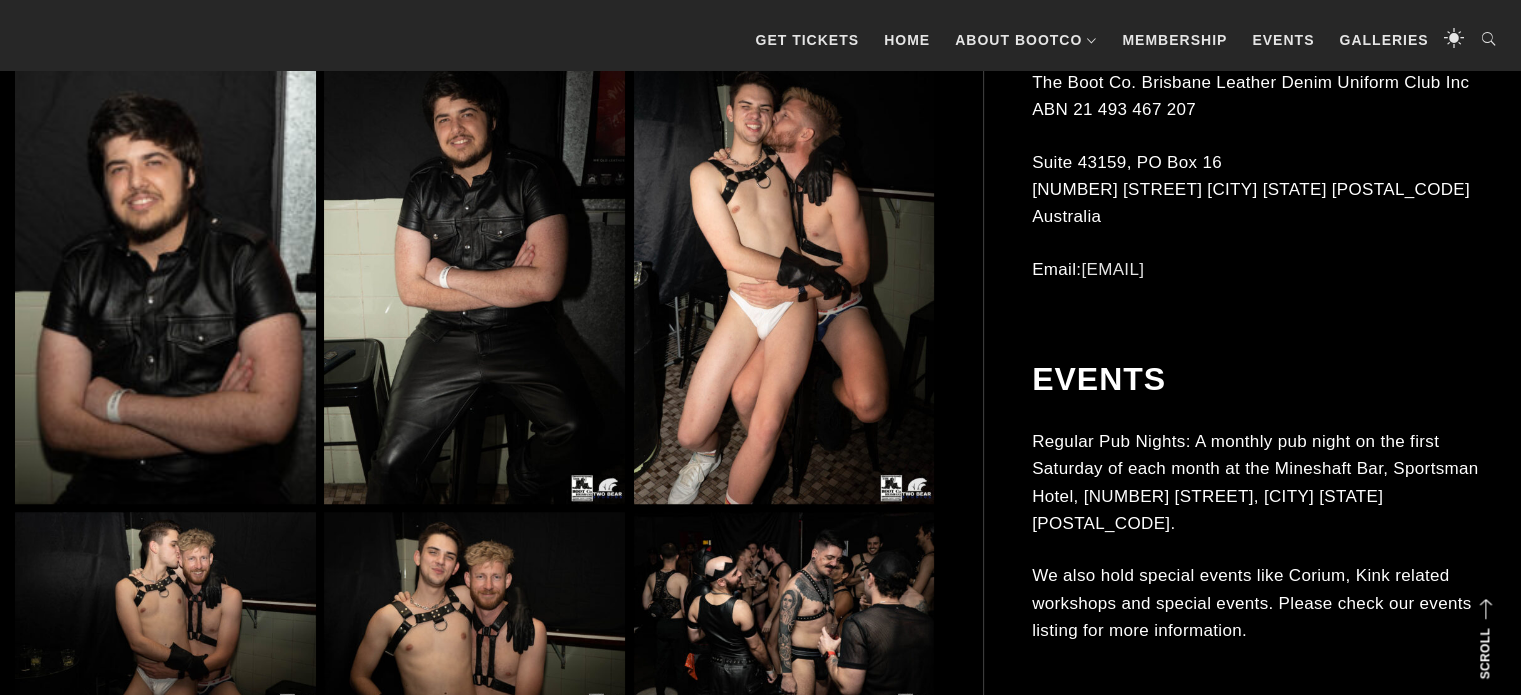click at bounding box center [784, 278] 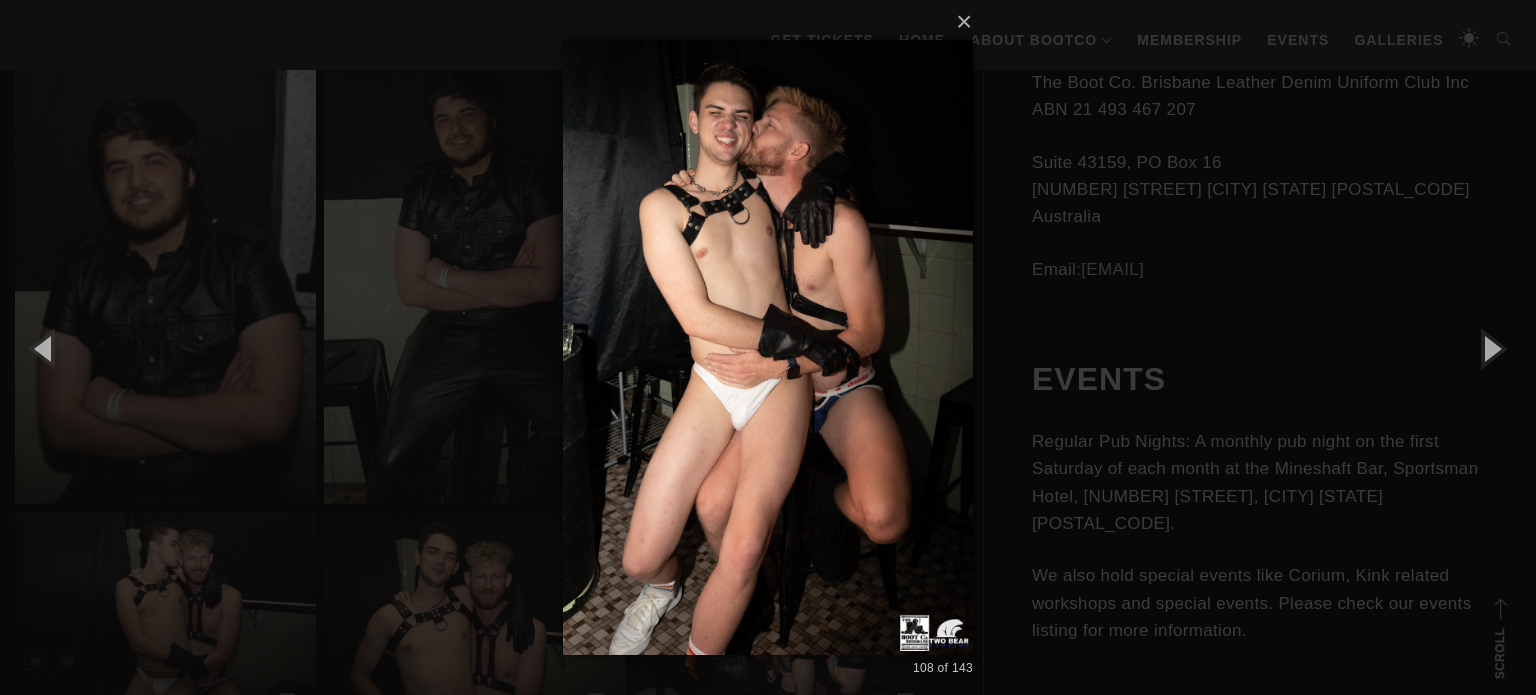 click on "× 108 of 143 Loading..." at bounding box center [768, 347] 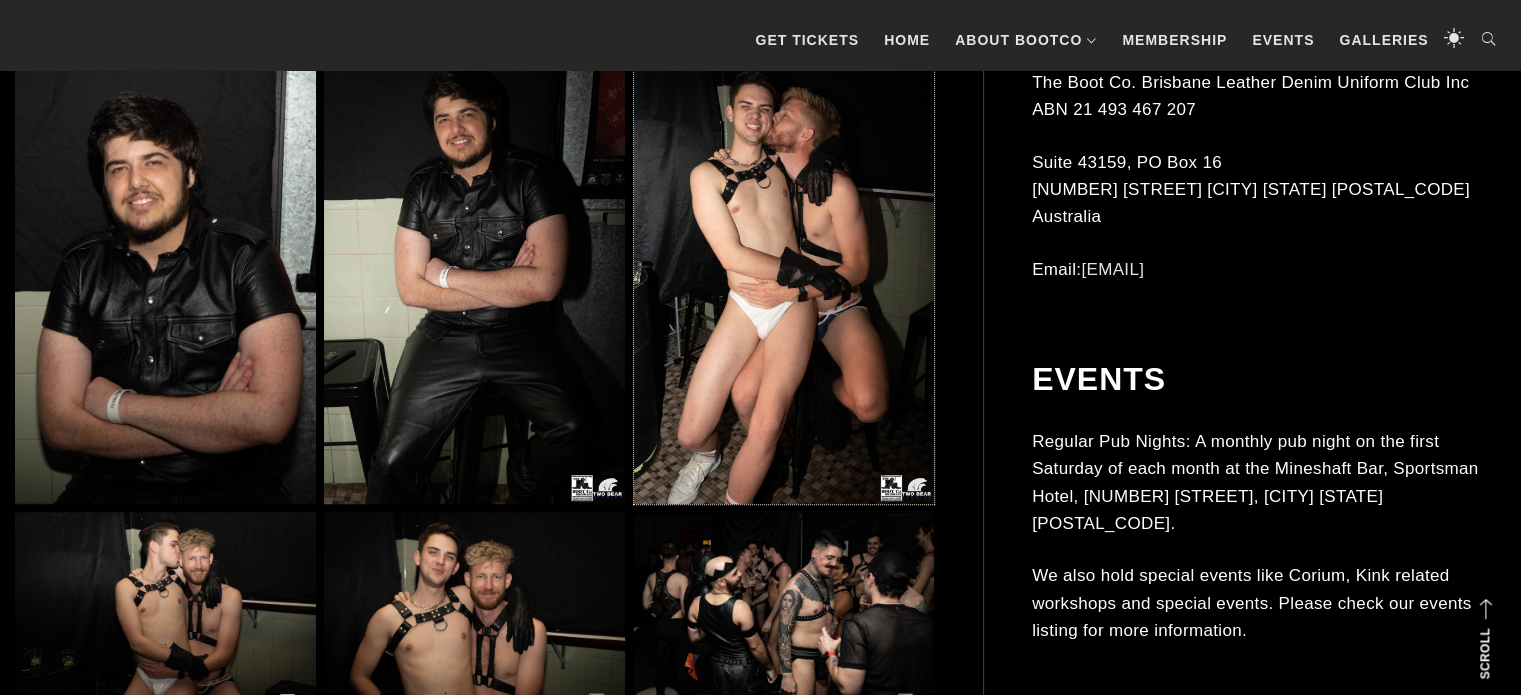 scroll, scrollTop: 17192, scrollLeft: 0, axis: vertical 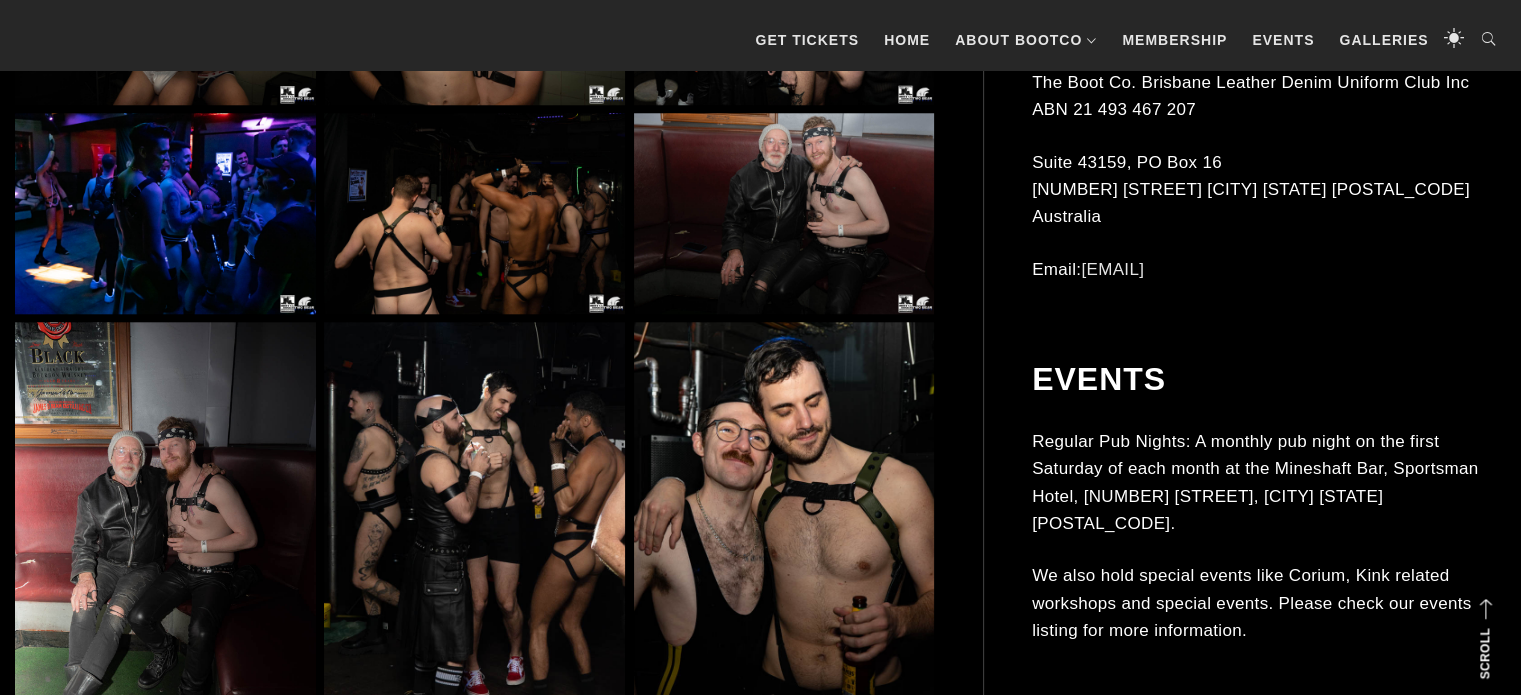 click at bounding box center (474, 4) 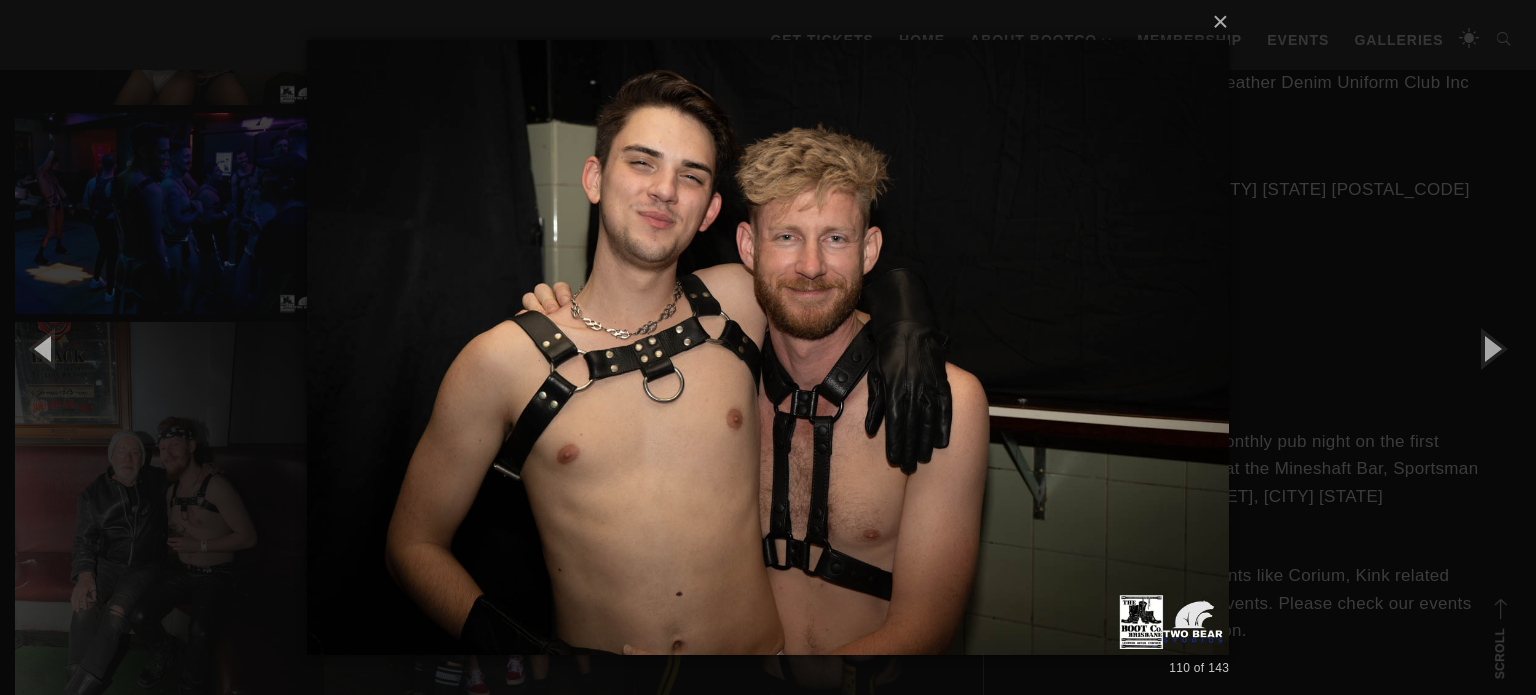 click on "× 110 of 143 Loading..." at bounding box center (768, 347) 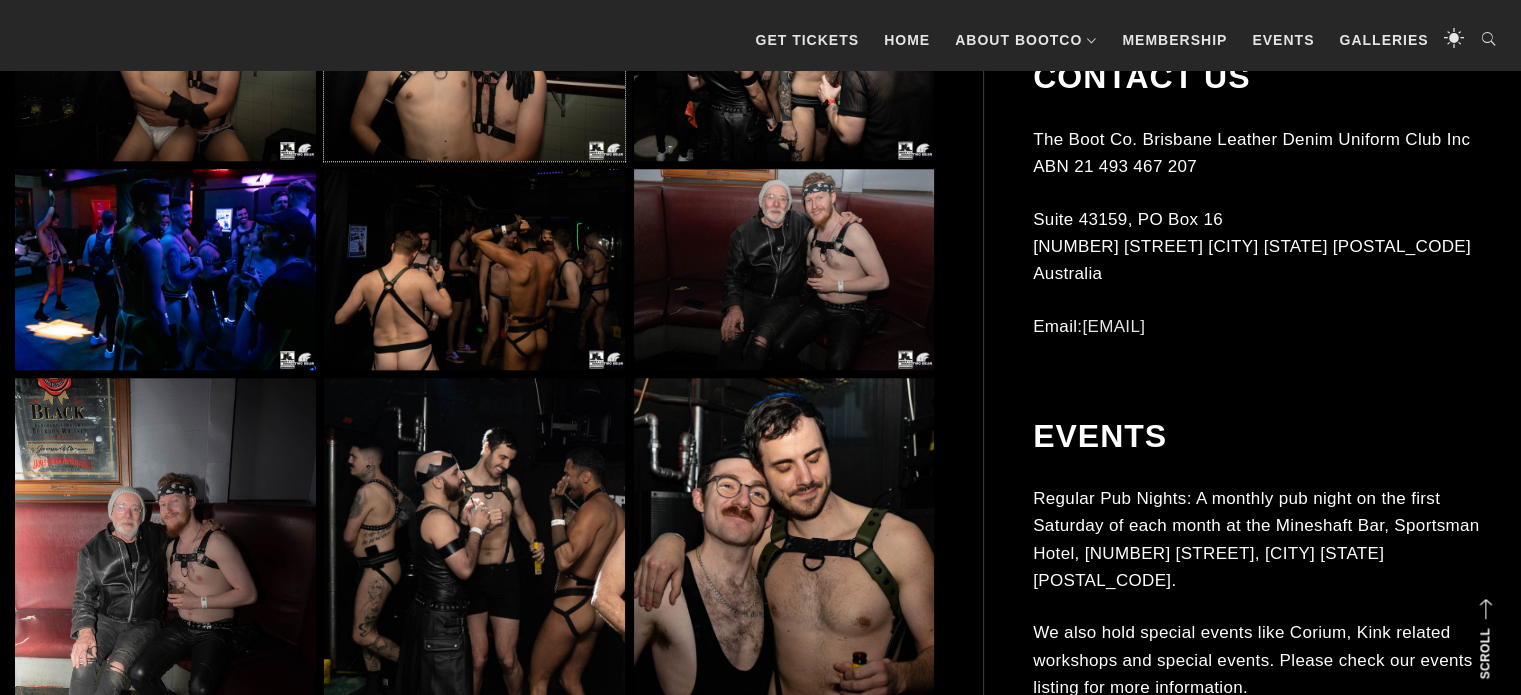scroll, scrollTop: 17097, scrollLeft: 0, axis: vertical 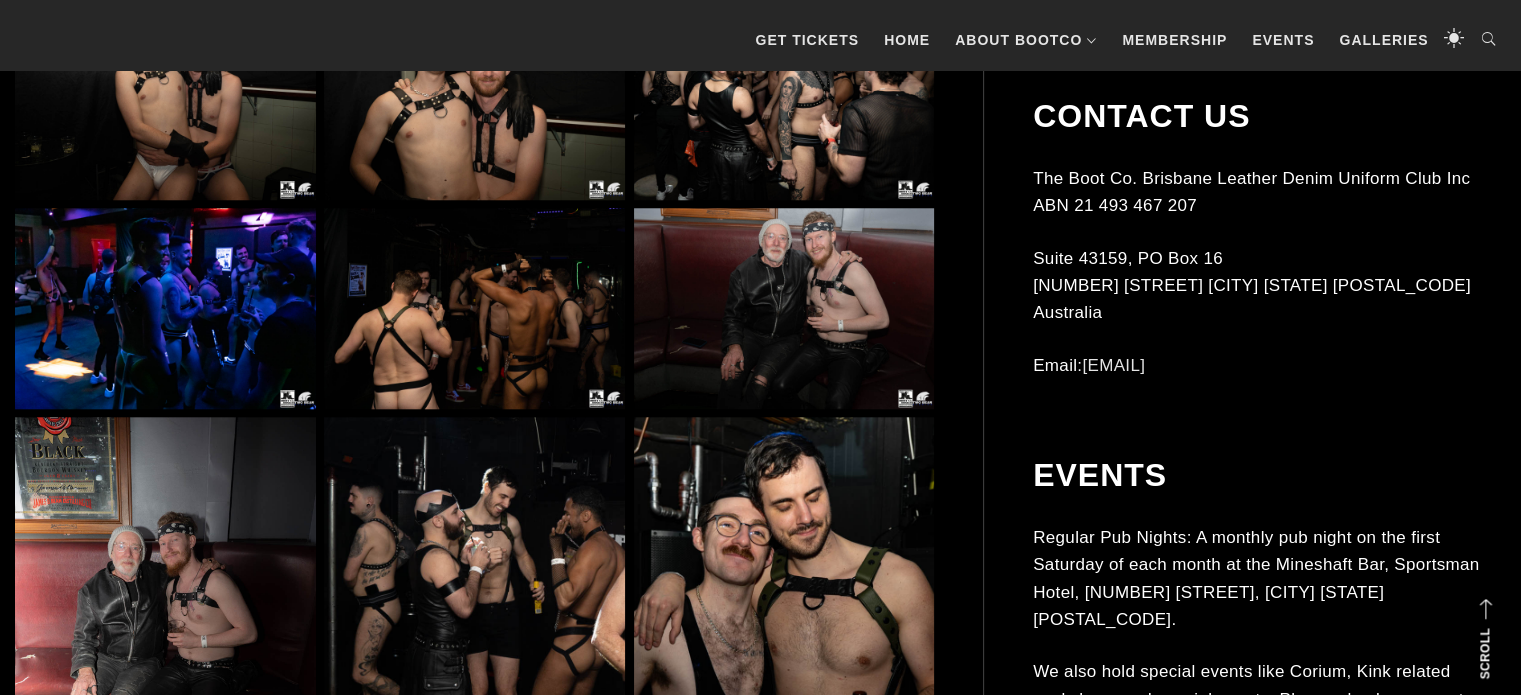 click at bounding box center (474, 308) 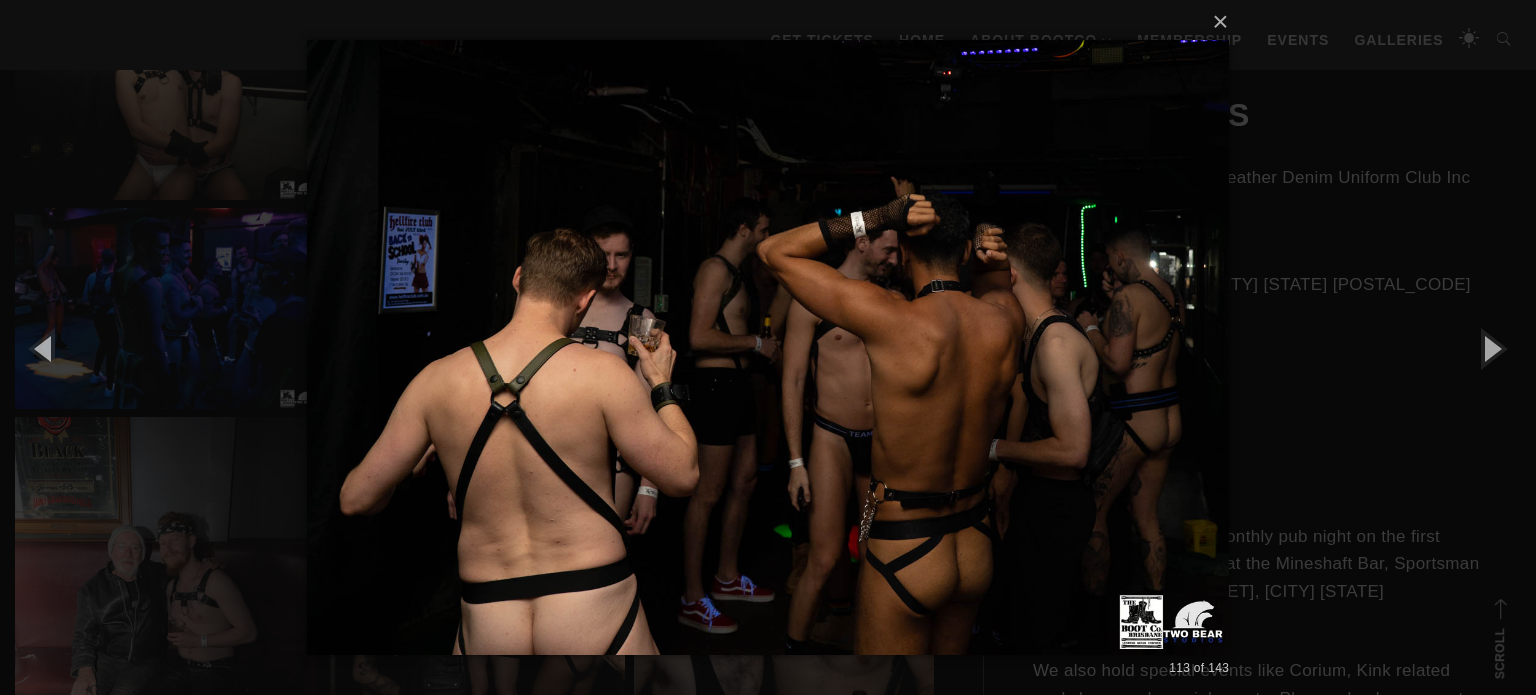 click on "× 113 of 143 Loading..." at bounding box center (768, 347) 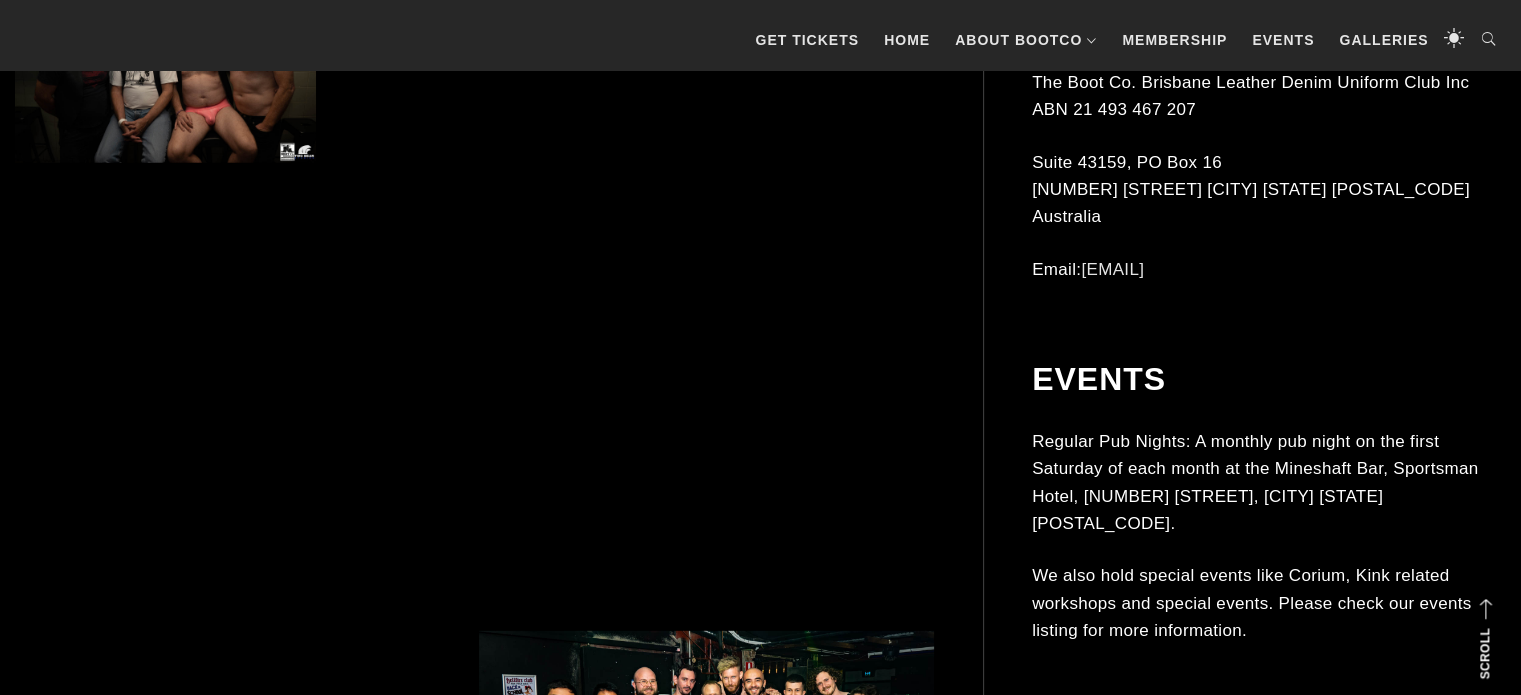 scroll, scrollTop: 20823, scrollLeft: 0, axis: vertical 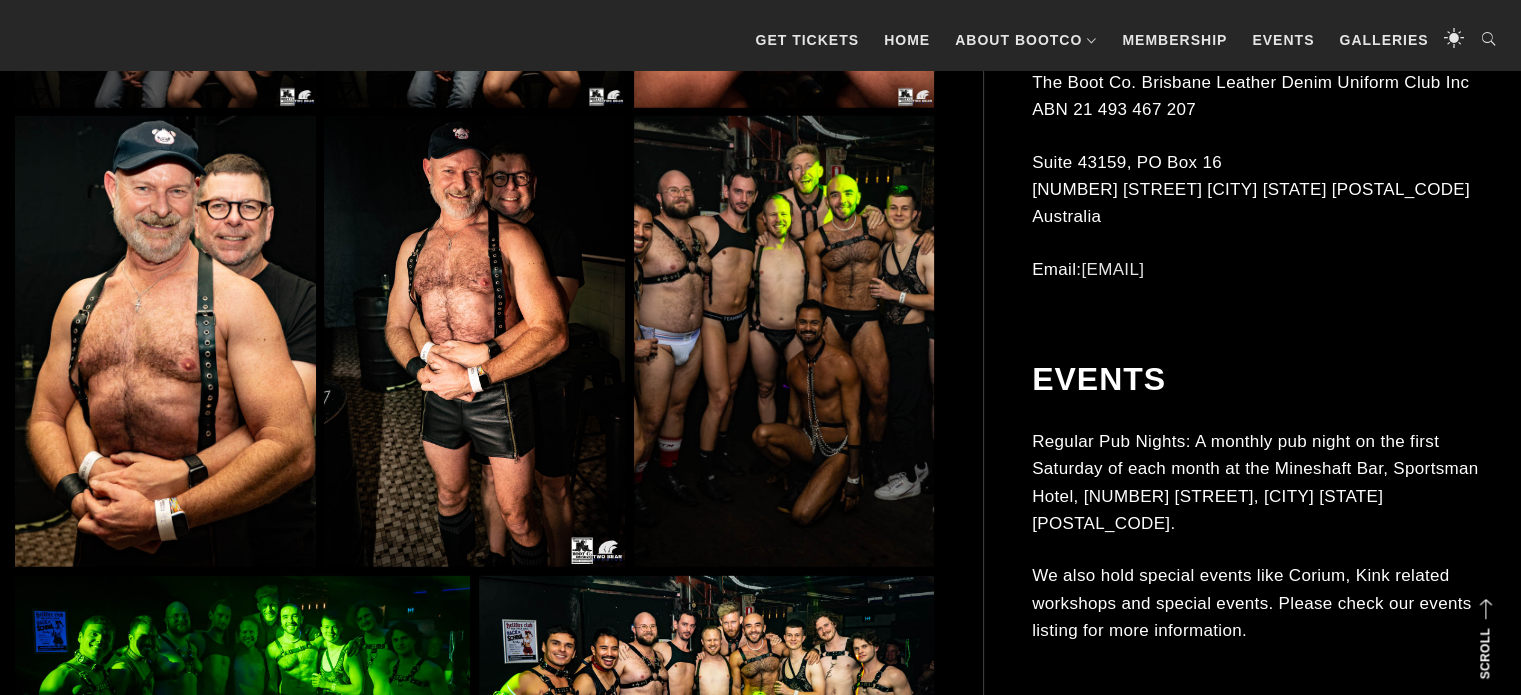 click at bounding box center (784, 341) 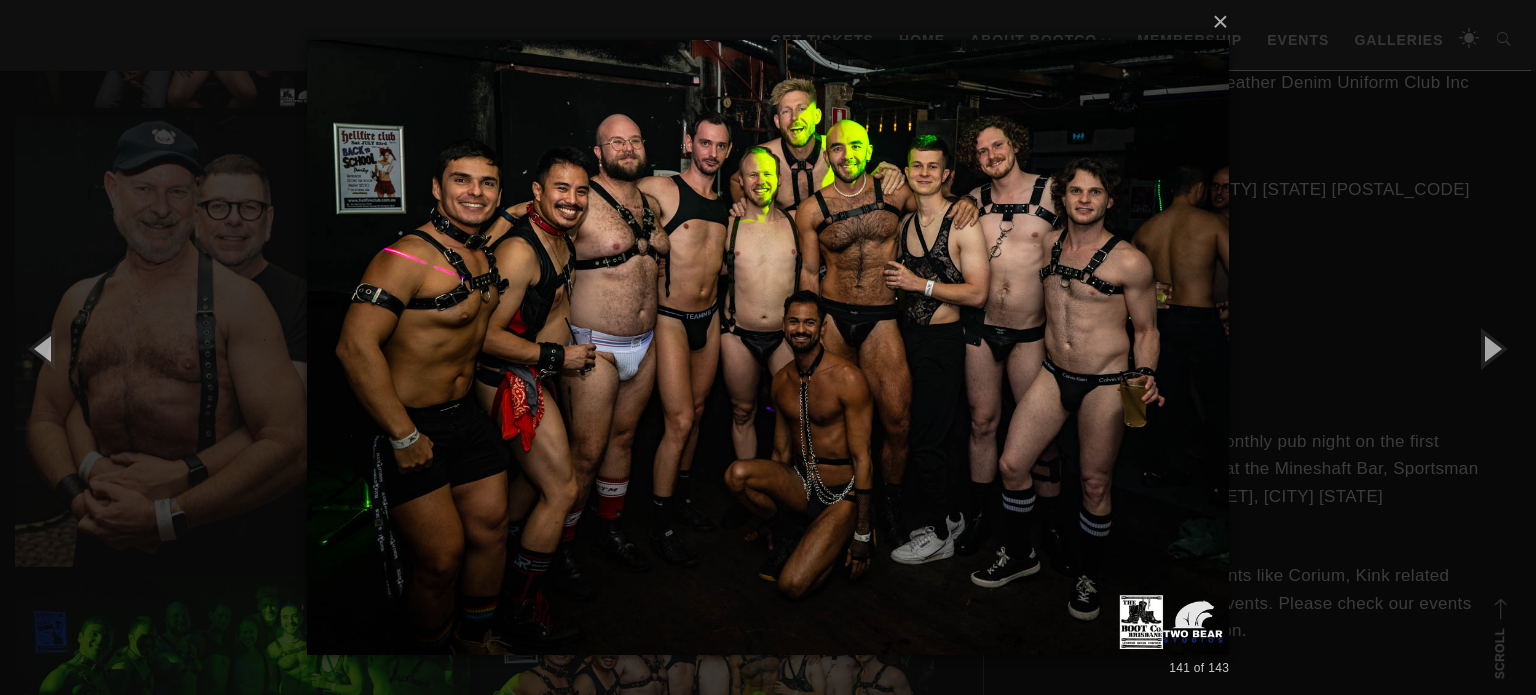 click on "× 141 of 143 Loading..." at bounding box center [768, 347] 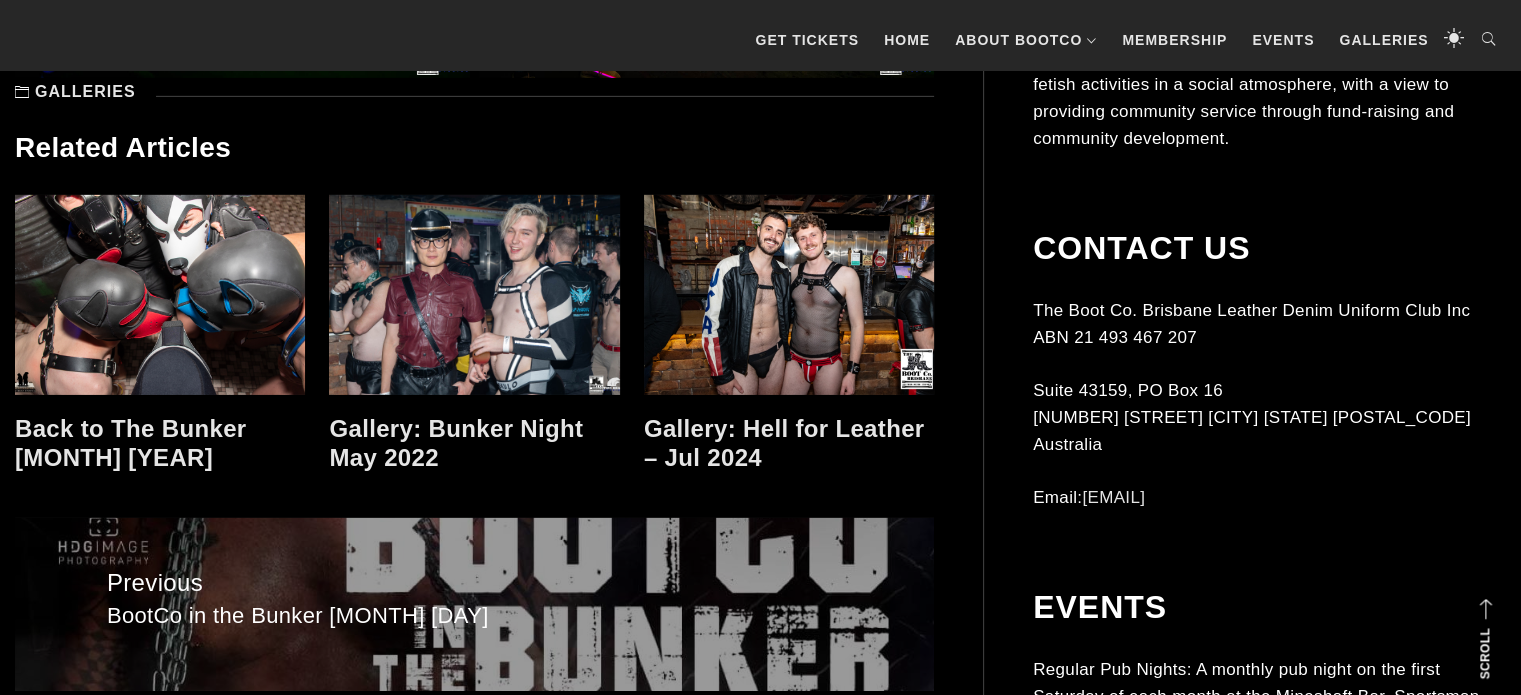 scroll, scrollTop: 21596, scrollLeft: 0, axis: vertical 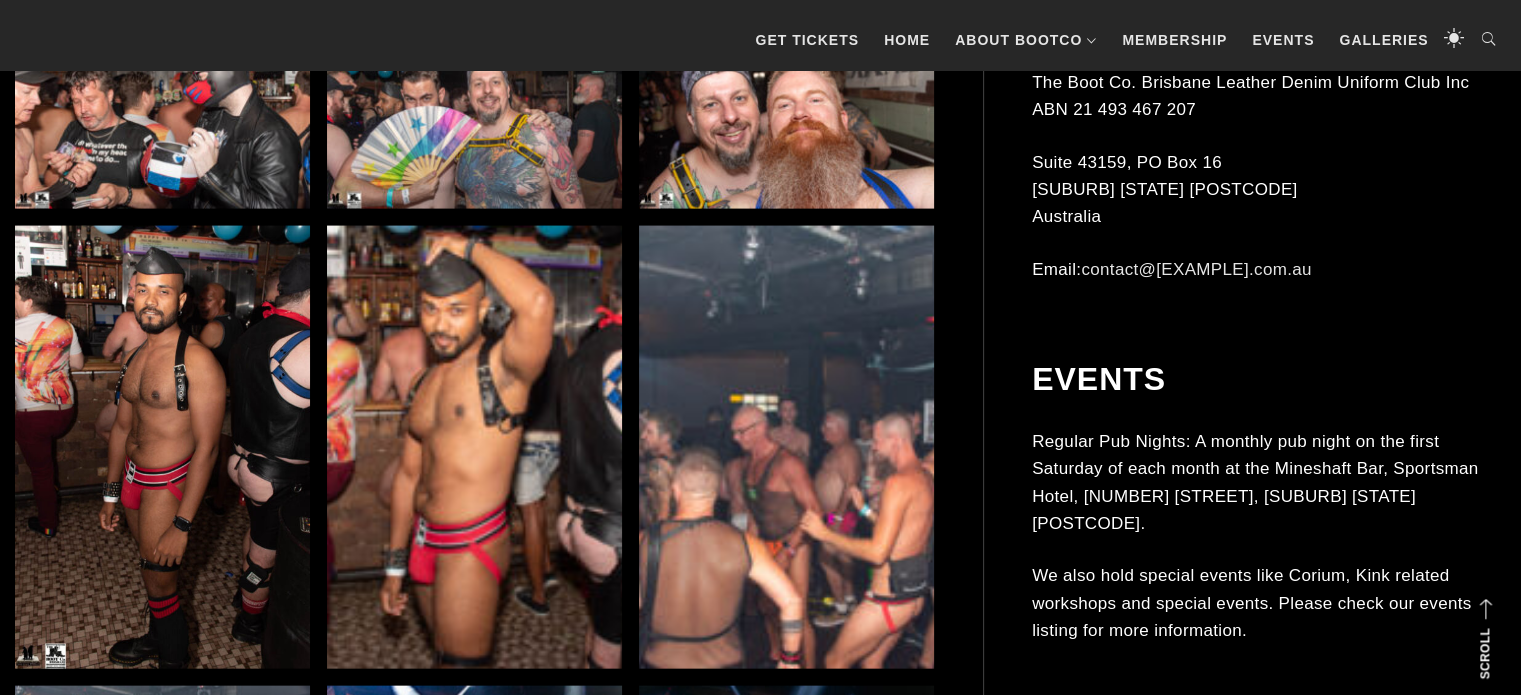 click at bounding box center (162, 447) 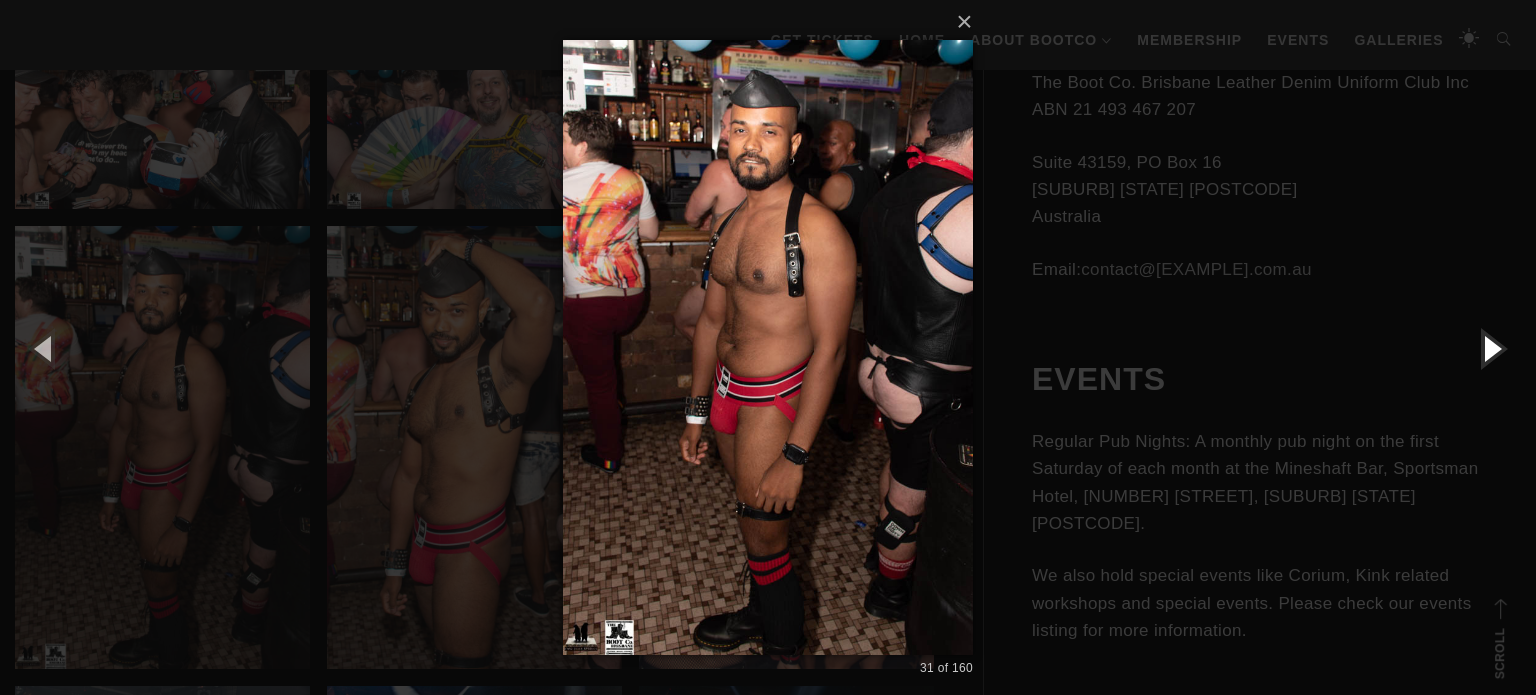 click at bounding box center (1491, 348) 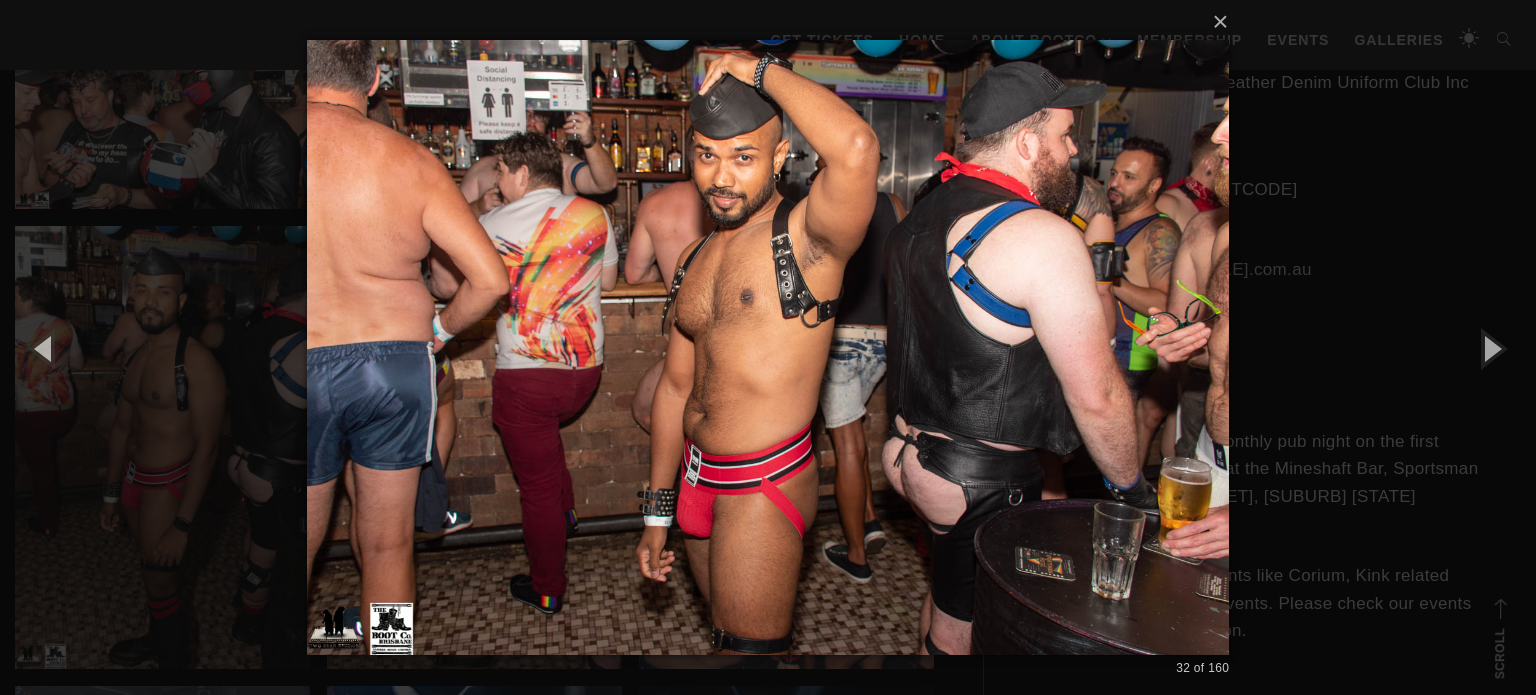 click on "× 32 of 160 Loading..." at bounding box center (768, 347) 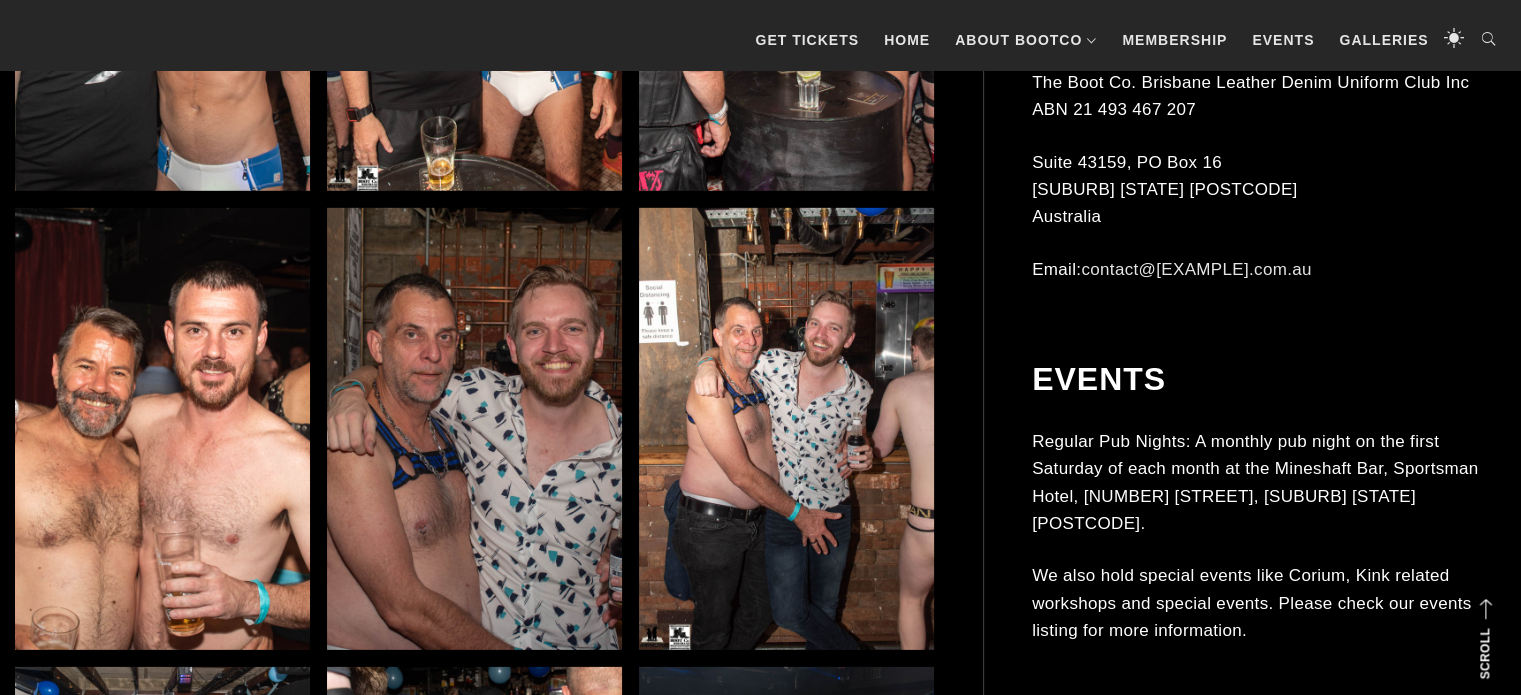 scroll, scrollTop: 6688, scrollLeft: 0, axis: vertical 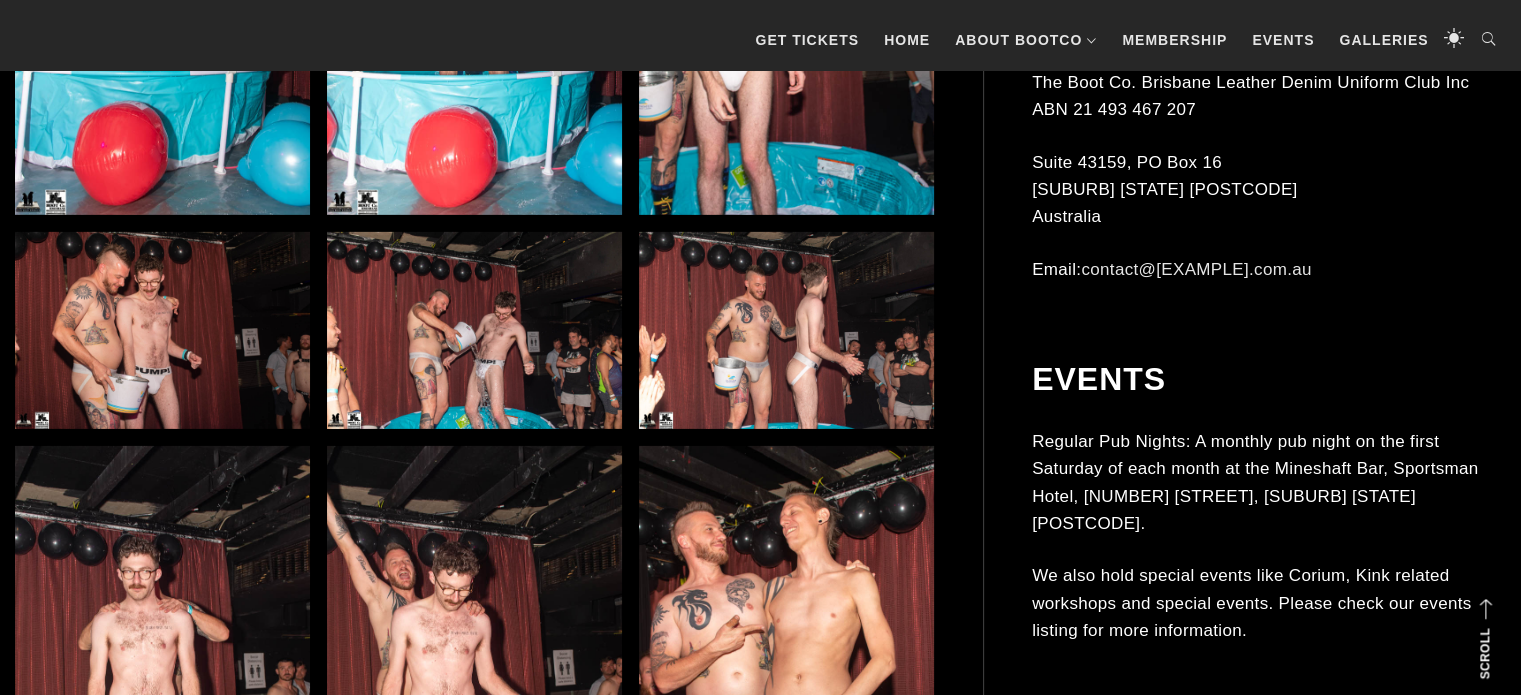 click at bounding box center (786, -6) 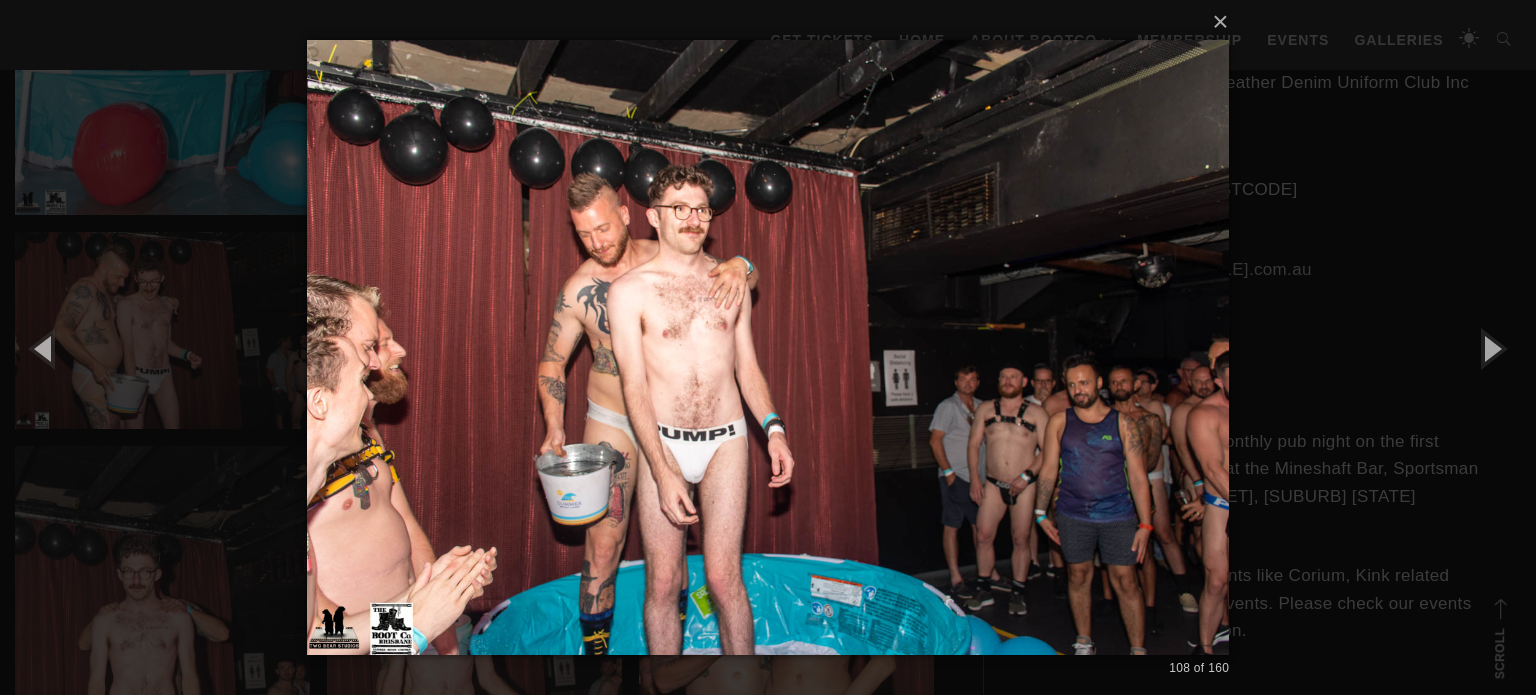 click on "× 108 of 160 Loading..." at bounding box center [768, 347] 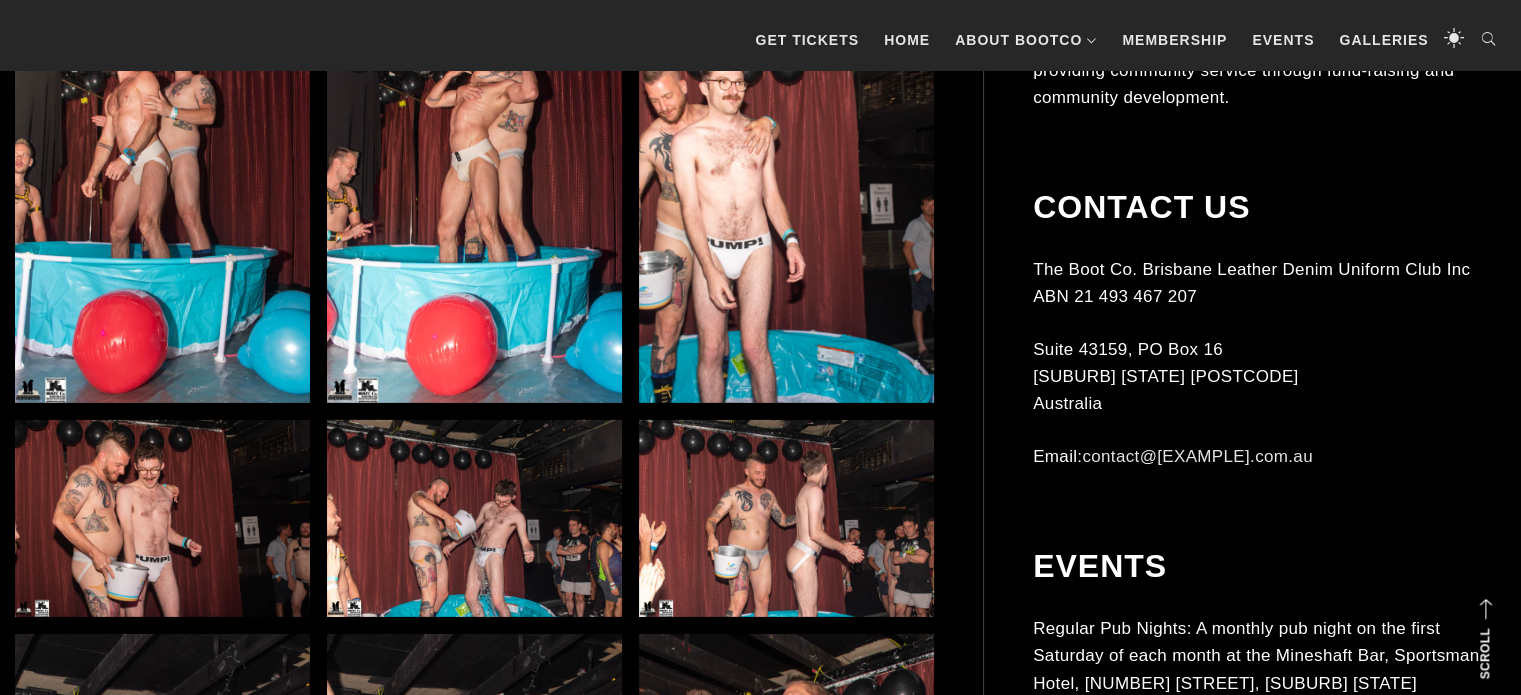 scroll, scrollTop: 13758, scrollLeft: 0, axis: vertical 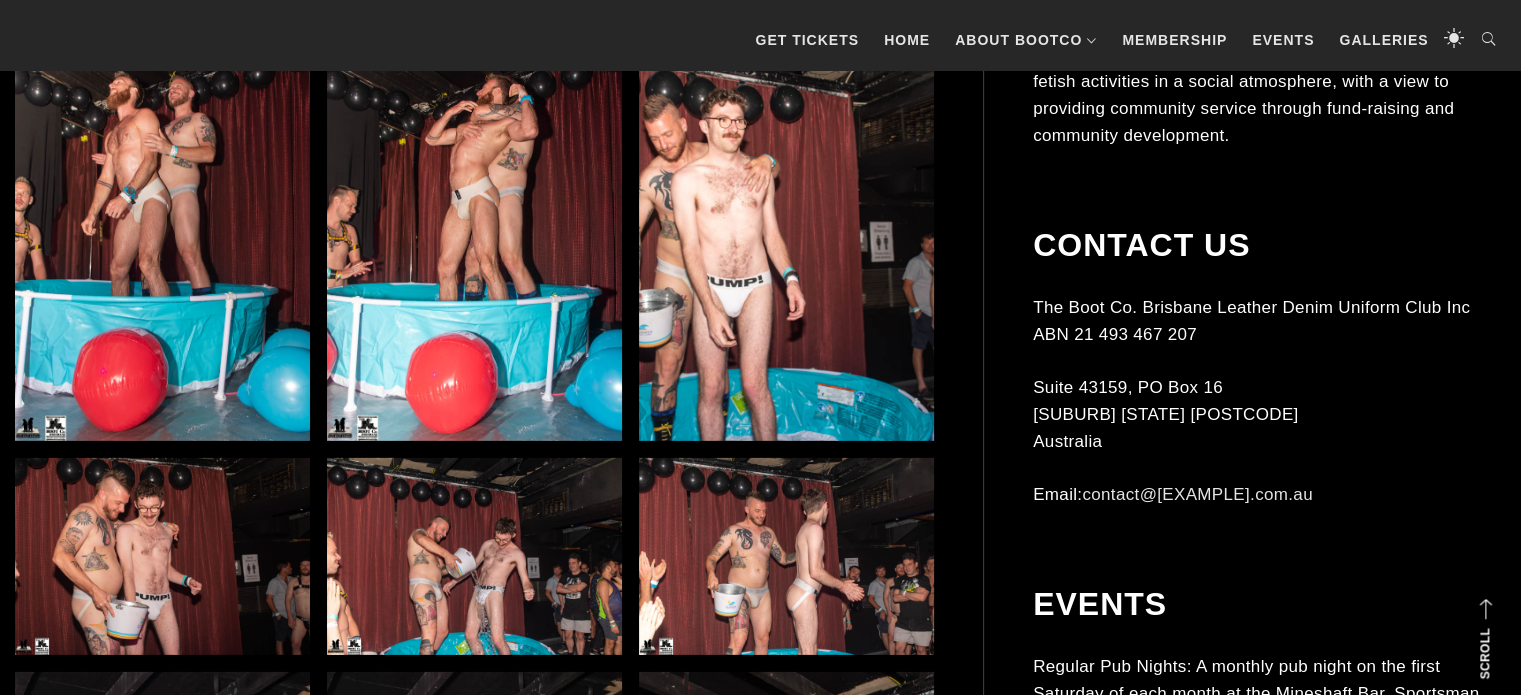 click at bounding box center (786, 556) 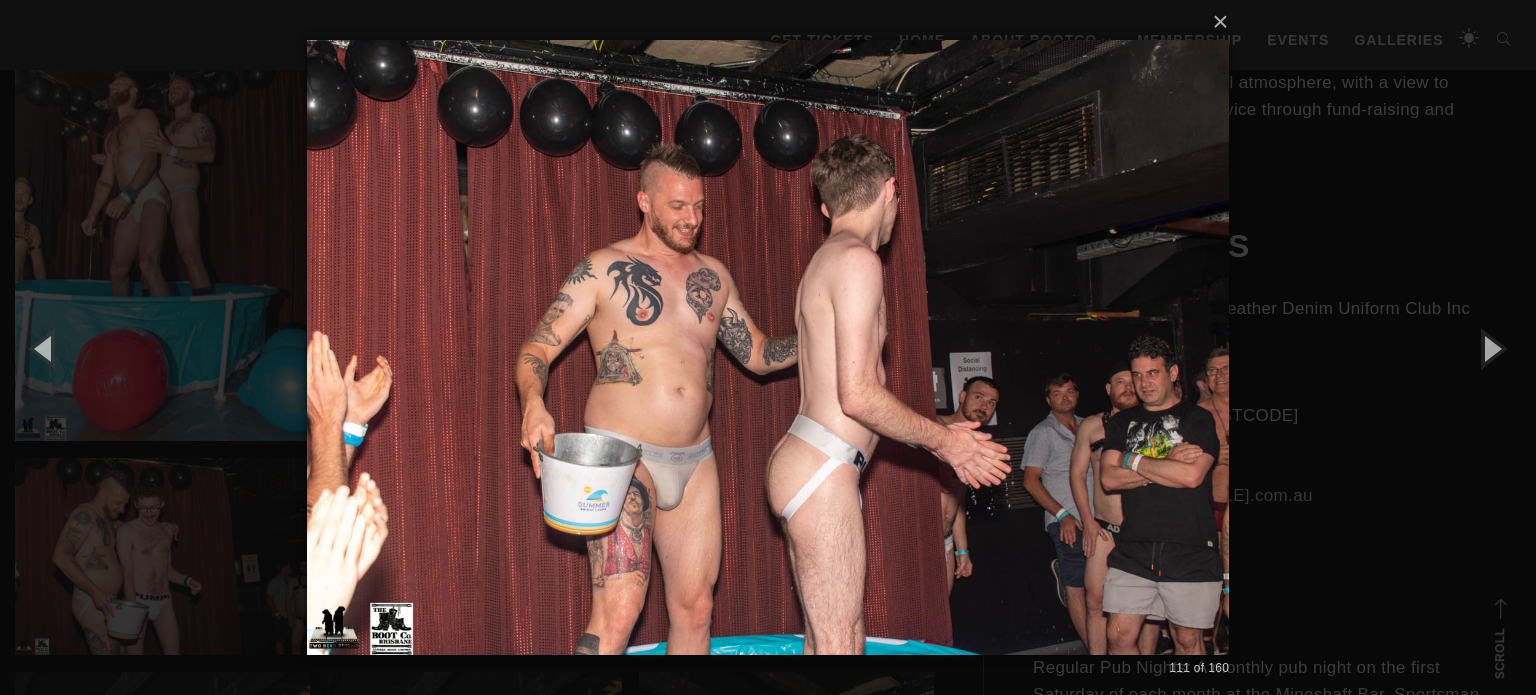 click on "× 111 of 160 Loading..." at bounding box center [768, 347] 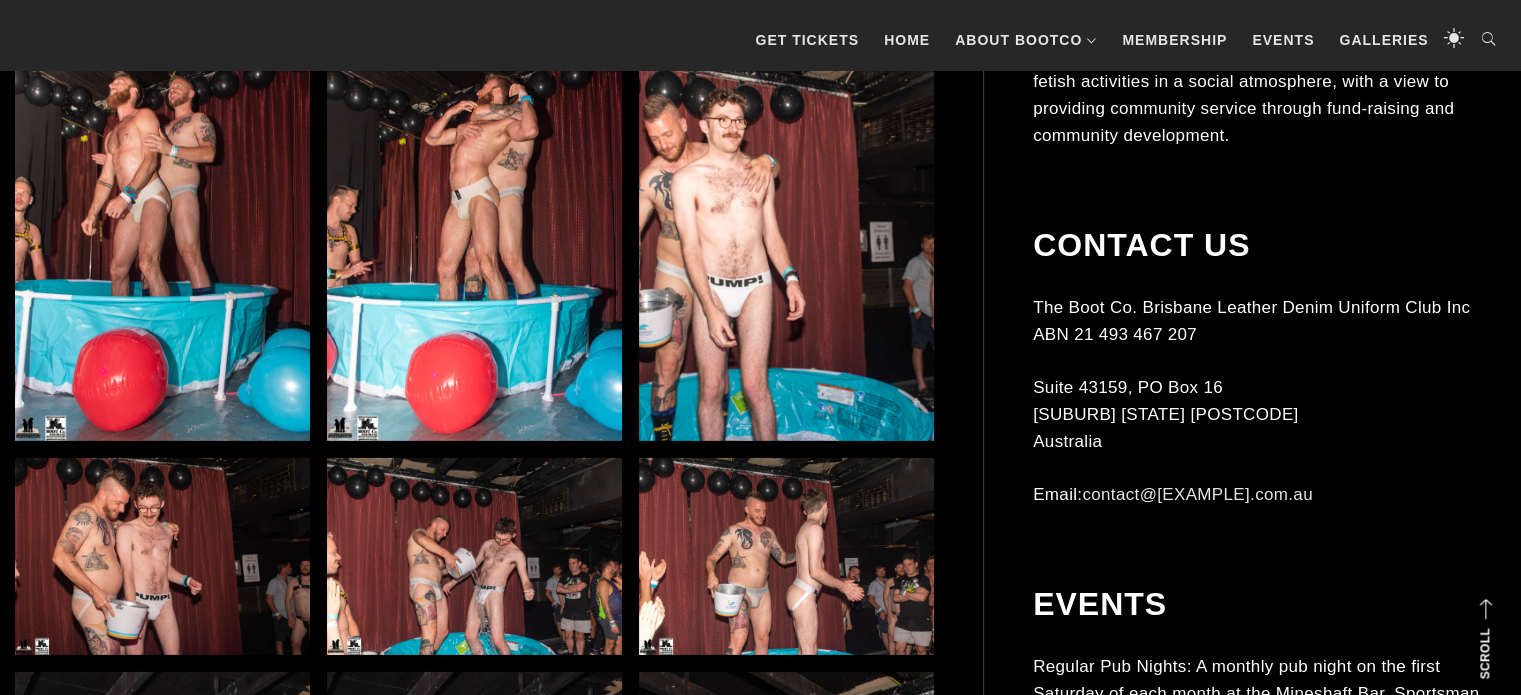 click at bounding box center (474, 556) 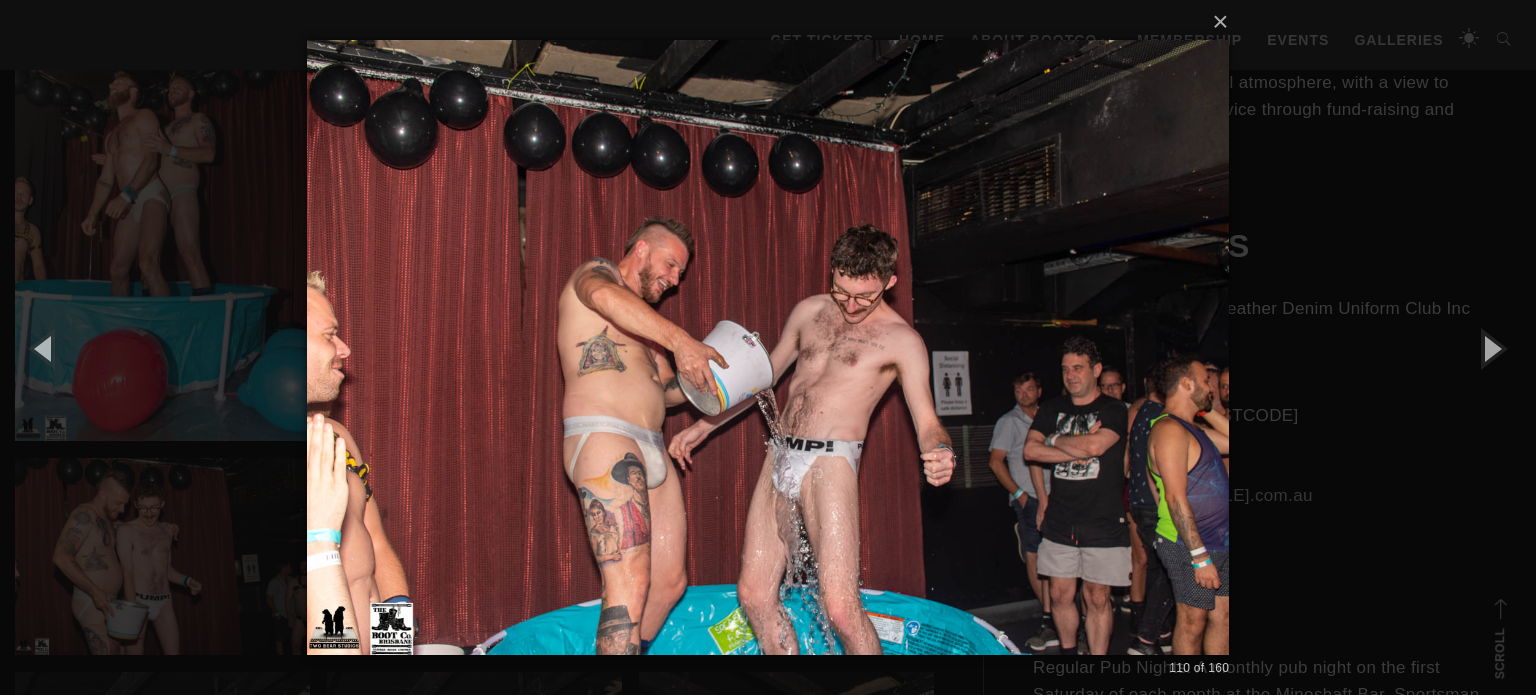 click on "× 110 of 160 Loading..." at bounding box center [768, 347] 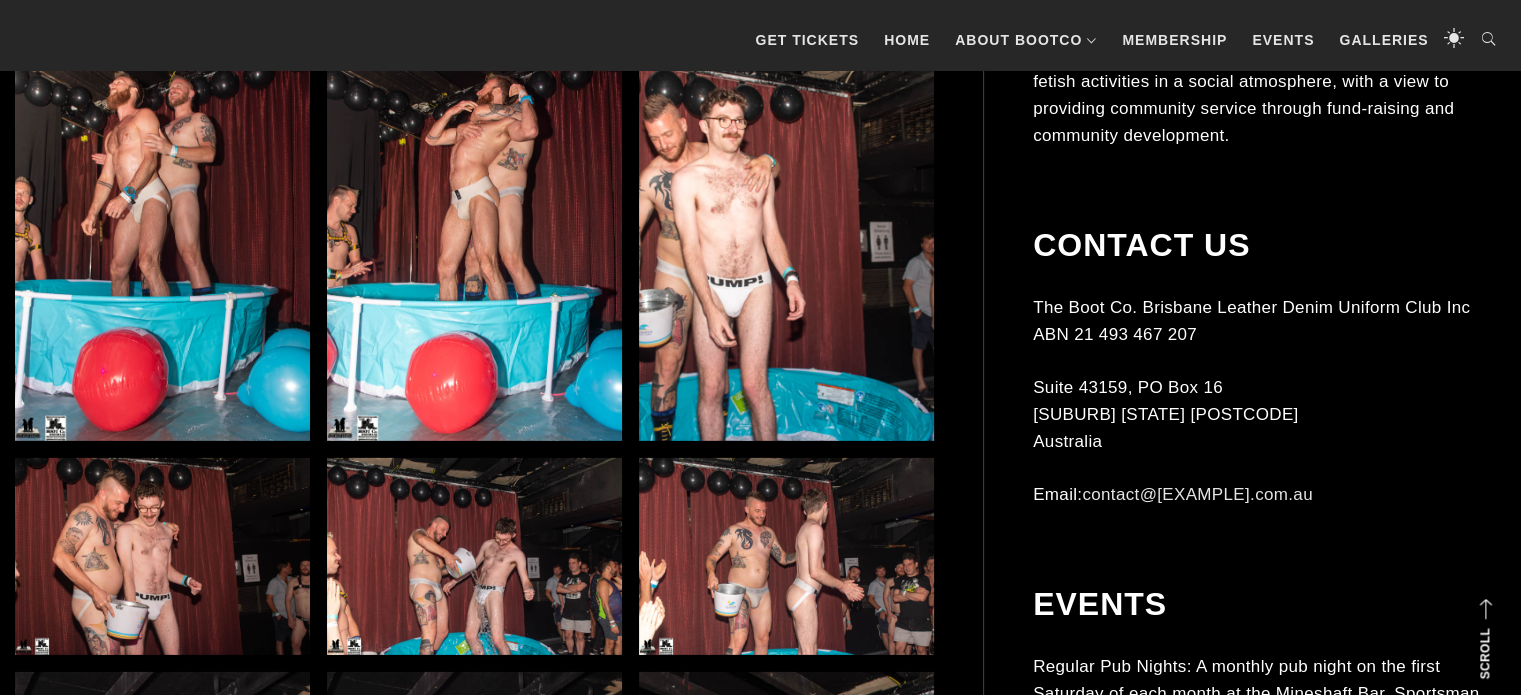 click at bounding box center [162, 556] 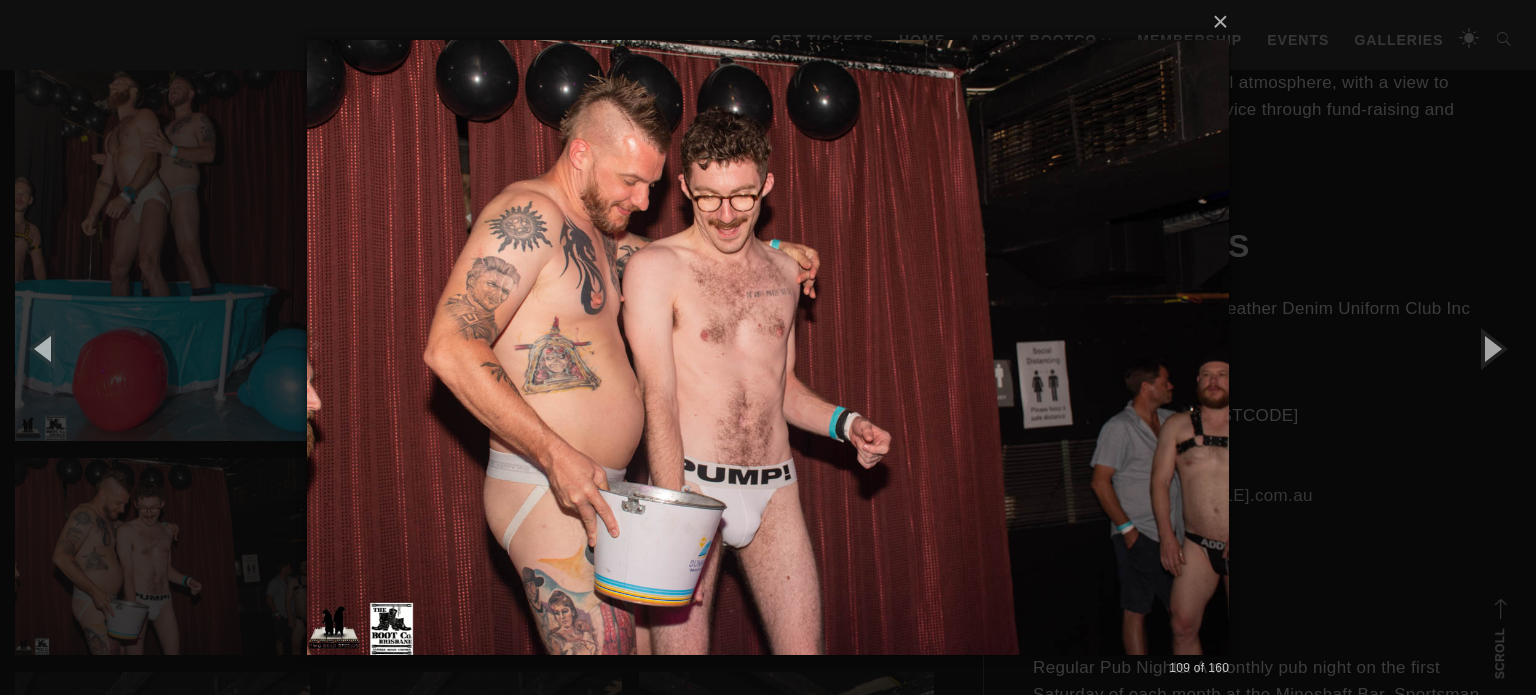 click on "× 109 of 160 Loading..." at bounding box center (768, 347) 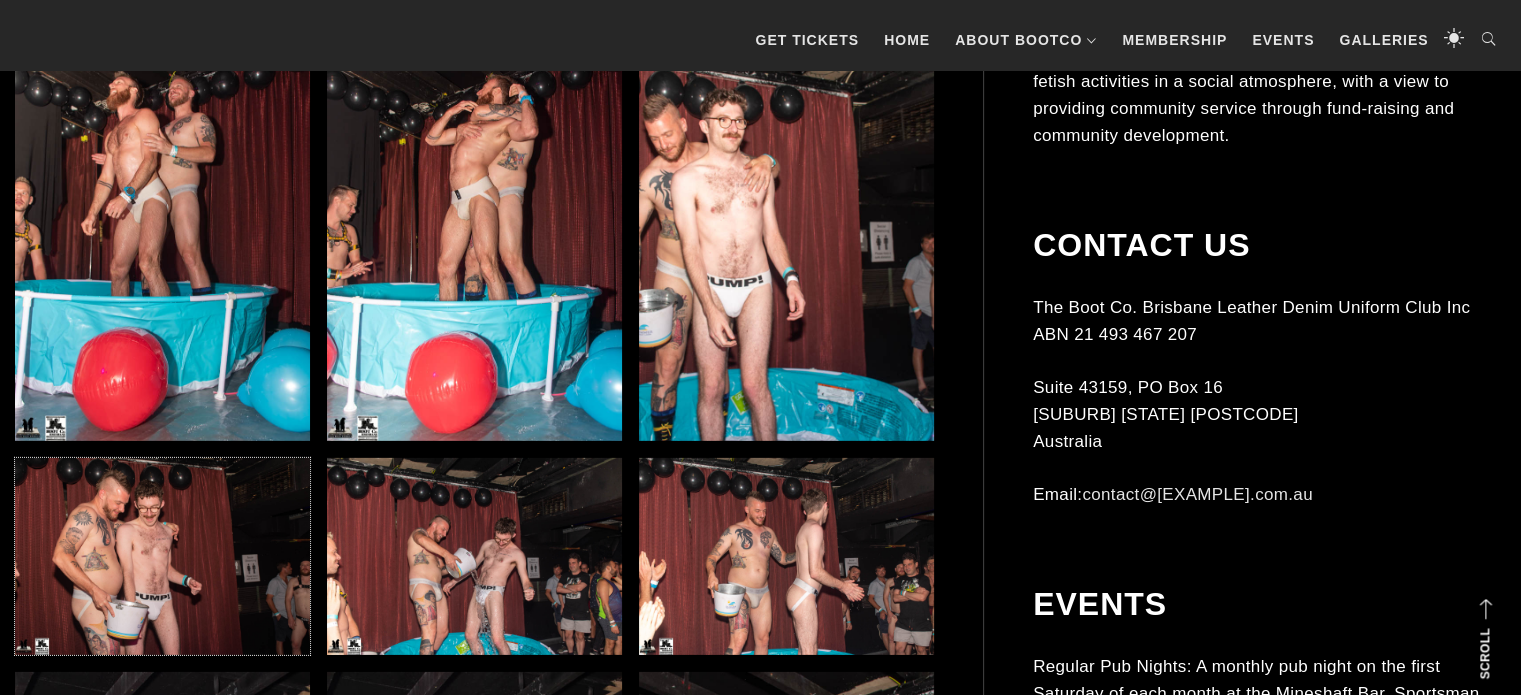 scroll, scrollTop: 14366, scrollLeft: 0, axis: vertical 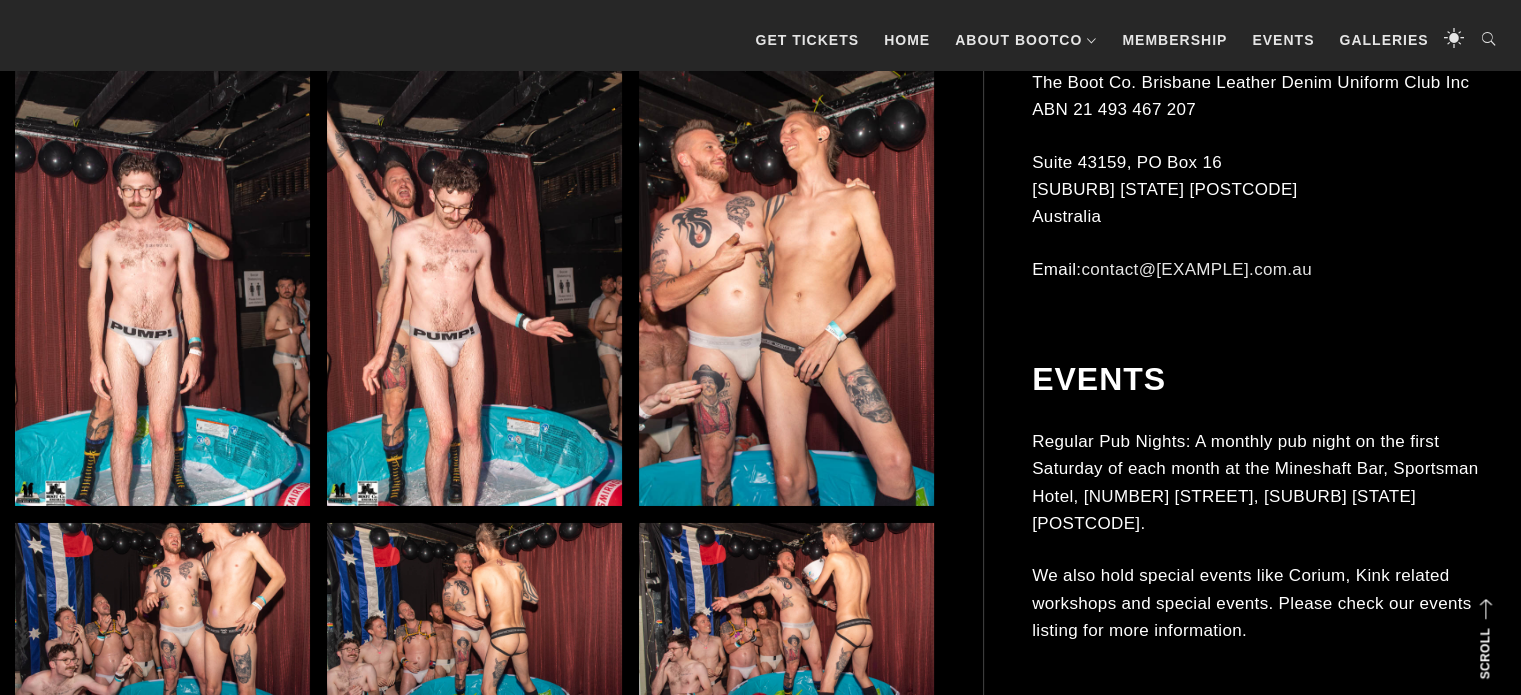 click at bounding box center [474, 285] 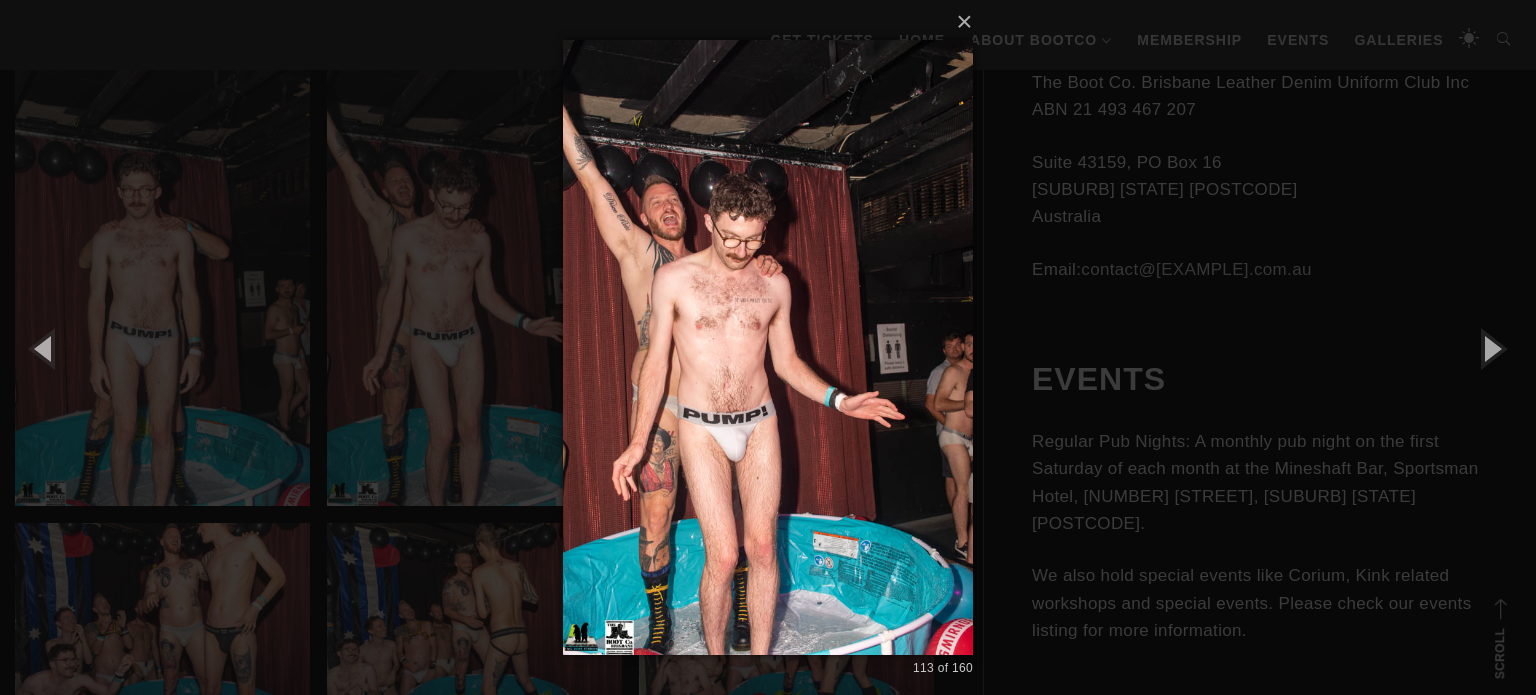 click at bounding box center (768, 347) 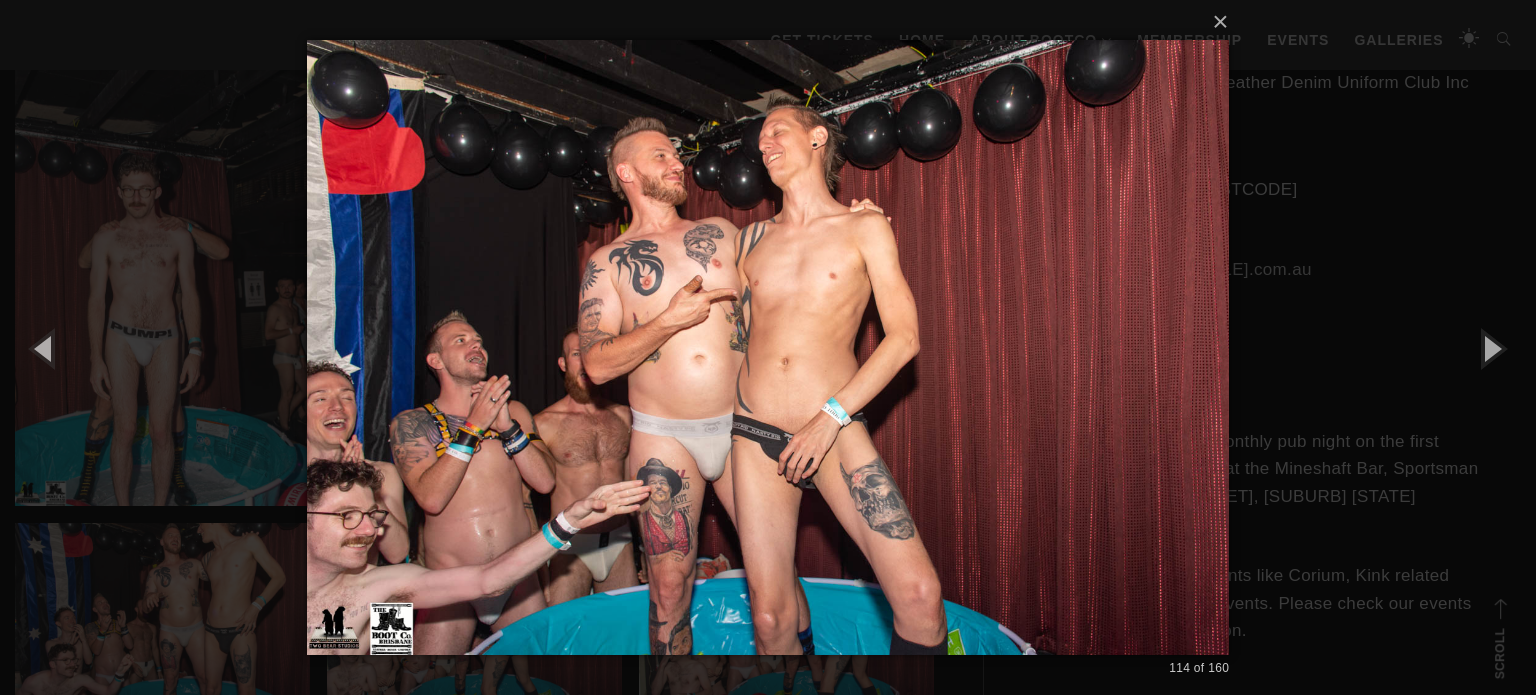 click on "× 114 of 160 Loading..." at bounding box center [768, 347] 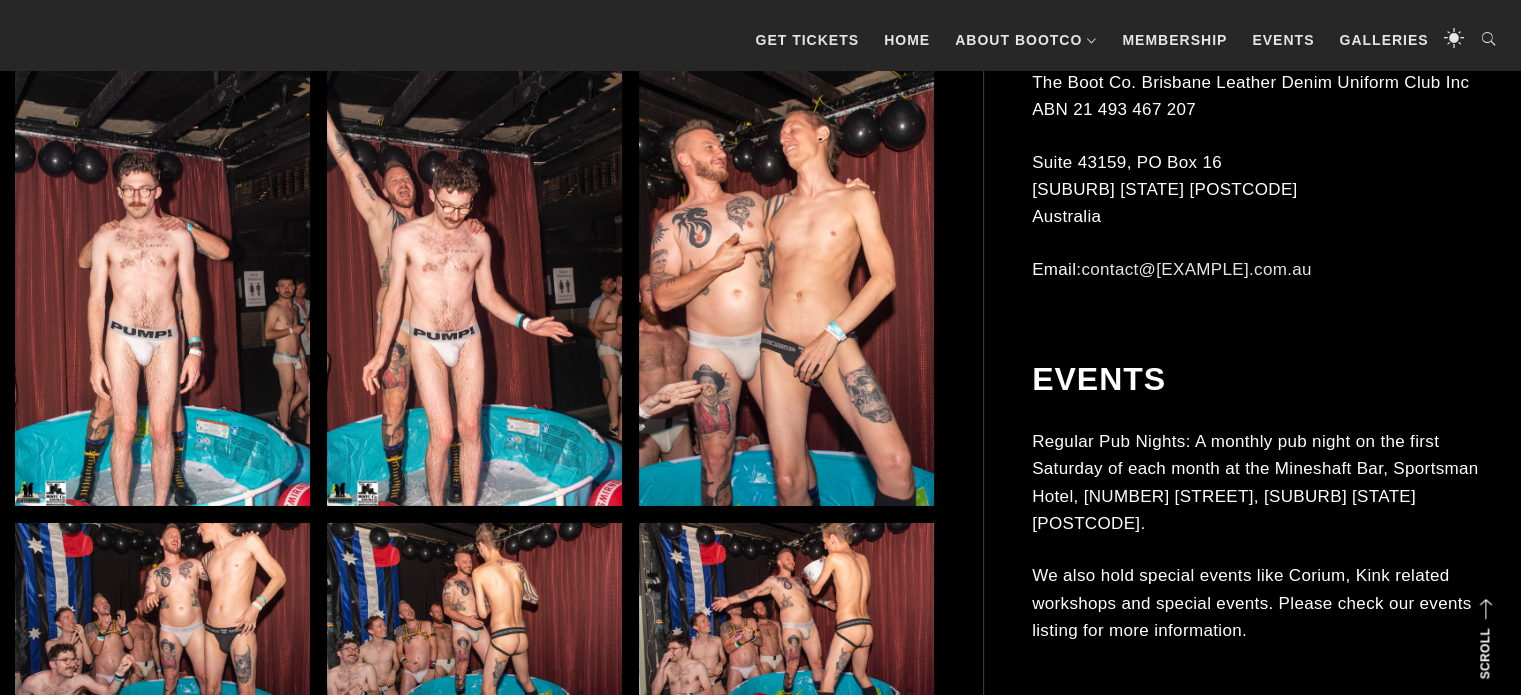 click at bounding box center (162, 285) 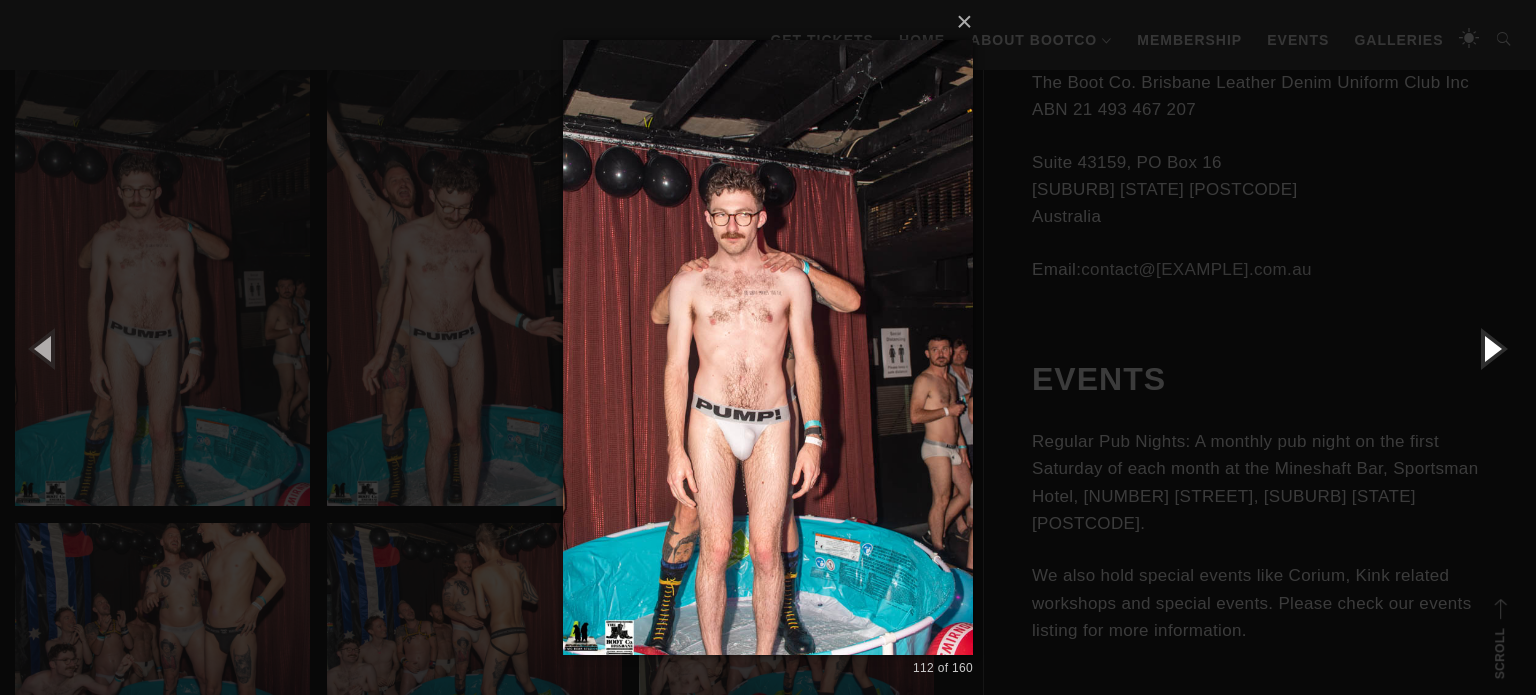 click at bounding box center [1491, 348] 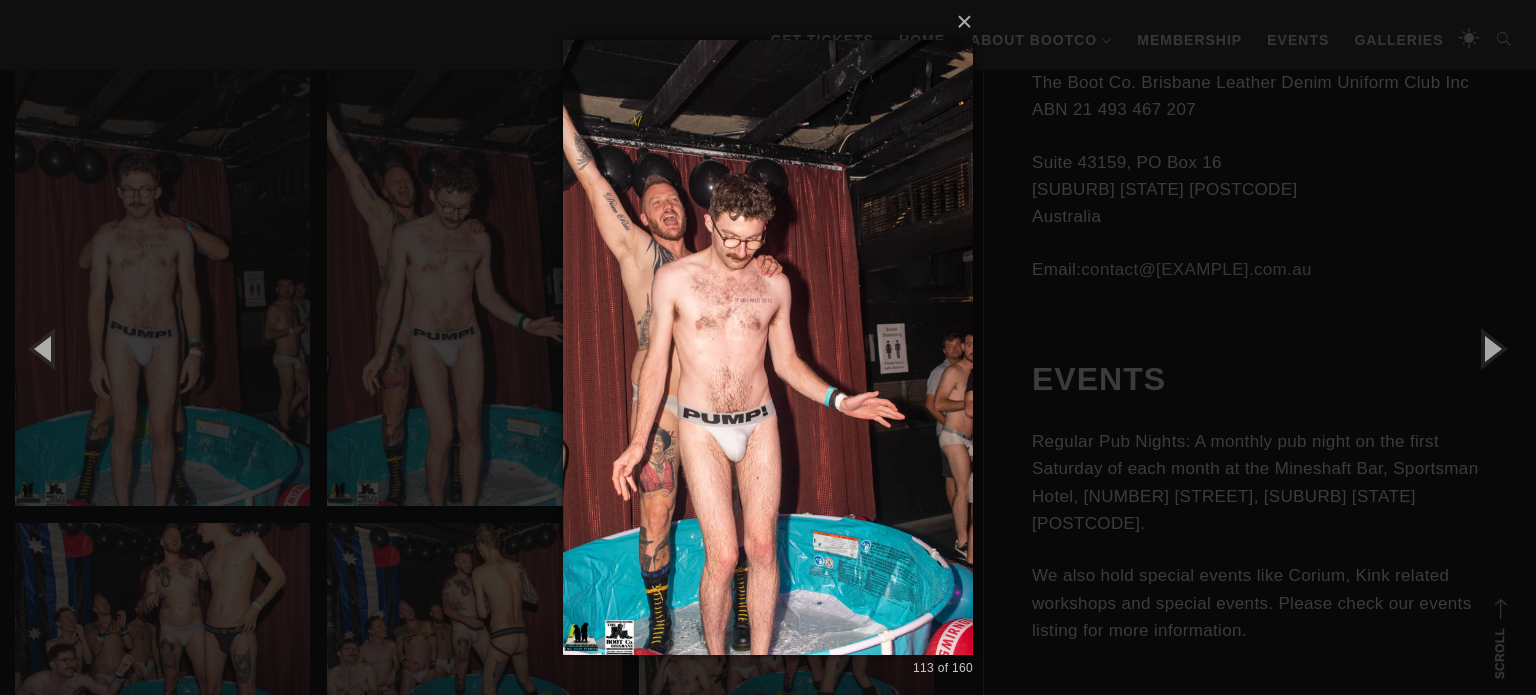 click on "× 113 of 160 Loading..." at bounding box center (768, 347) 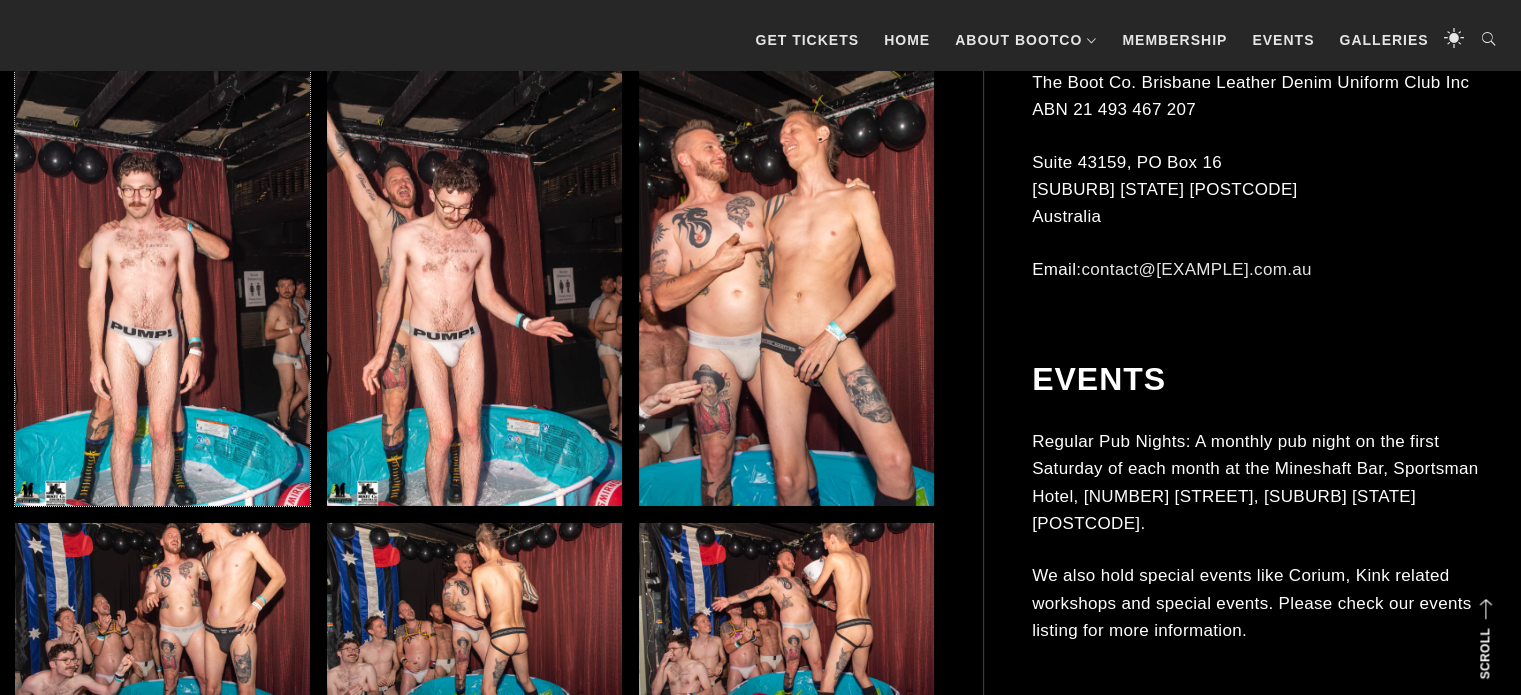 scroll, scrollTop: 14608, scrollLeft: 0, axis: vertical 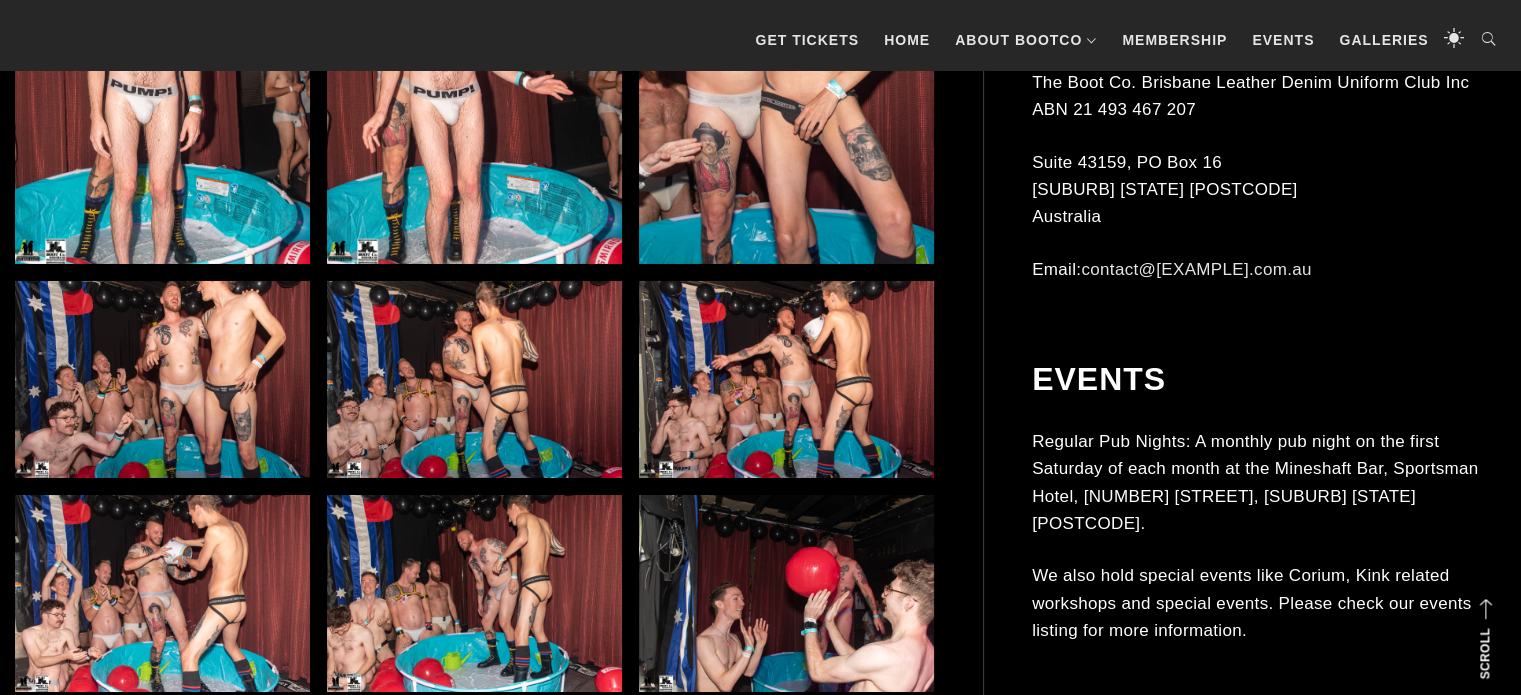 click at bounding box center [474, 379] 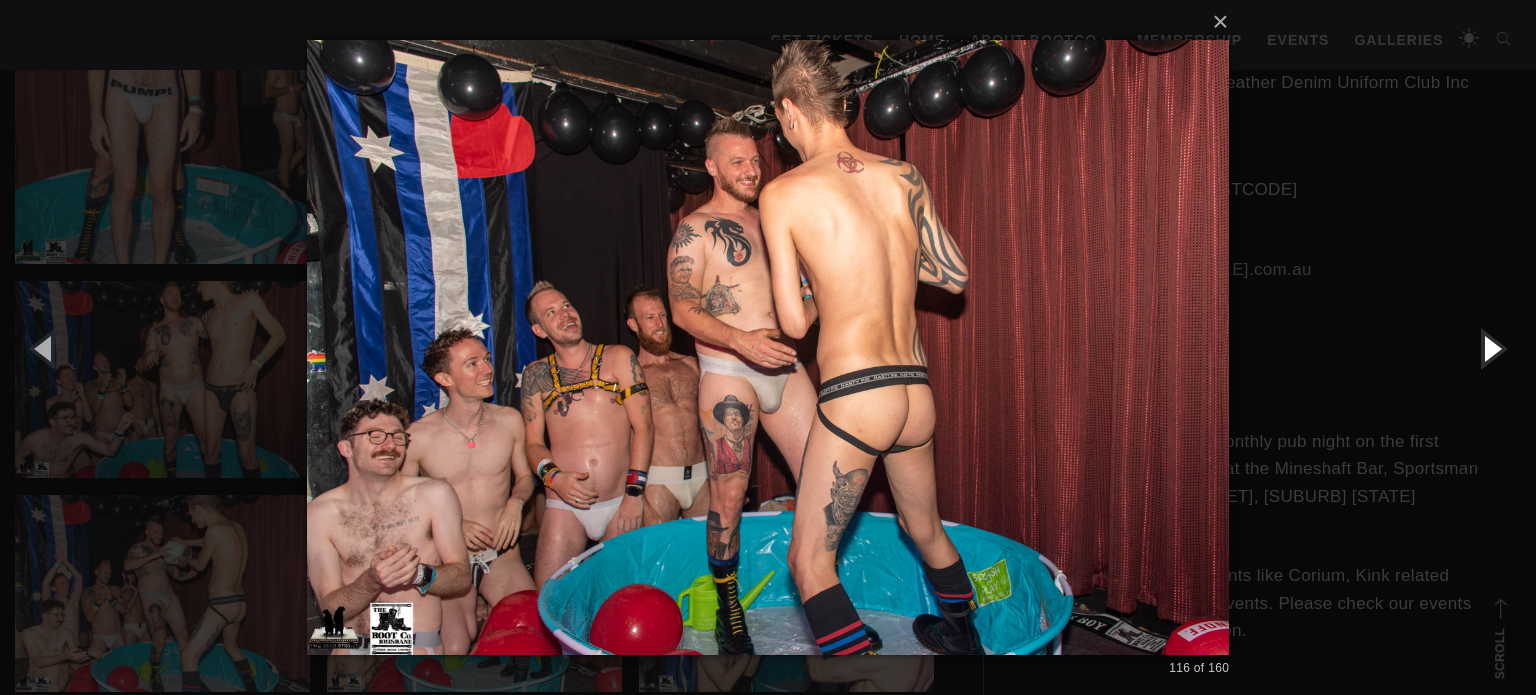 click at bounding box center [1491, 348] 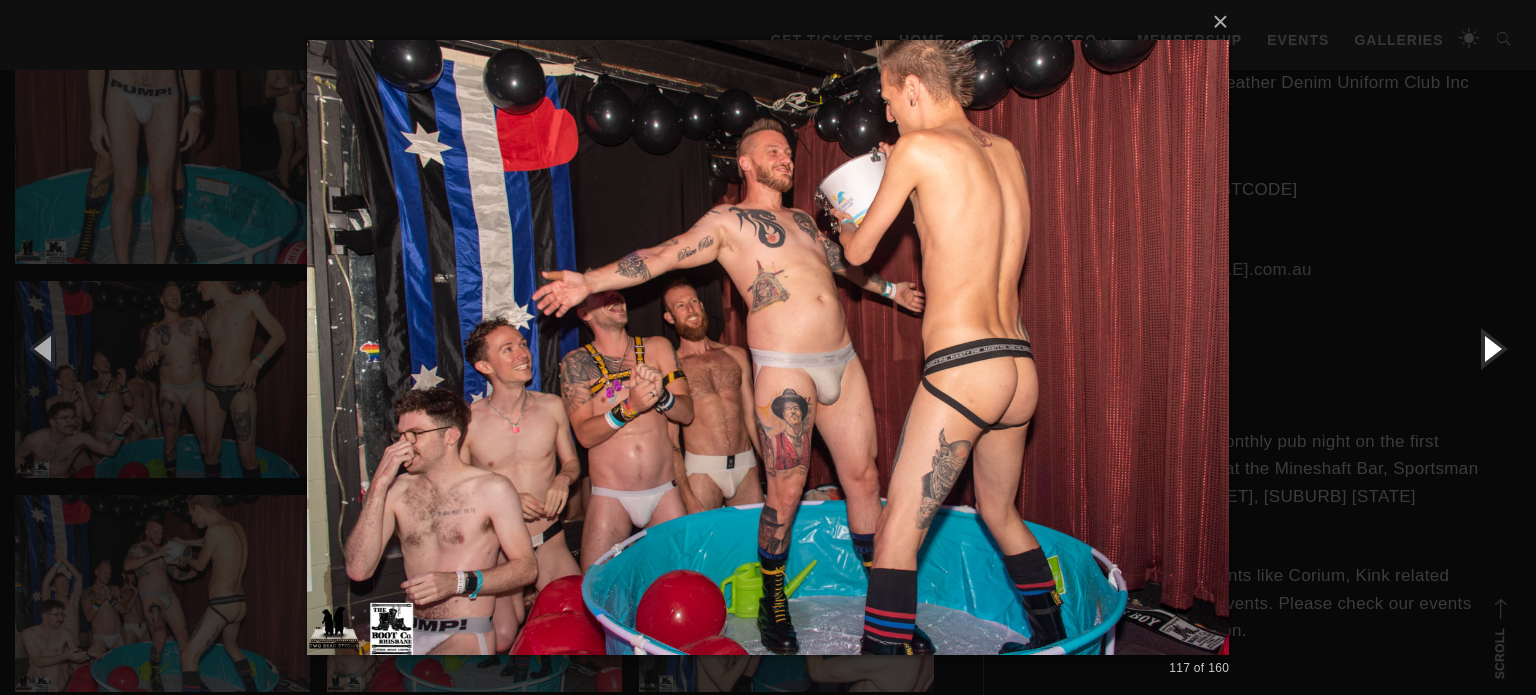 click at bounding box center [1491, 348] 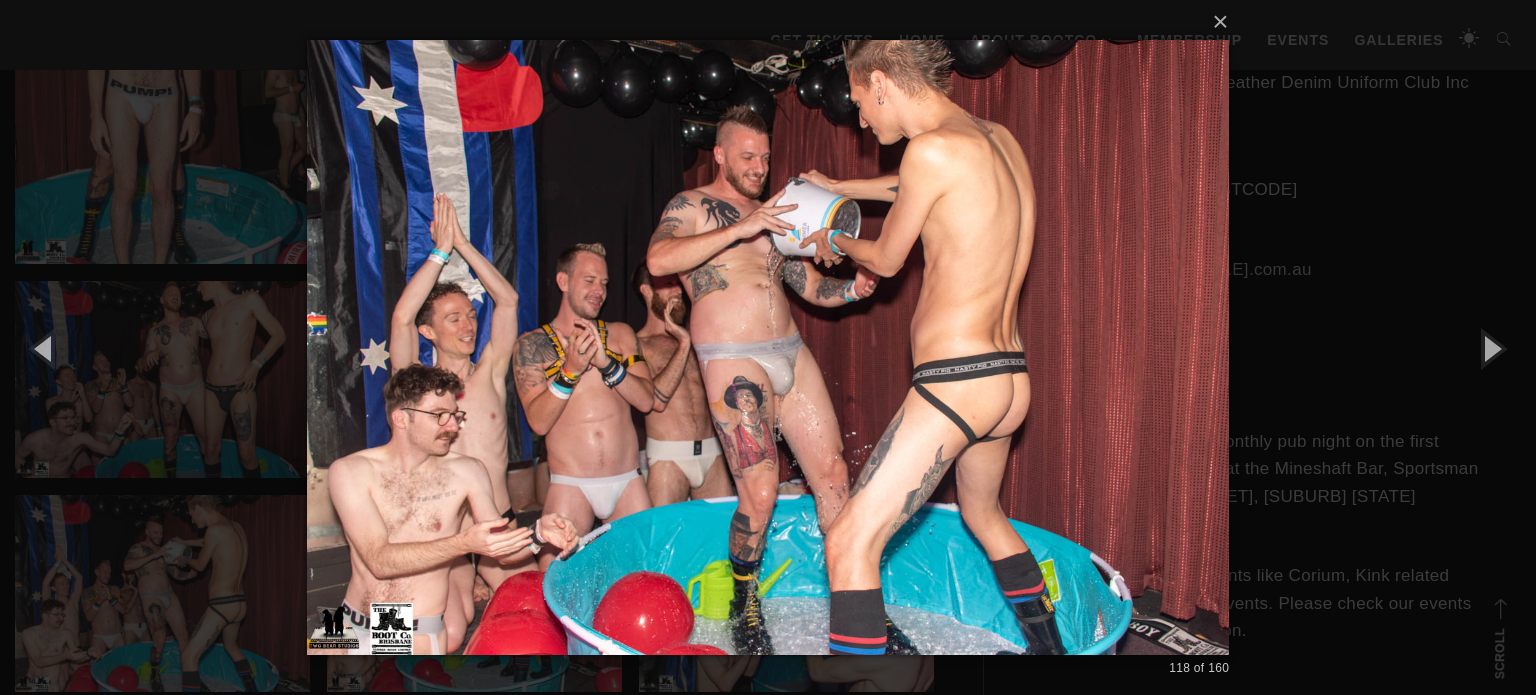 click on "× 118 of 160 Loading..." at bounding box center (768, 347) 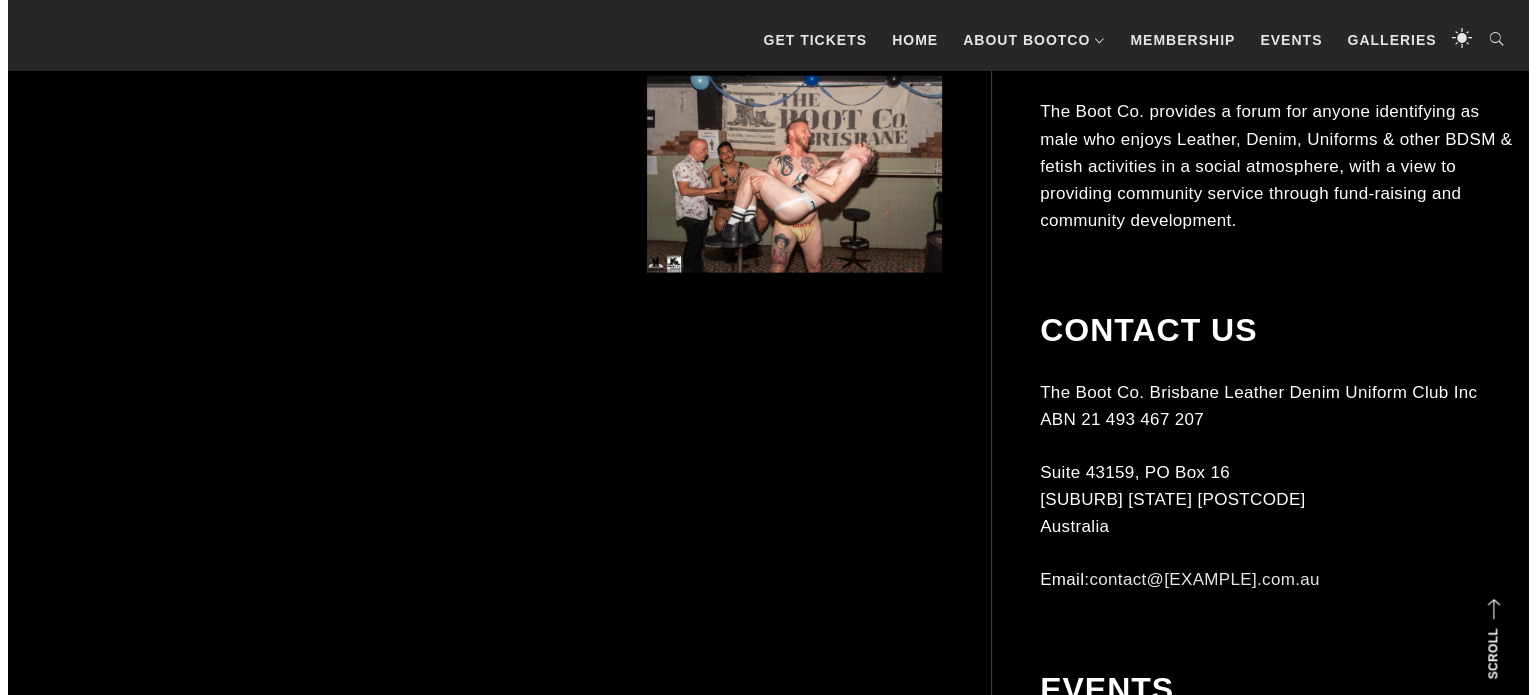 scroll, scrollTop: 19692, scrollLeft: 0, axis: vertical 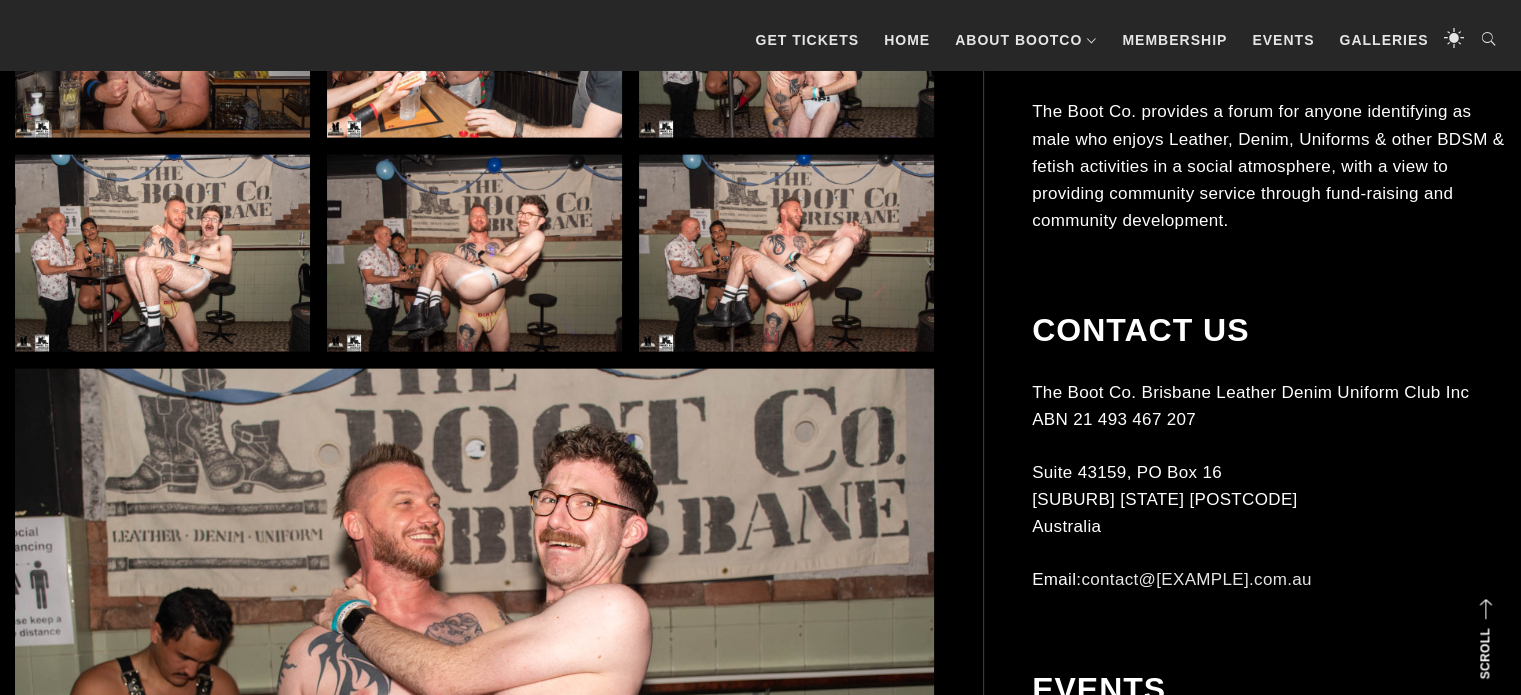click at bounding box center (786, 39) 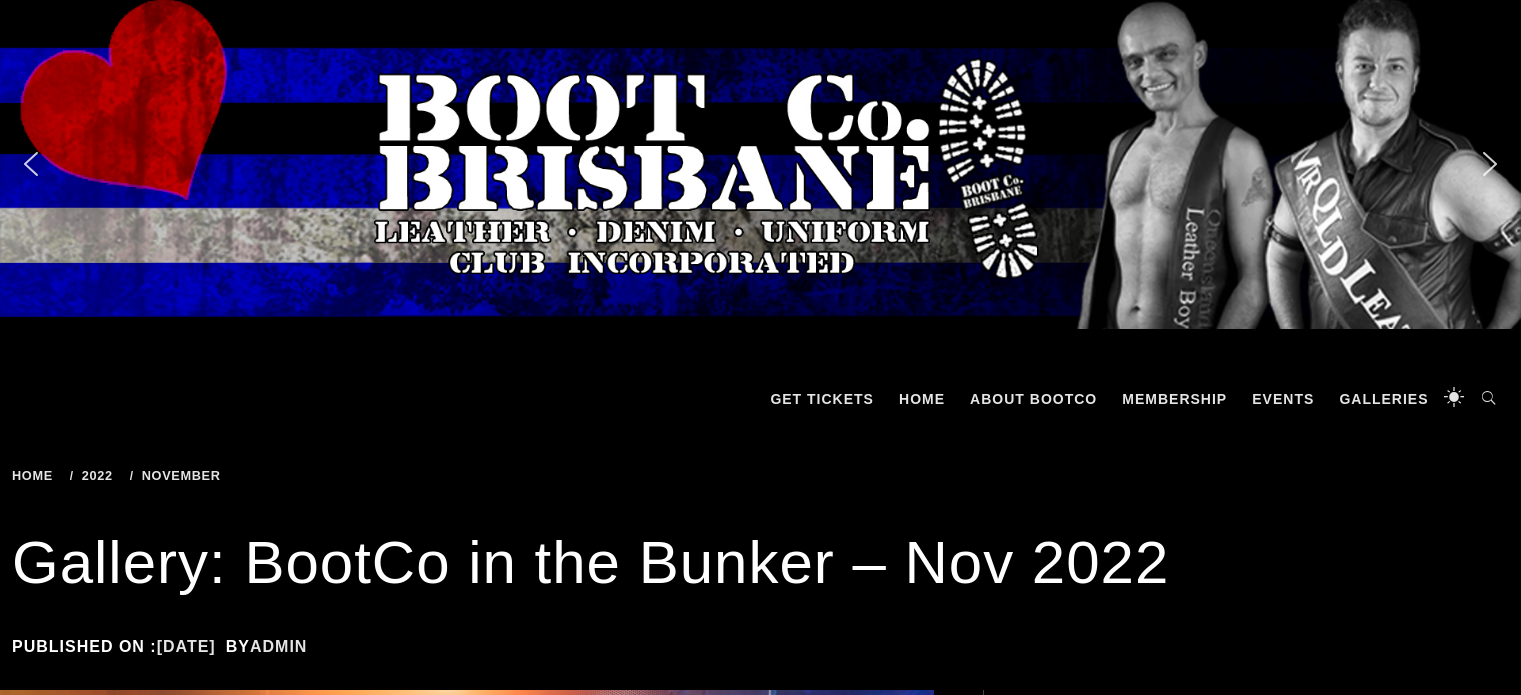scroll, scrollTop: 0, scrollLeft: 0, axis: both 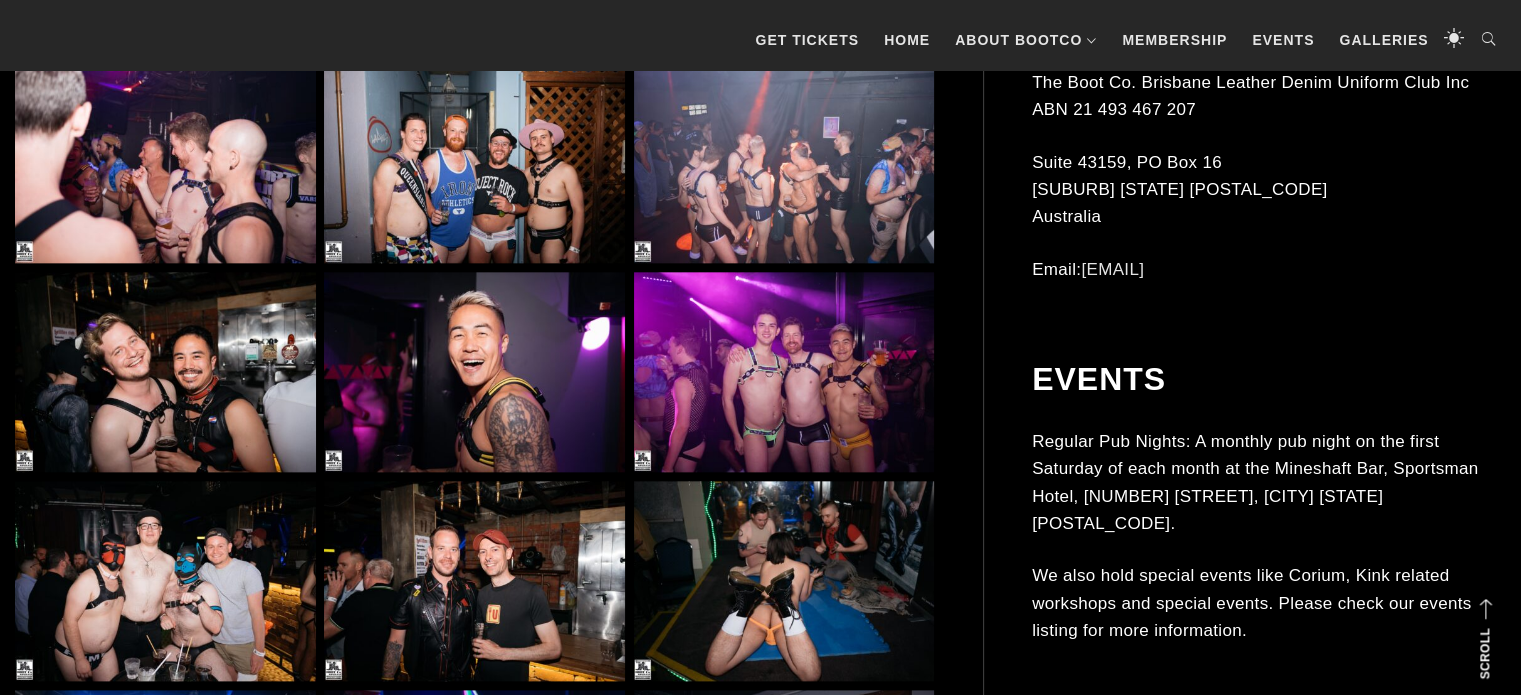 drag, startPoint x: 1535, startPoint y: 209, endPoint x: 1508, endPoint y: 336, distance: 129.83836 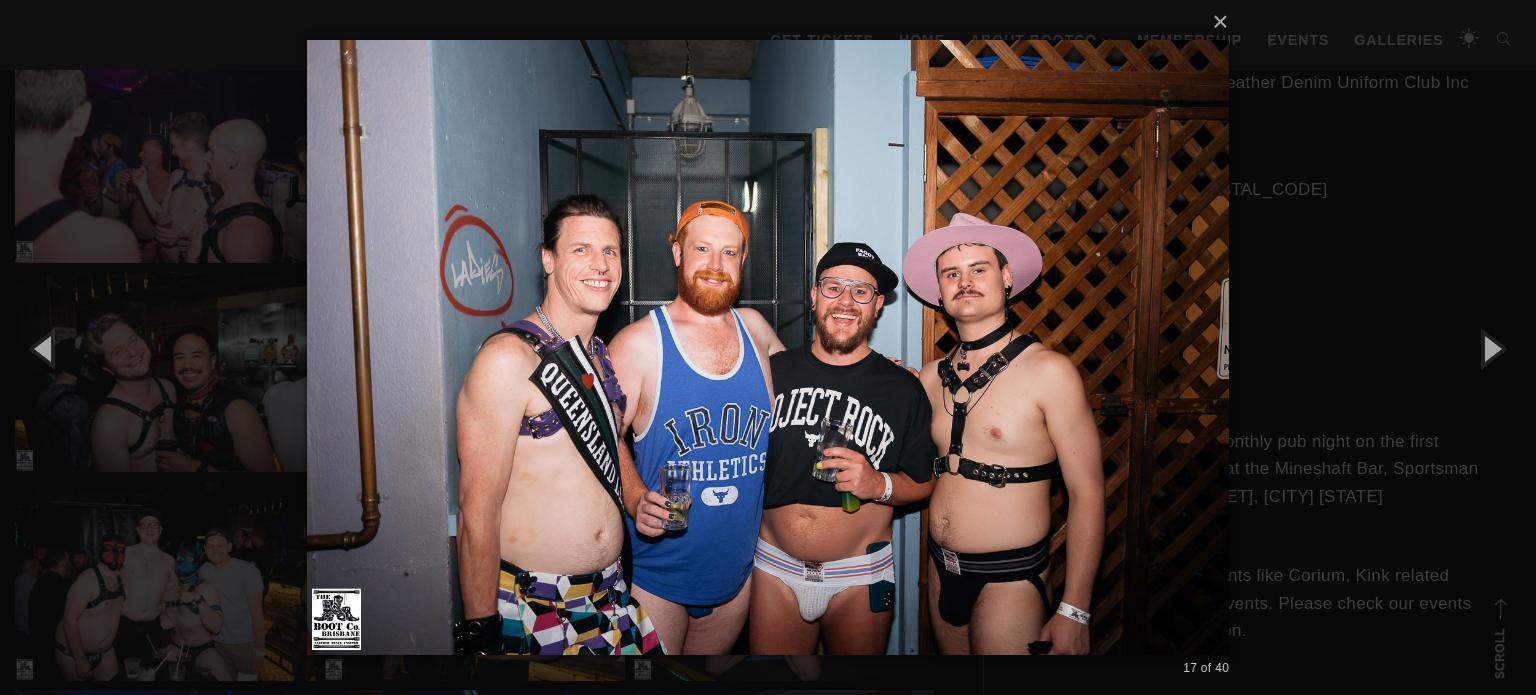 click on "× 17 of 40 Loading..." at bounding box center [768, 347] 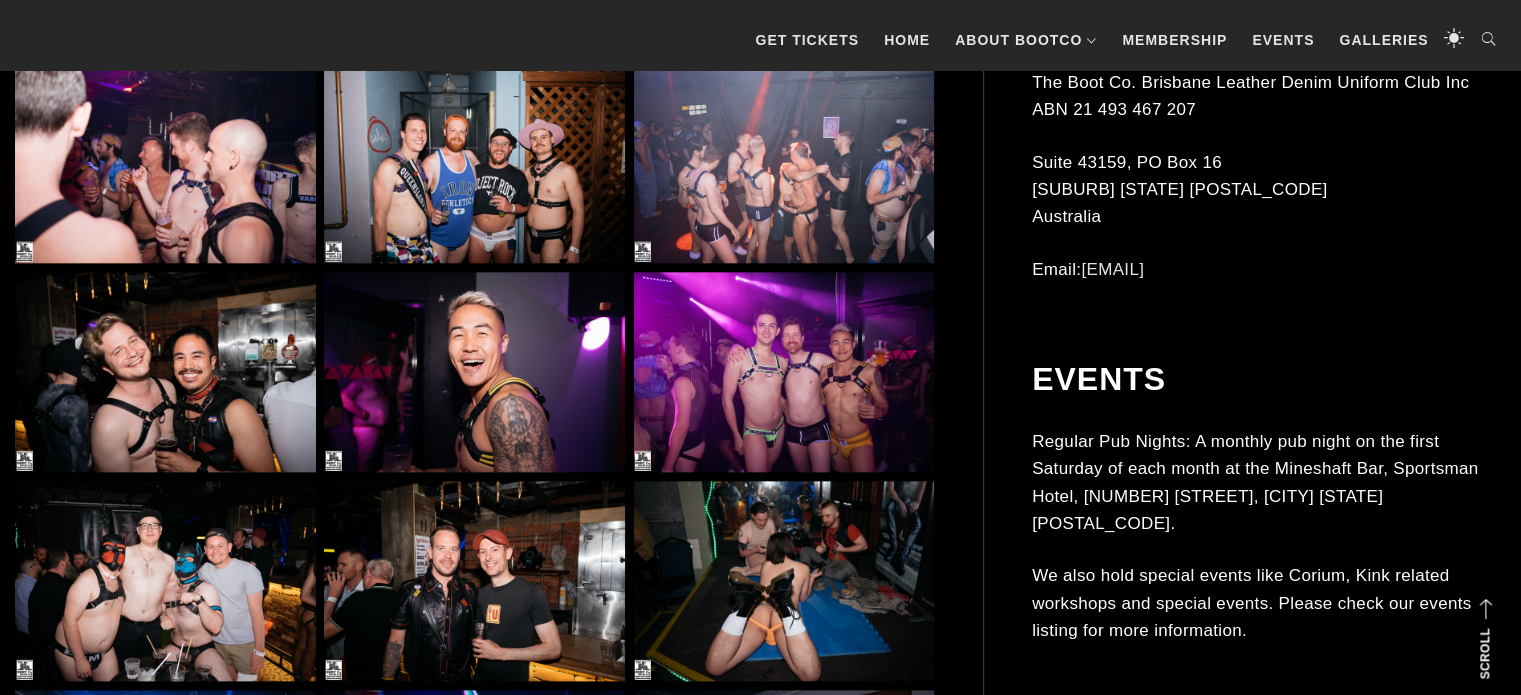 click at bounding box center [784, 372] 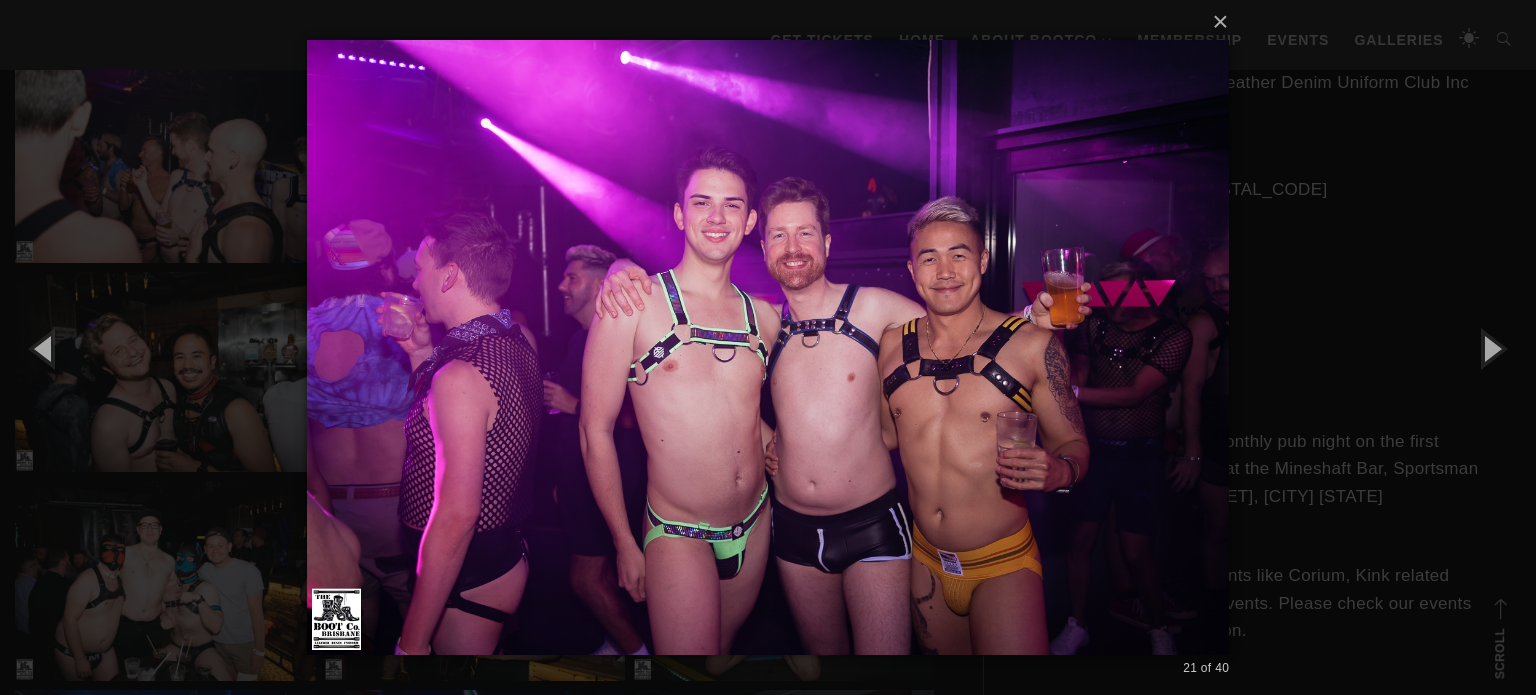 click on "× 21 of 40 Loading..." at bounding box center (768, 347) 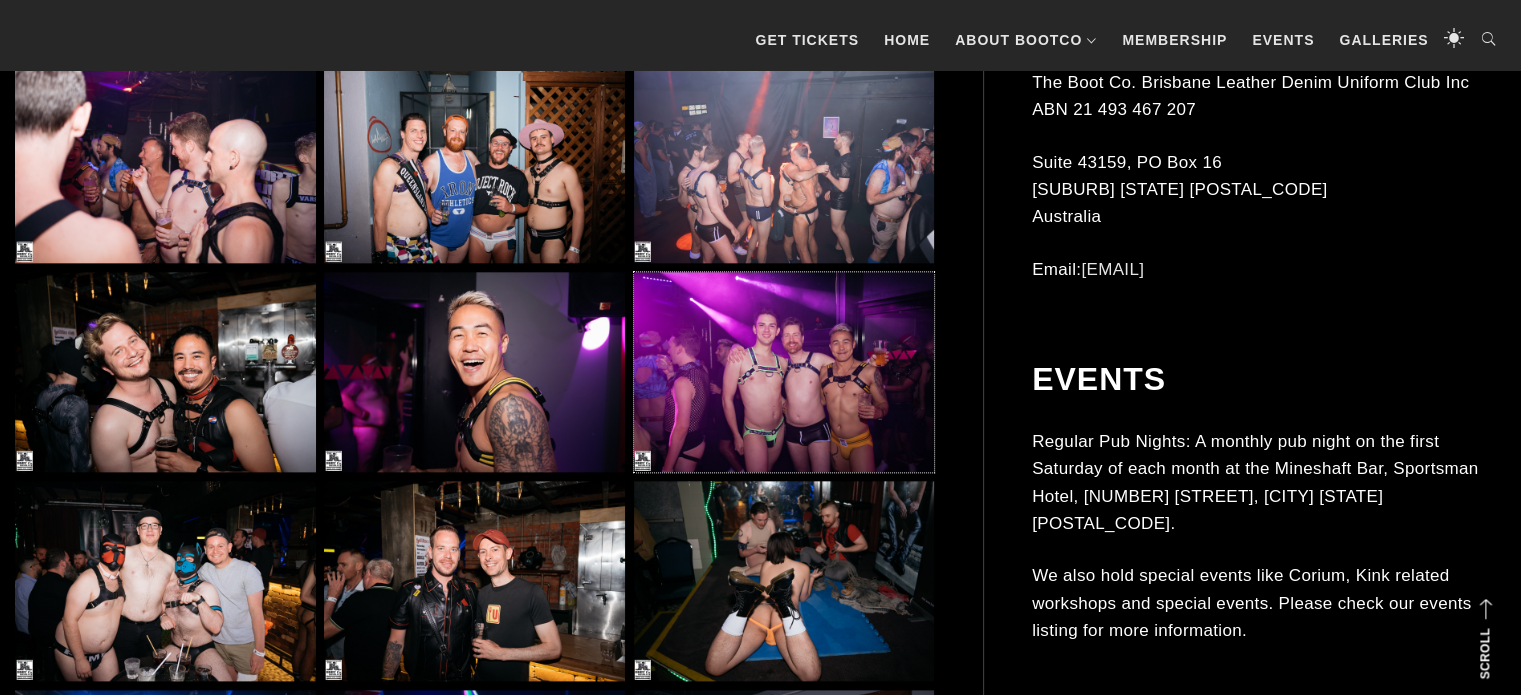 scroll, scrollTop: 2900, scrollLeft: 0, axis: vertical 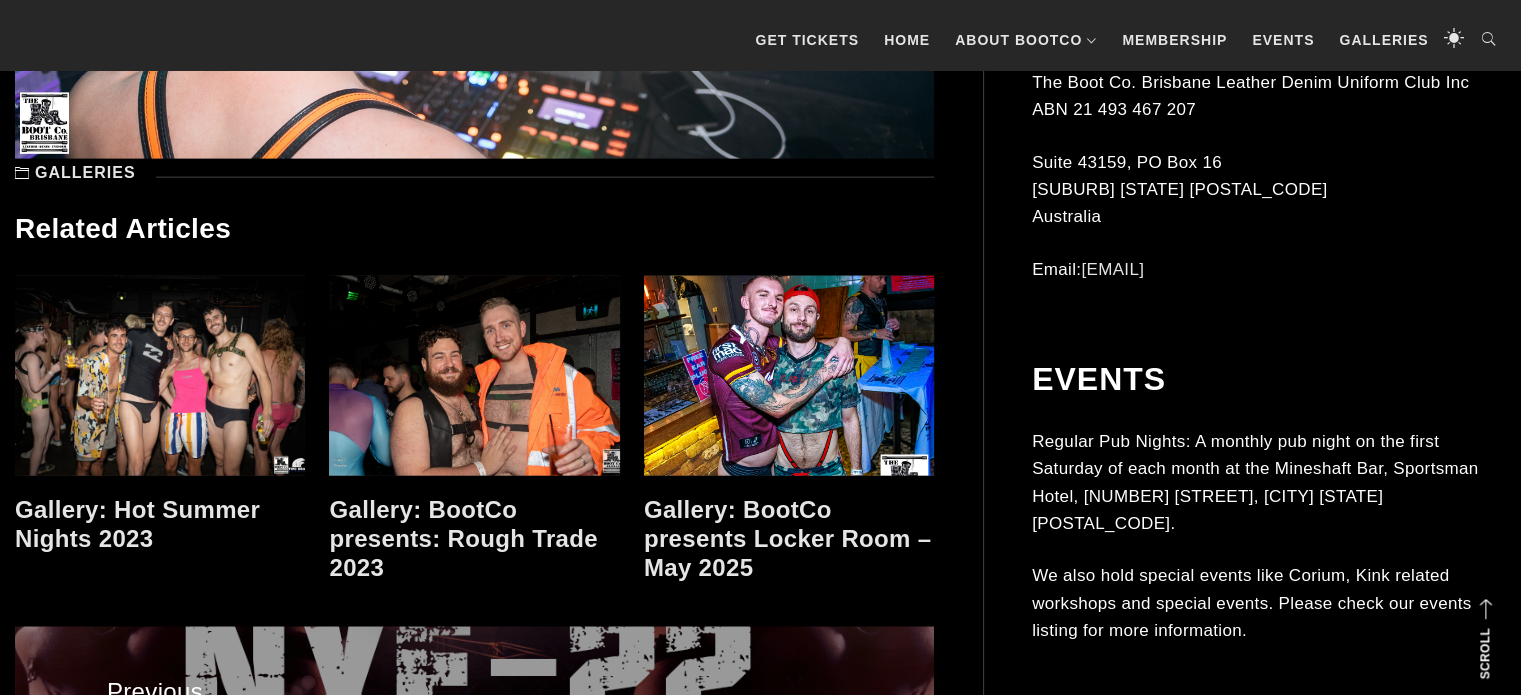 click at bounding box center (160, 376) 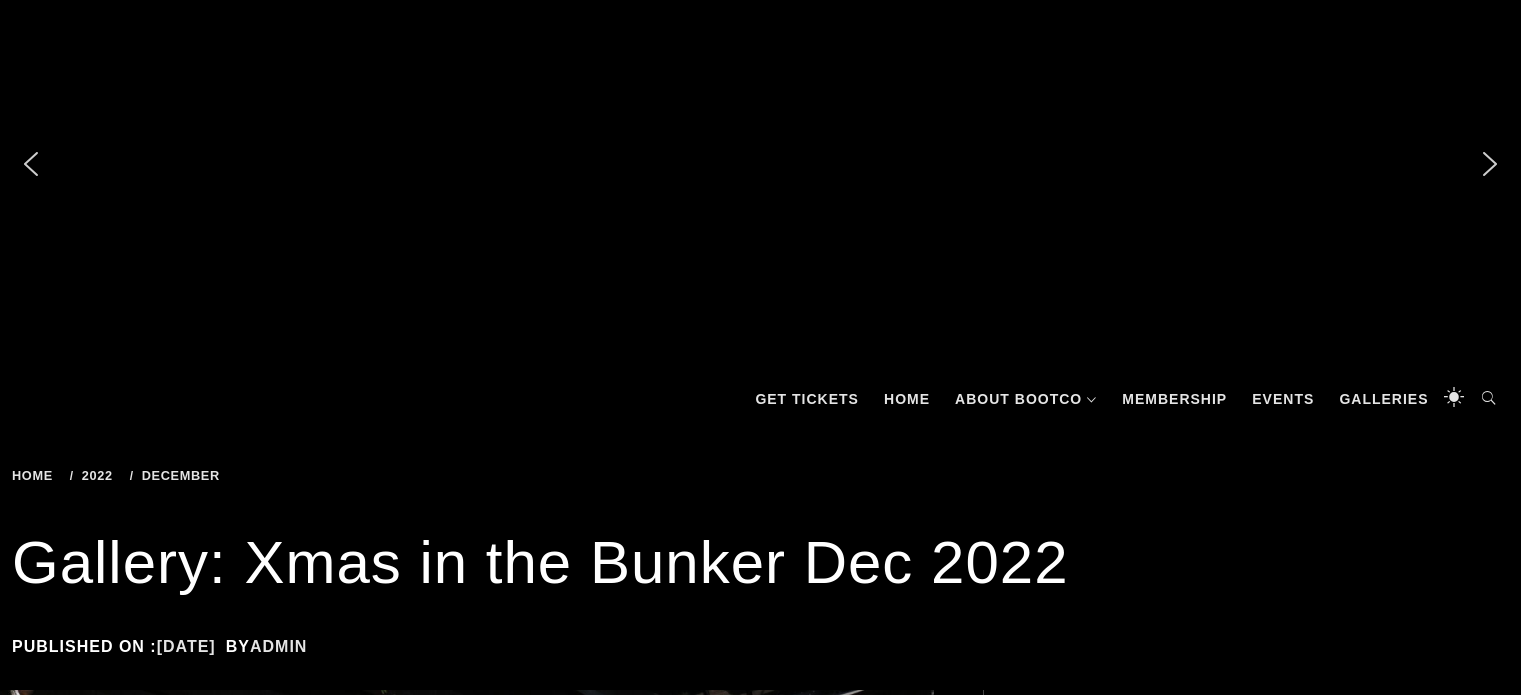 scroll, scrollTop: 0, scrollLeft: 0, axis: both 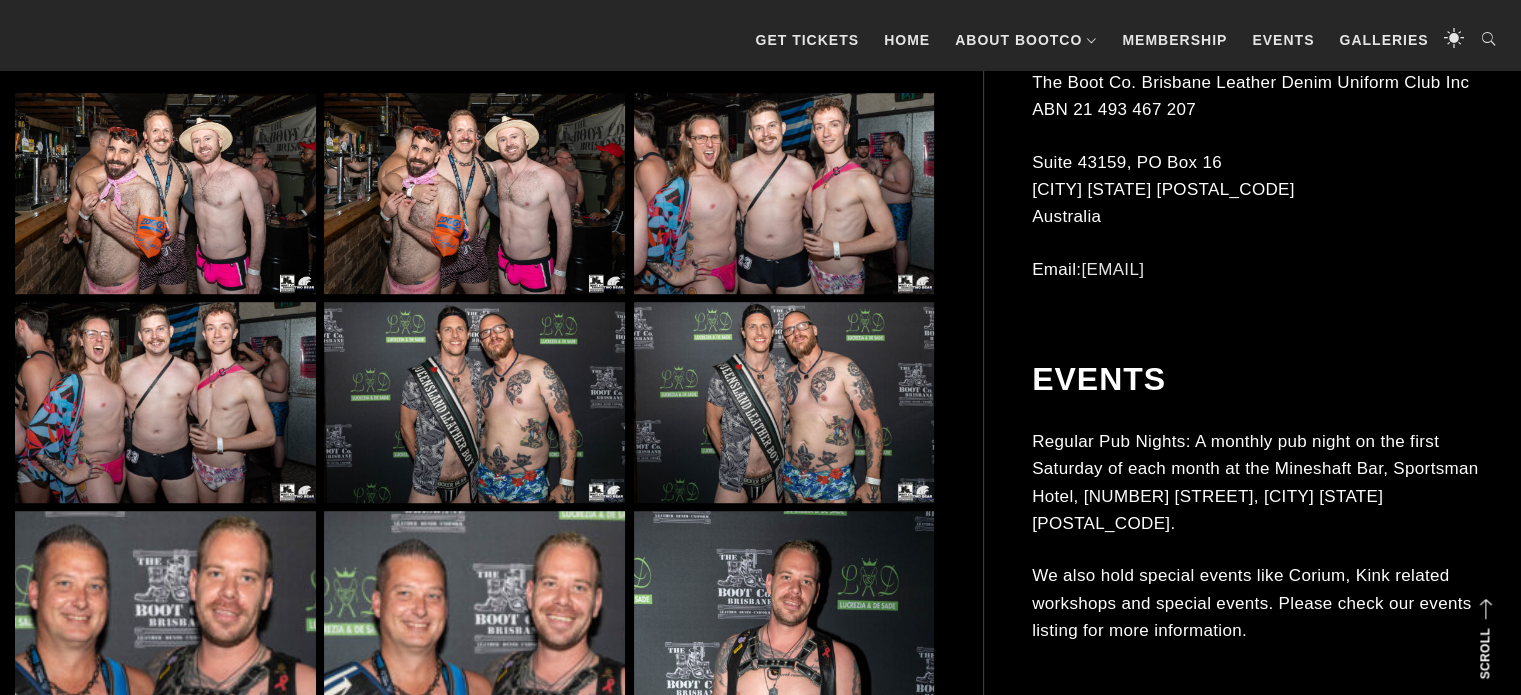 click at bounding box center [784, 193] 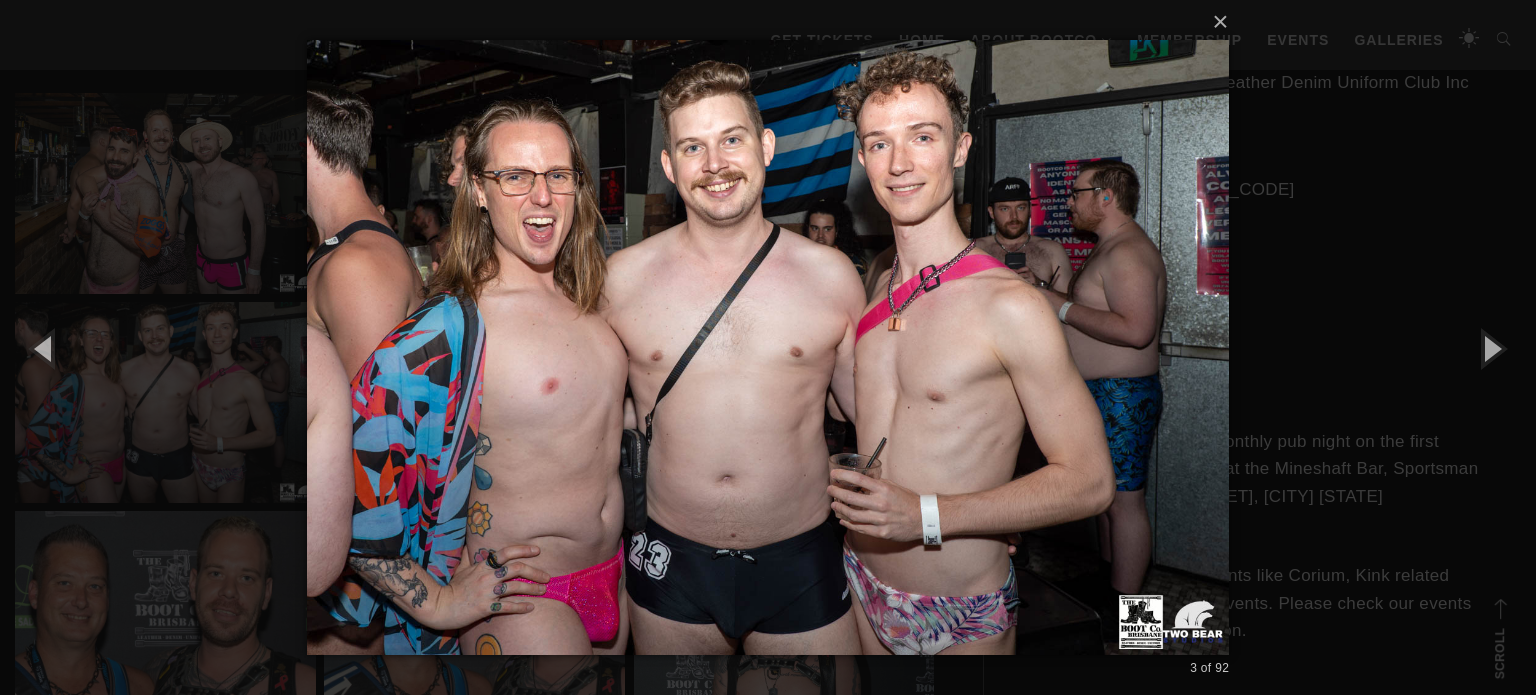 click on "× 3 of 92 Loading..." at bounding box center [768, 347] 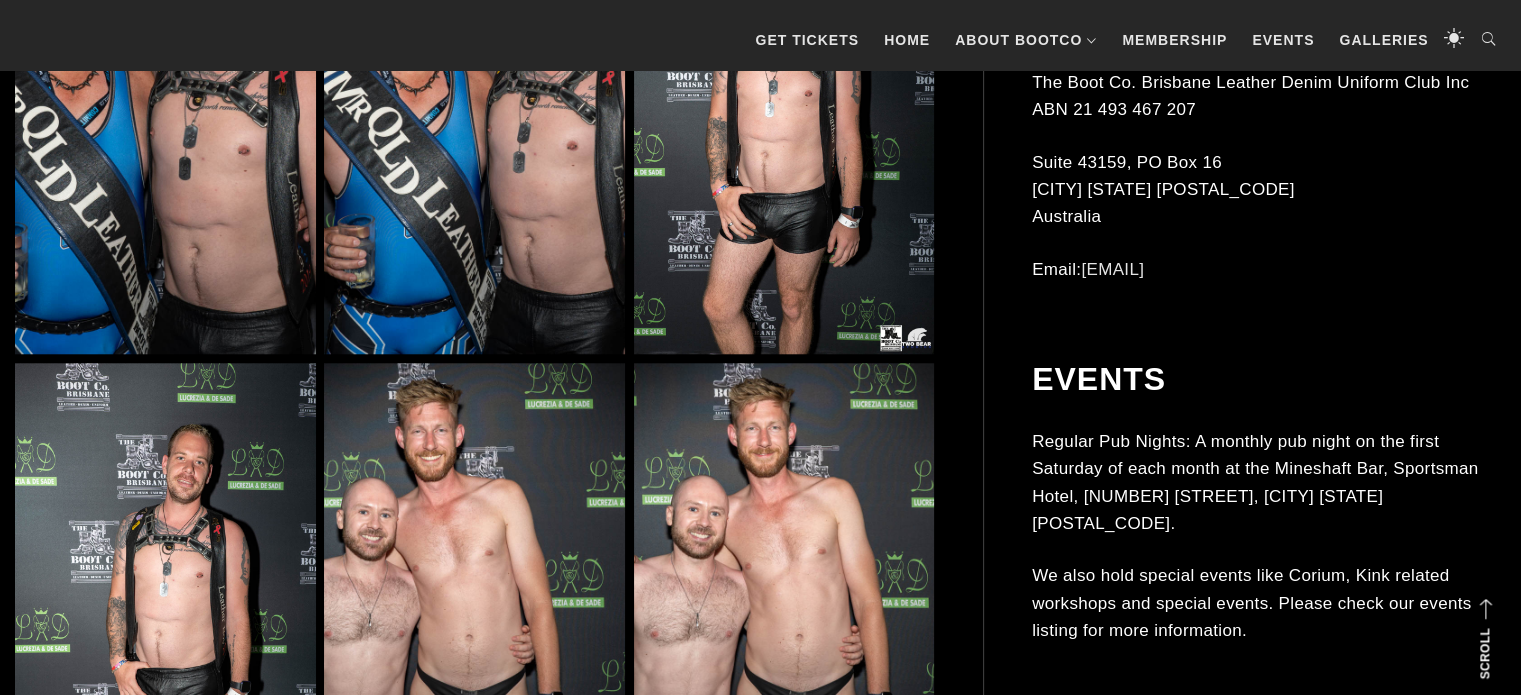scroll, scrollTop: 2432, scrollLeft: 0, axis: vertical 